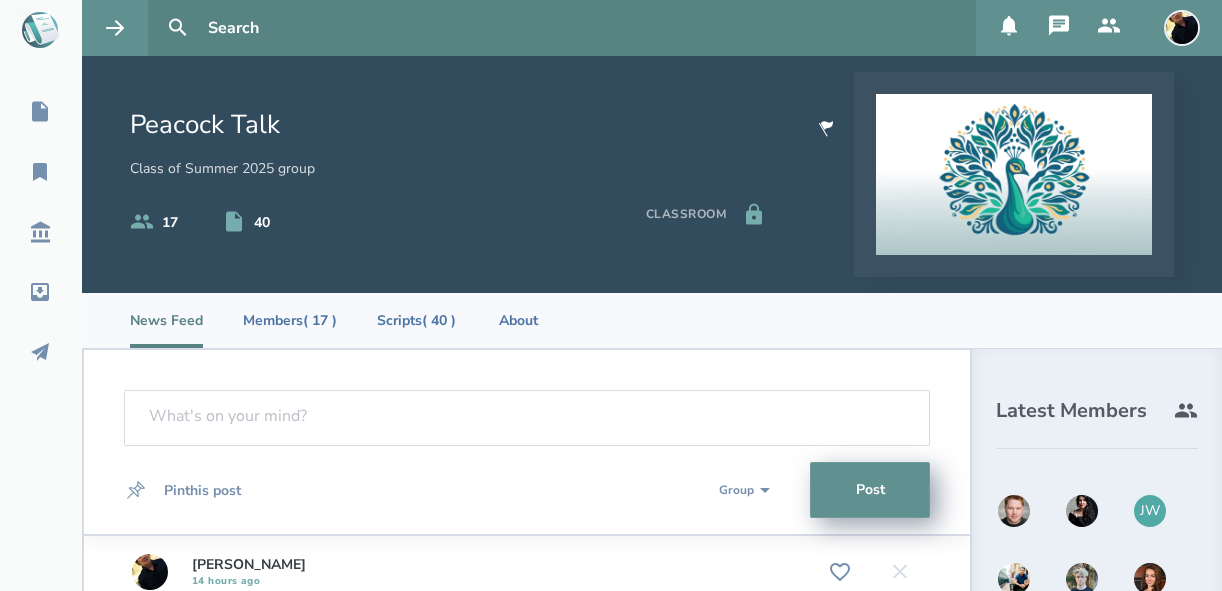 select on "1" 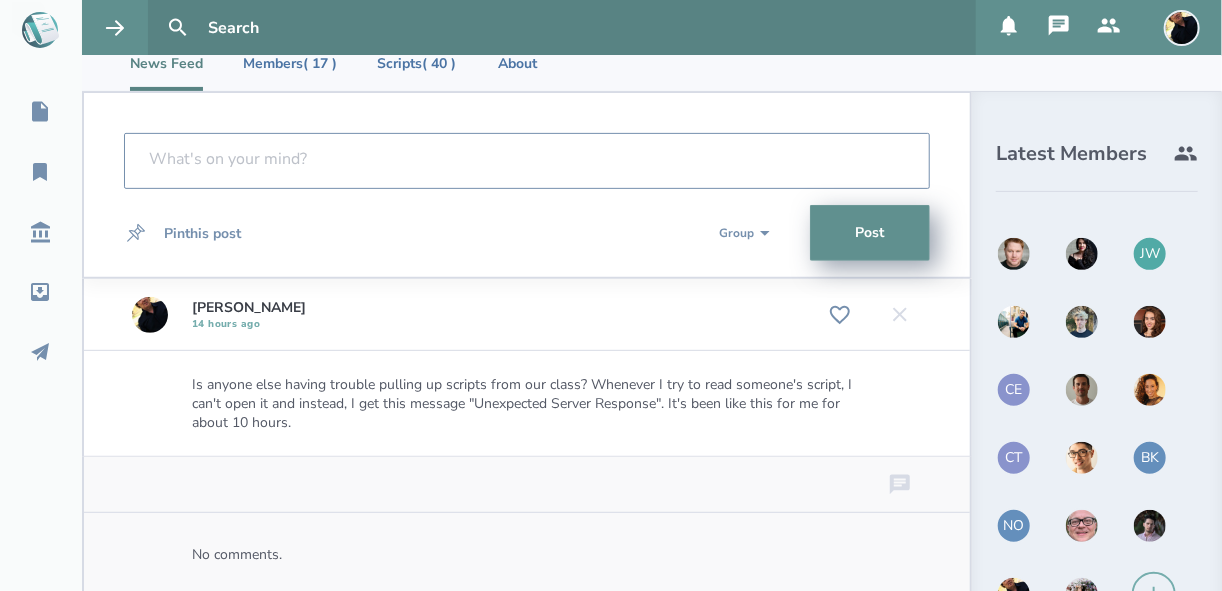 scroll, scrollTop: 160, scrollLeft: 0, axis: vertical 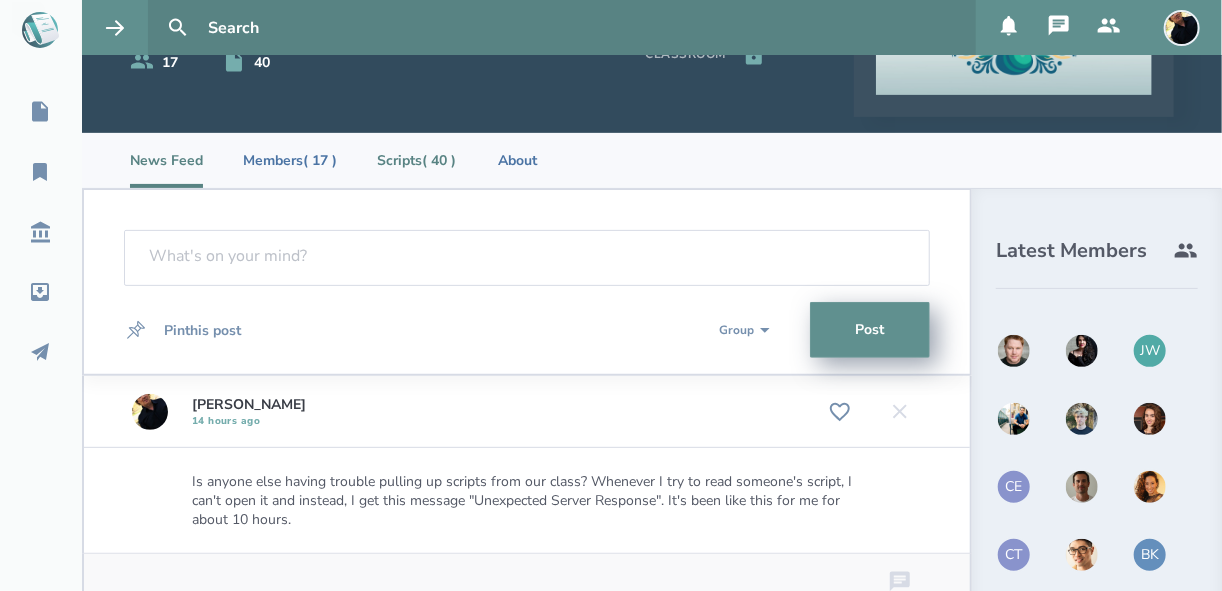 click on "Scripts  ( 40 )" at bounding box center [416, 160] 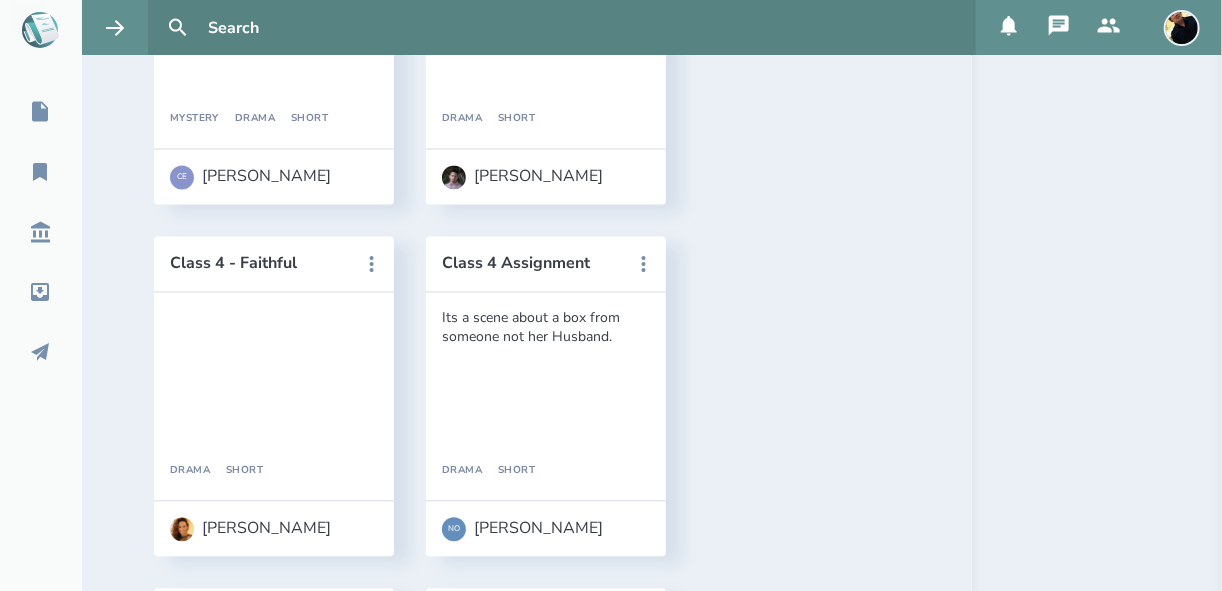 scroll, scrollTop: 1680, scrollLeft: 0, axis: vertical 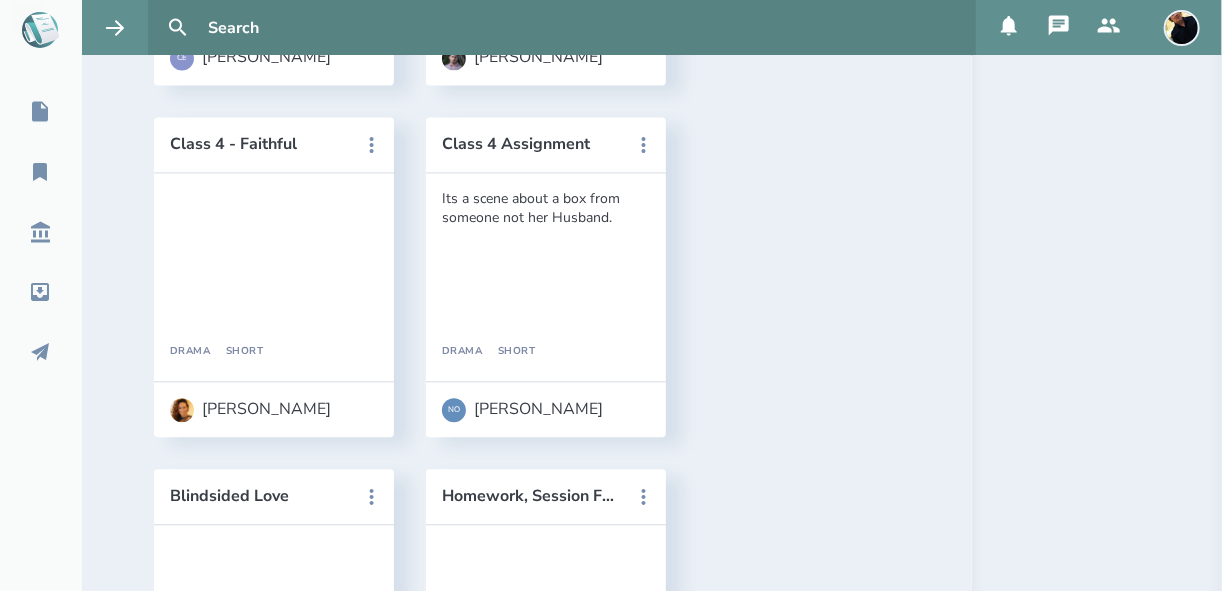 click on "Customer Service" at bounding box center [260, 848] 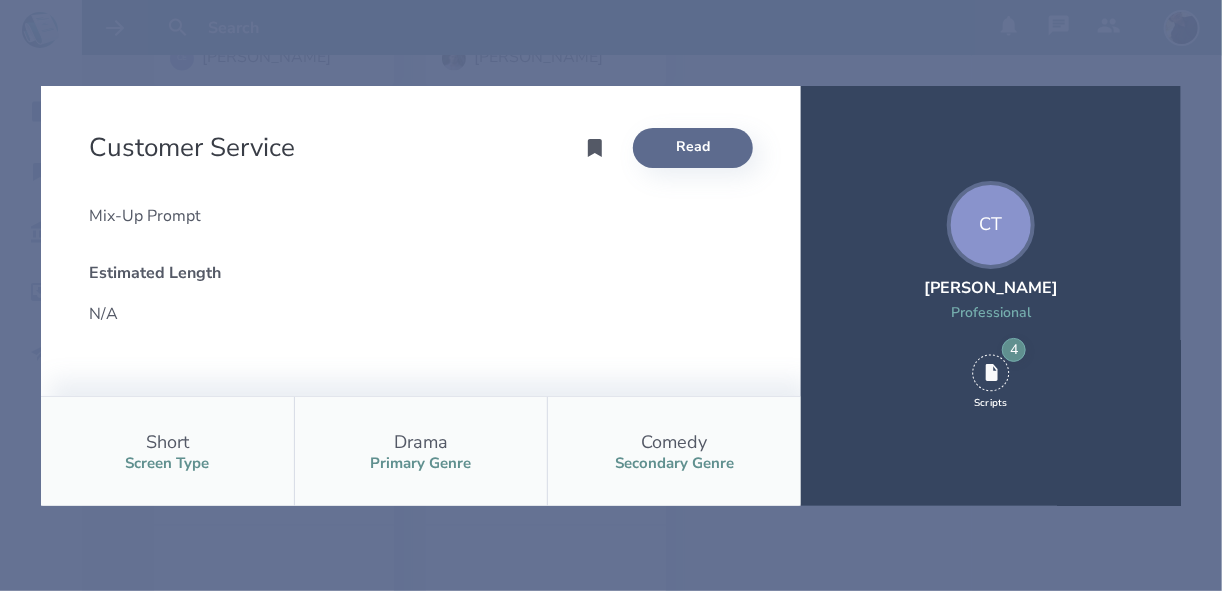 click on "Read" at bounding box center [693, 148] 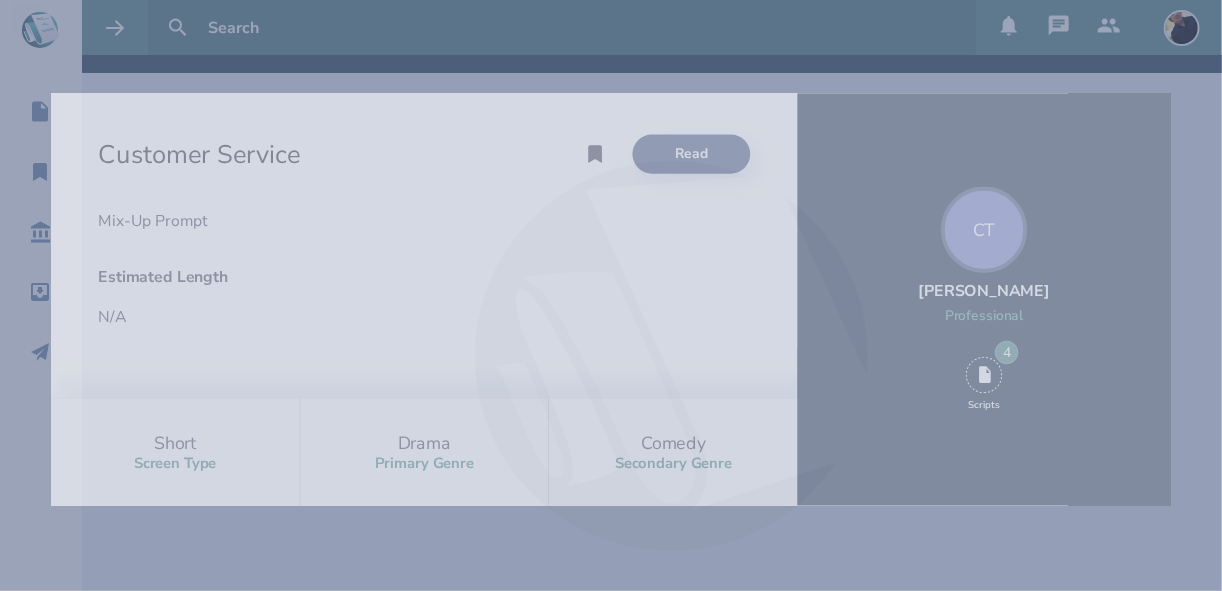 scroll, scrollTop: 0, scrollLeft: 0, axis: both 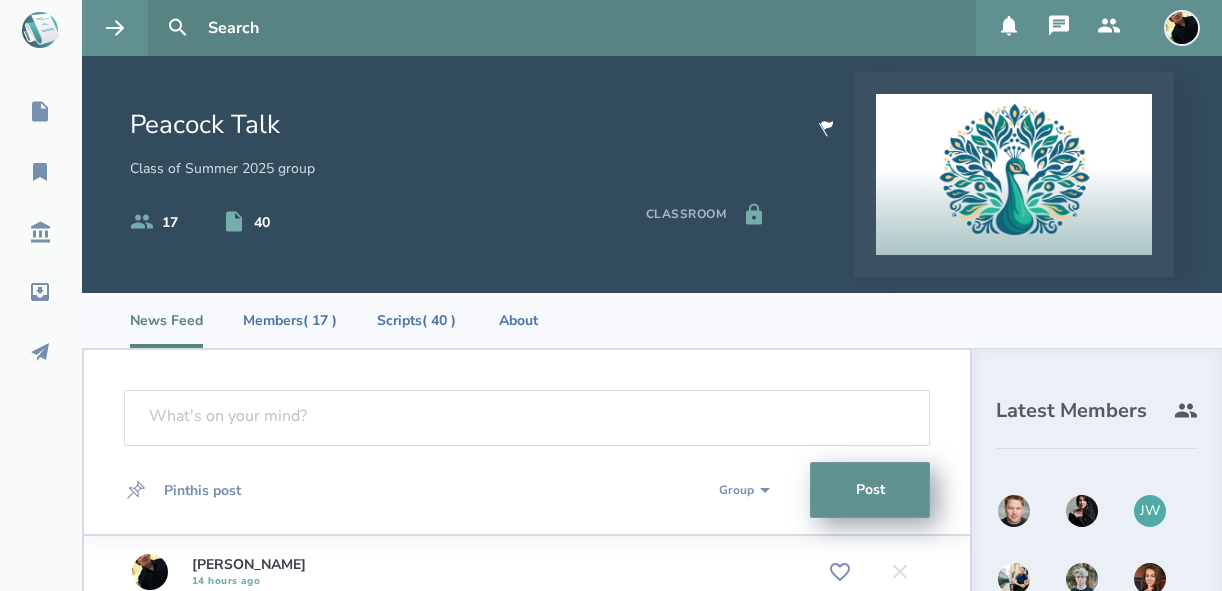 select on "1" 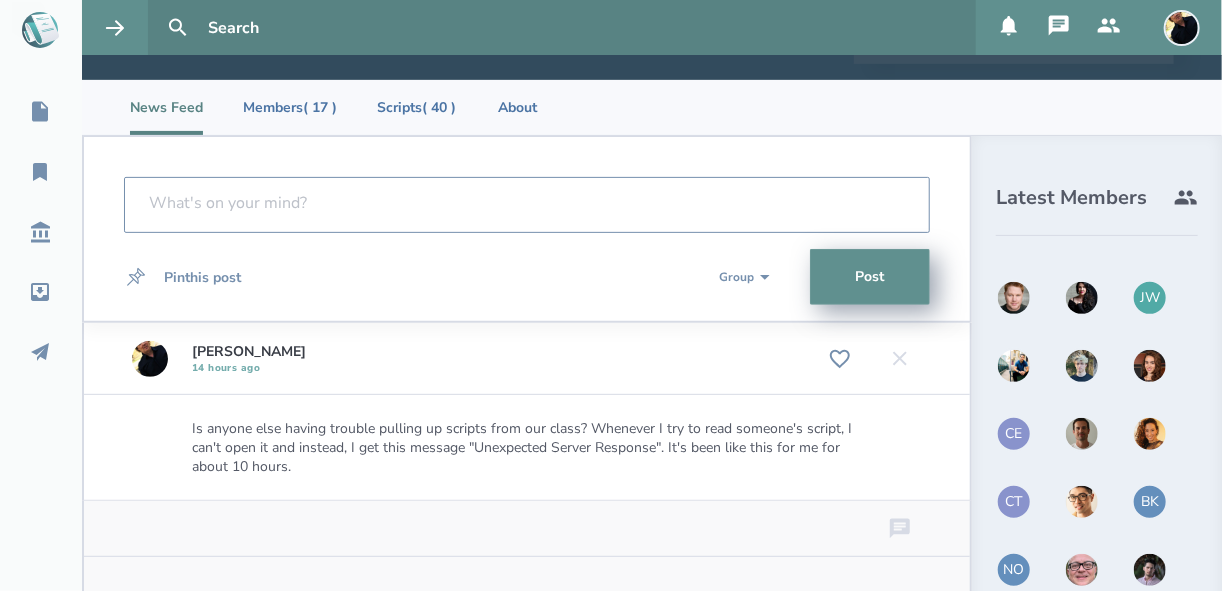scroll, scrollTop: 240, scrollLeft: 0, axis: vertical 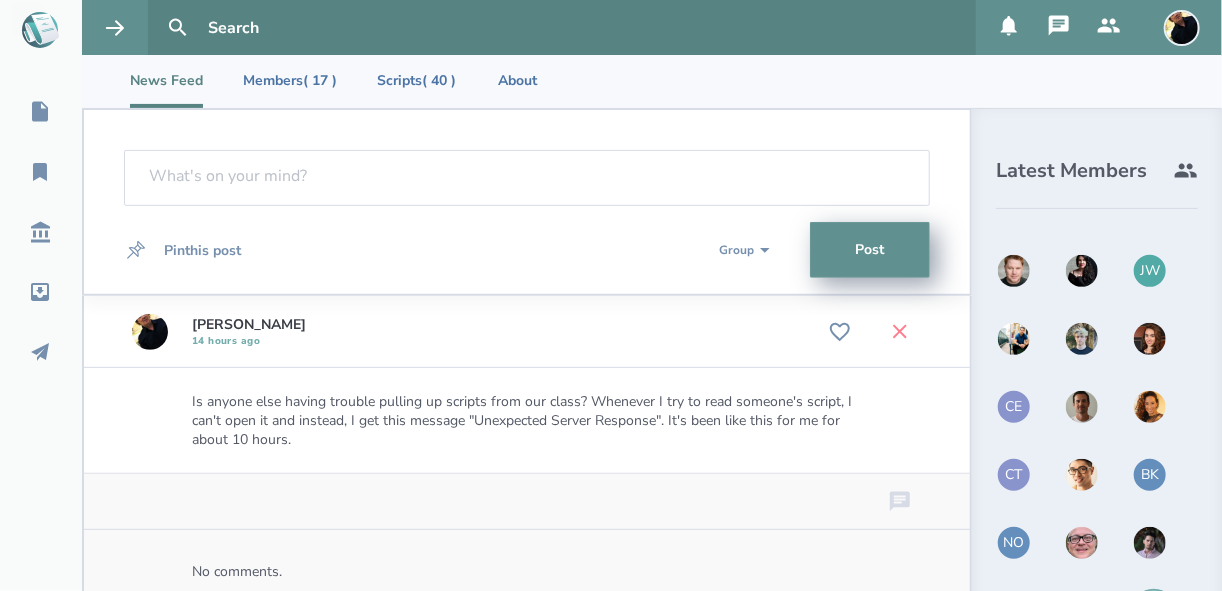 click 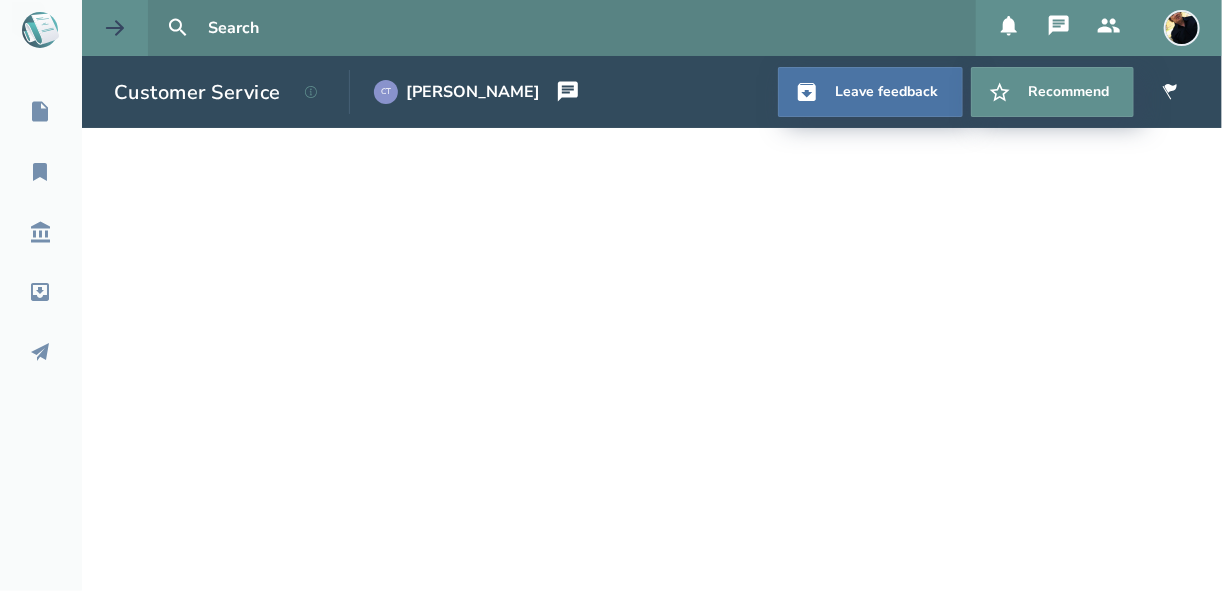 scroll, scrollTop: 0, scrollLeft: 0, axis: both 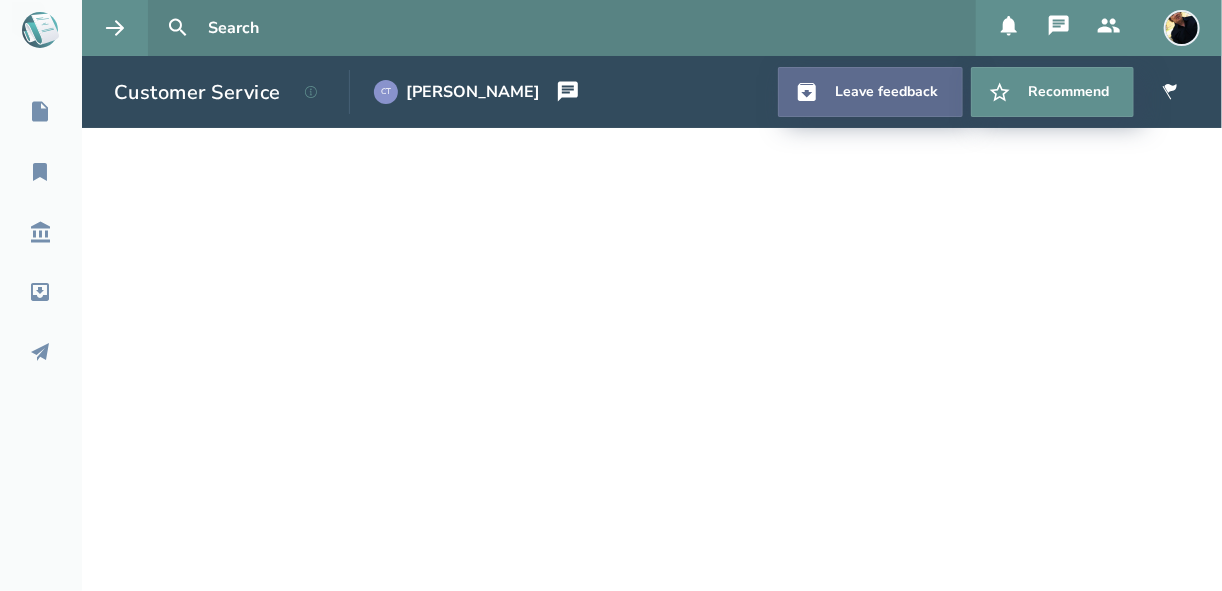 click on "Leave feedback" at bounding box center (870, 92) 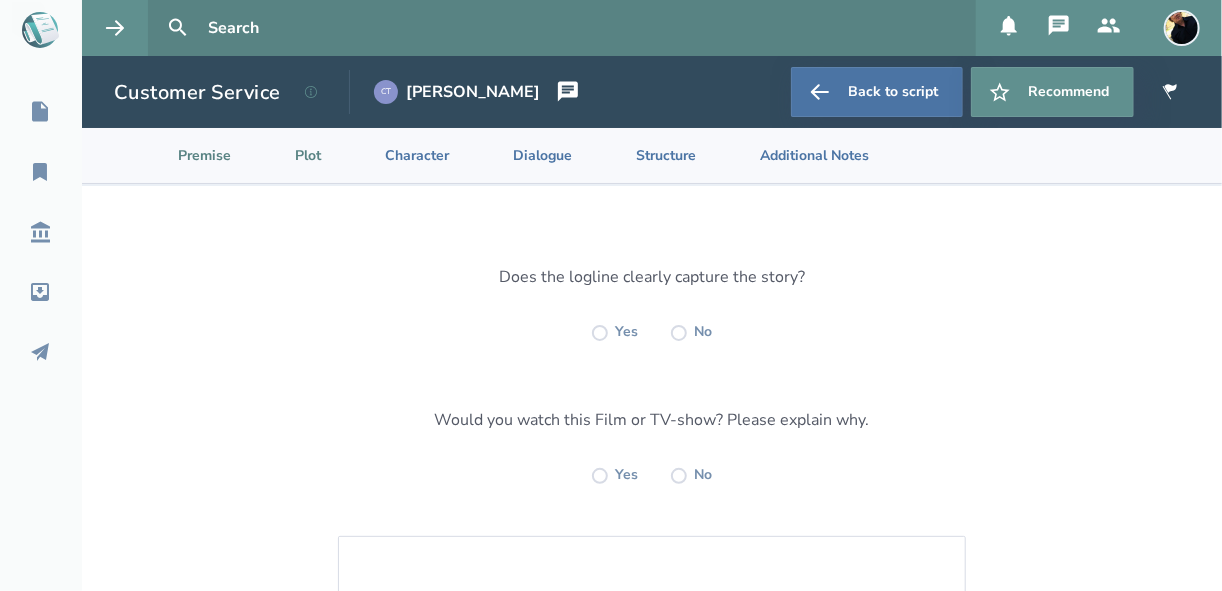 click on "Plot" at bounding box center [292, 155] 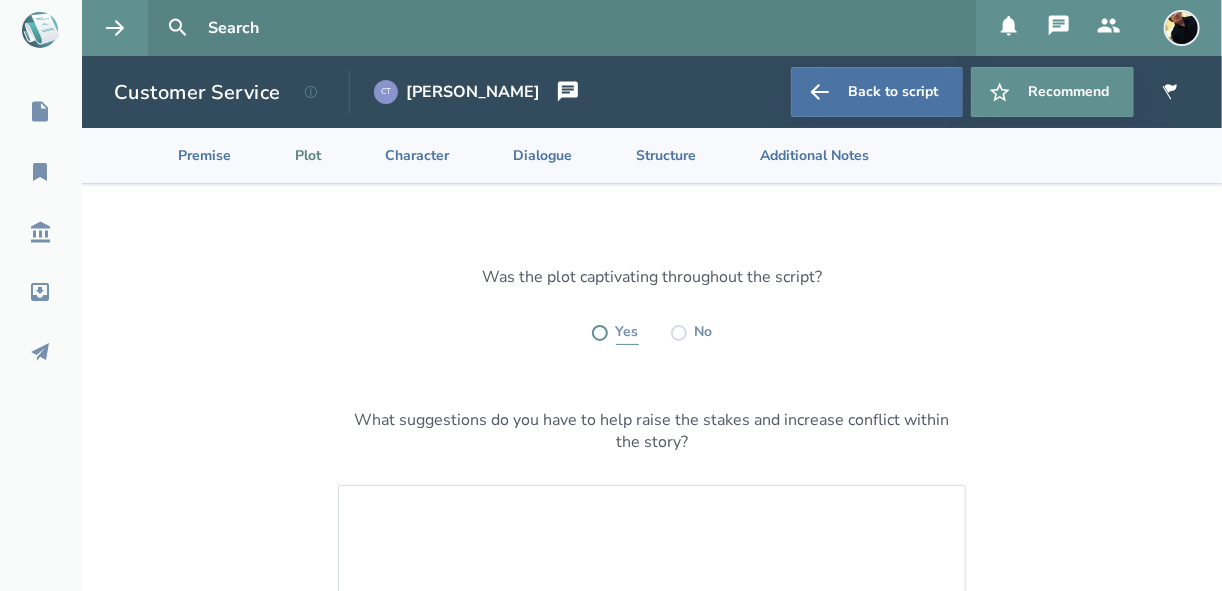 click at bounding box center [600, 333] 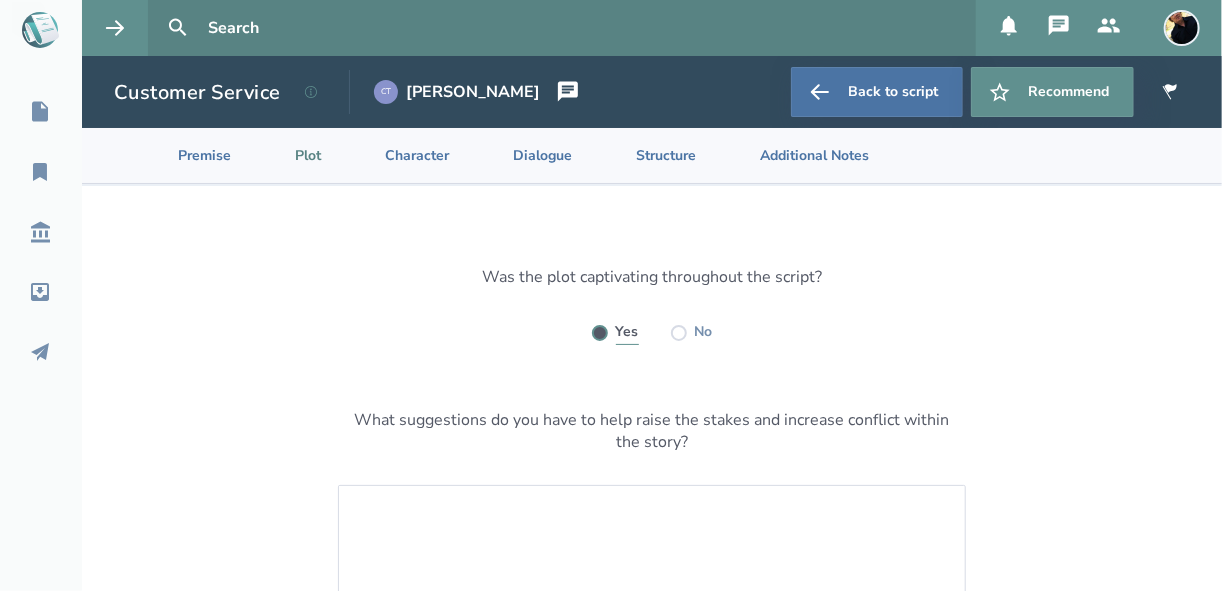 radio on "true" 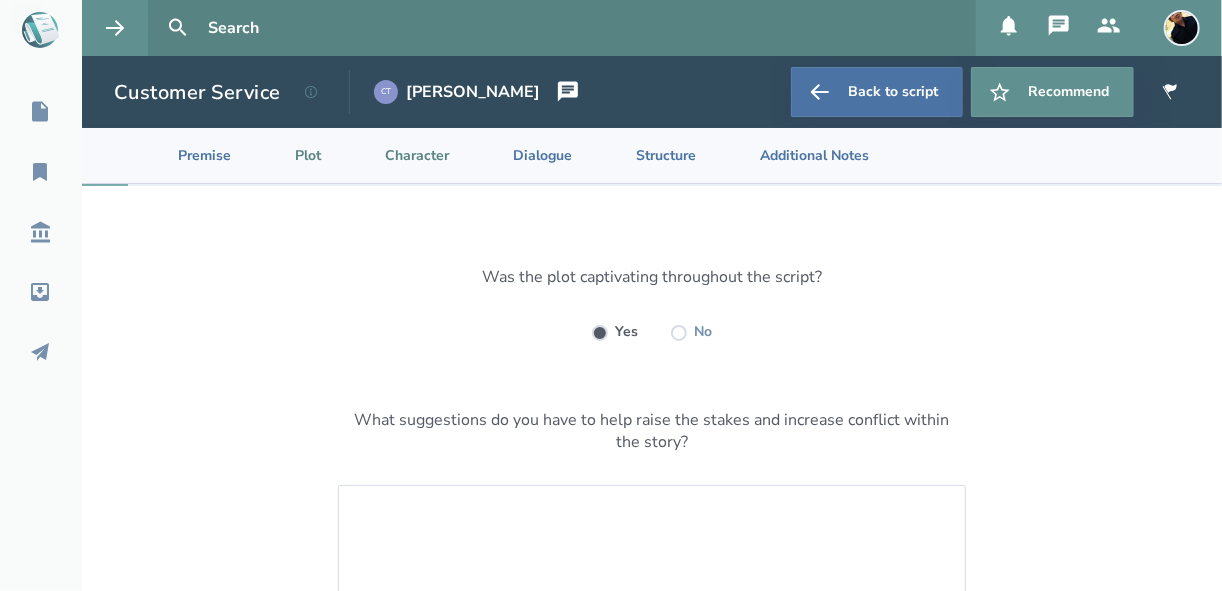 click on "Character" at bounding box center (401, 155) 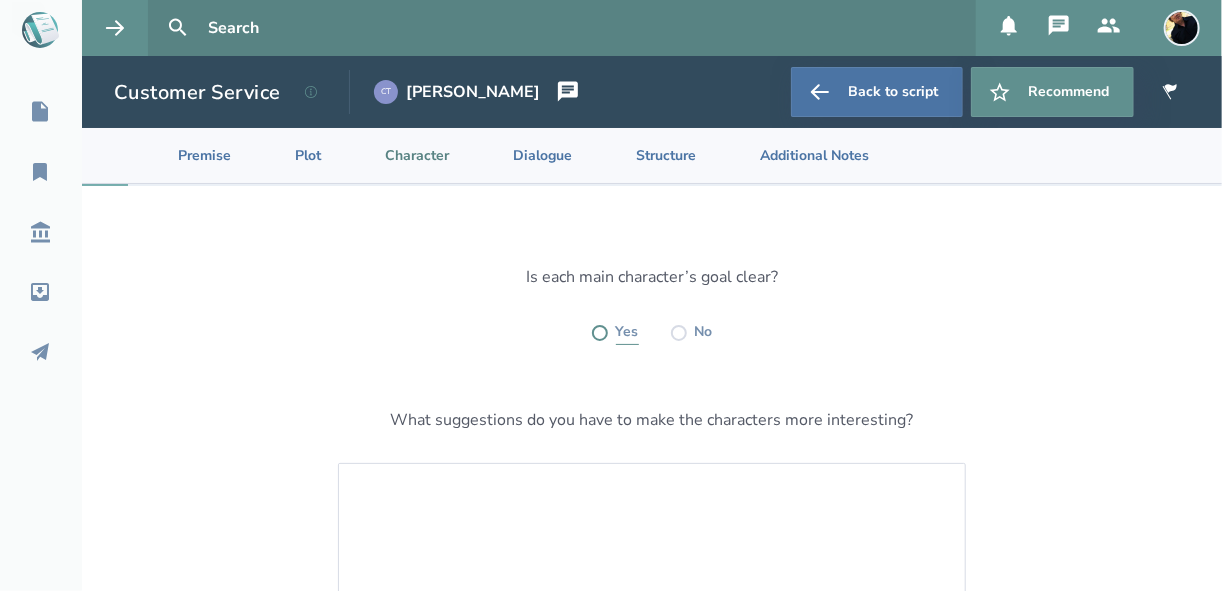click at bounding box center (600, 333) 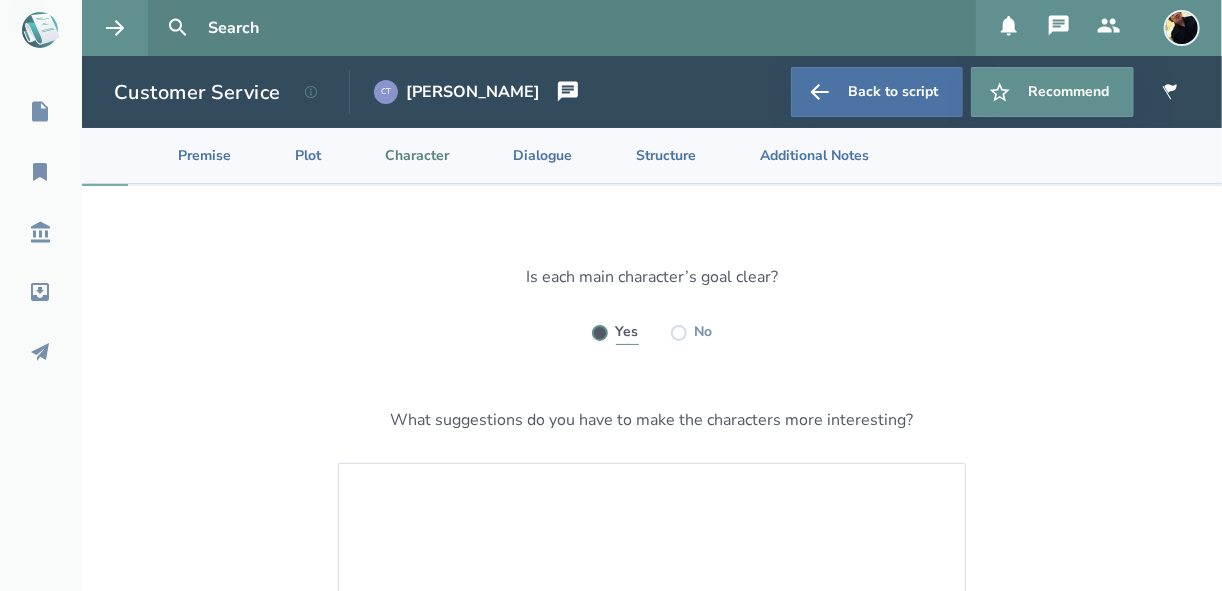 radio on "true" 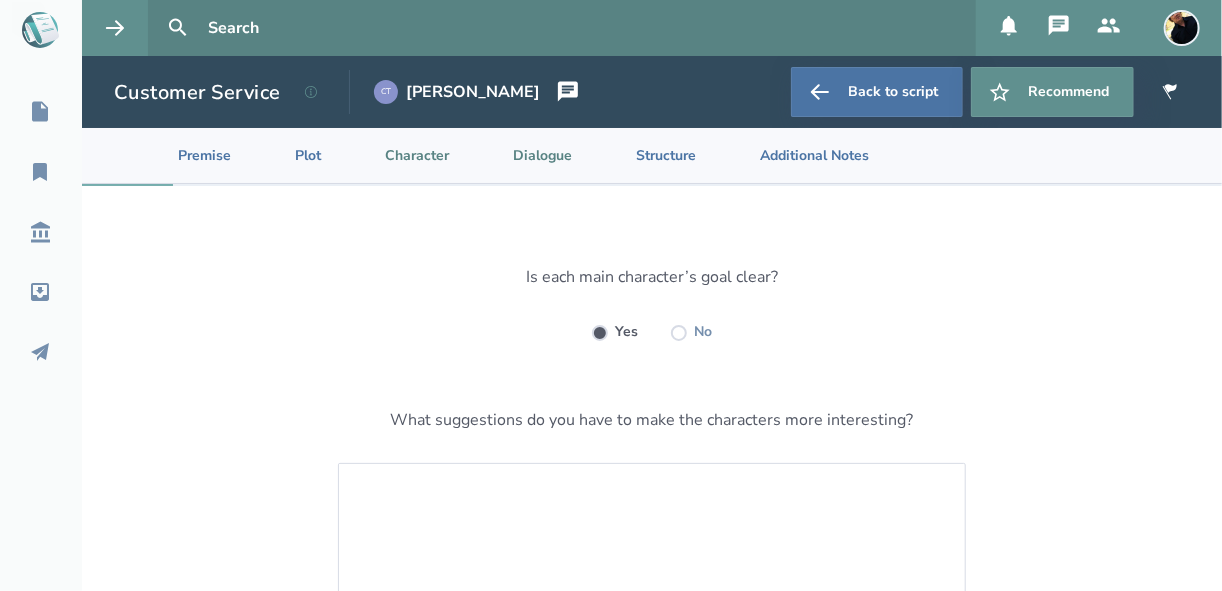 click on "Dialogue" at bounding box center (526, 155) 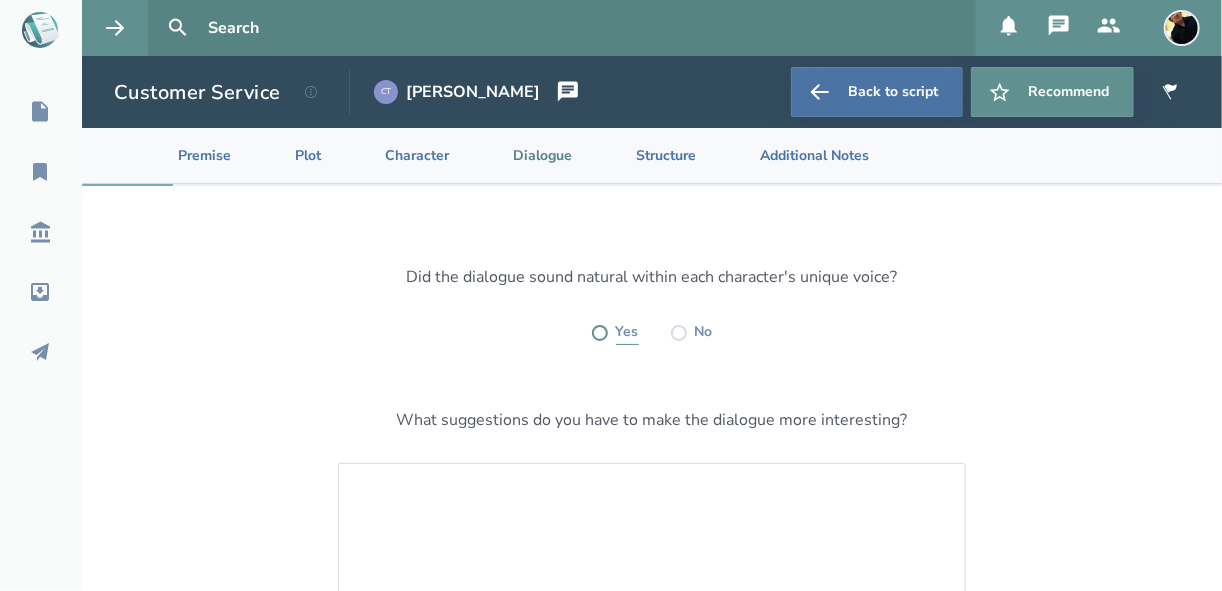 click at bounding box center [600, 333] 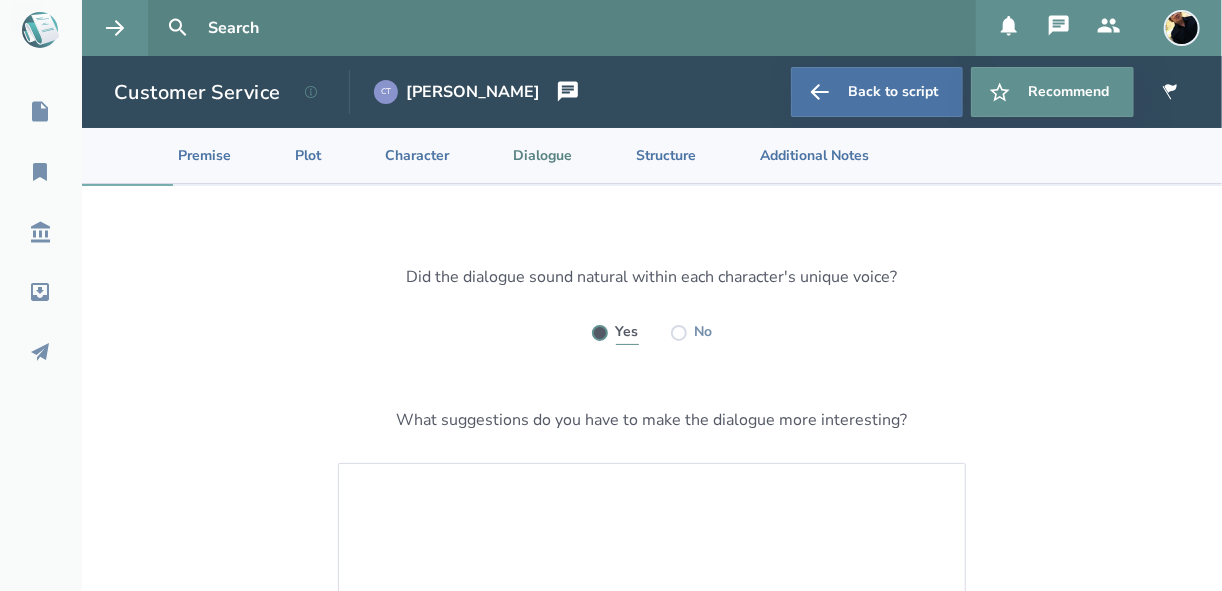 radio on "true" 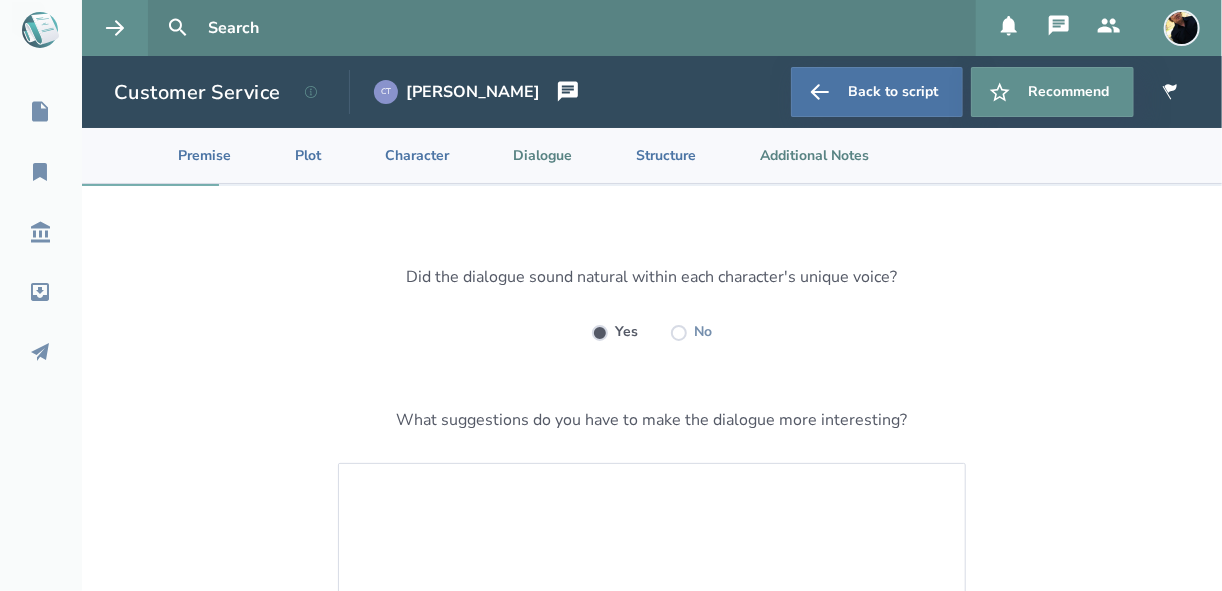 click on "Additional Notes" at bounding box center [798, 155] 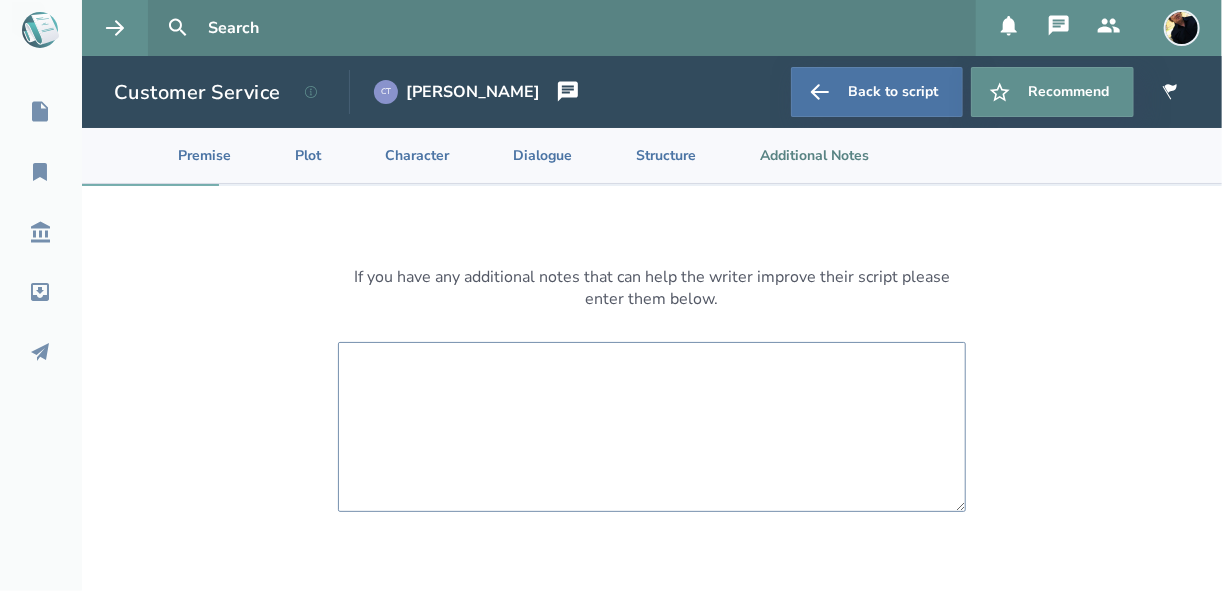 click at bounding box center [652, 427] 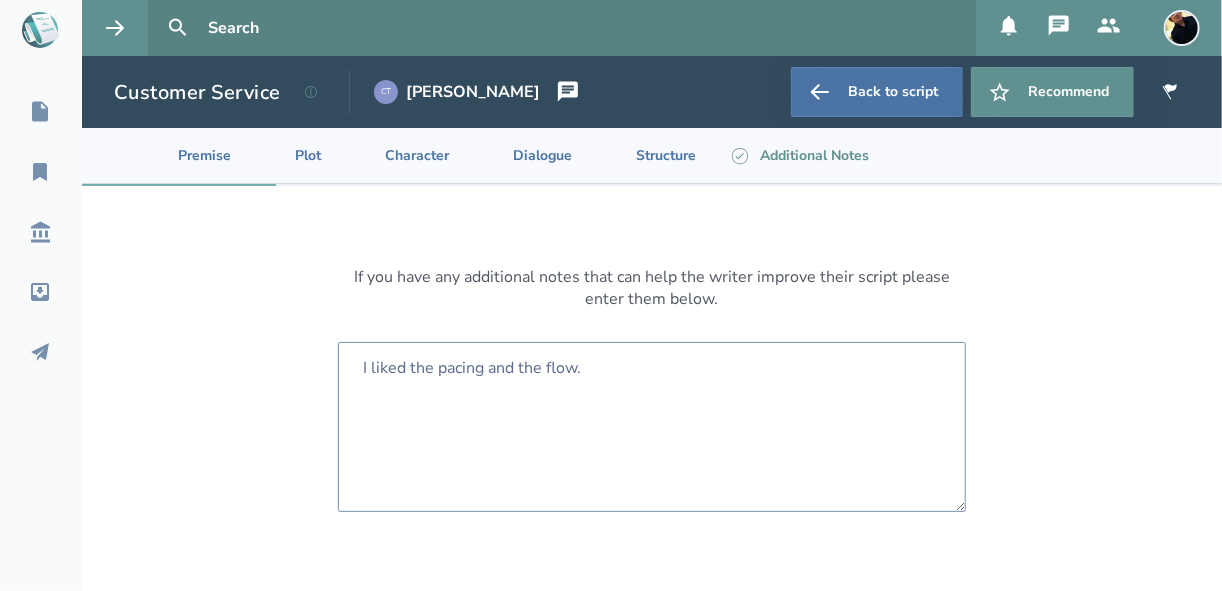 click on "I liked the pacing and the flow." at bounding box center [652, 427] 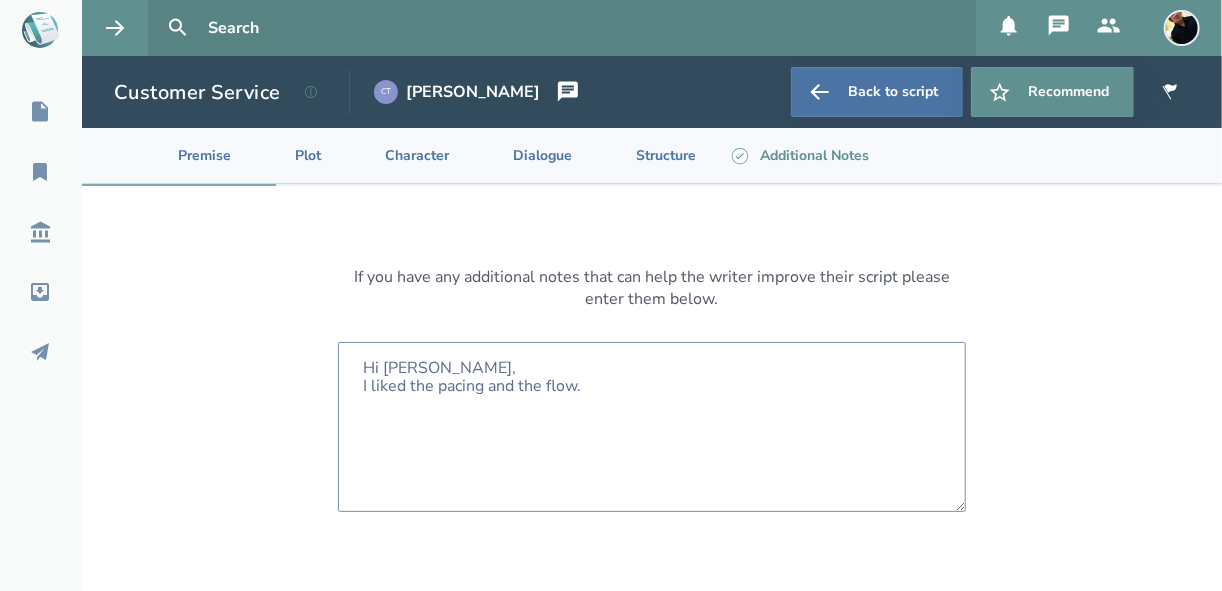 click on "Hi [PERSON_NAME],
I liked the pacing and the flow." at bounding box center (652, 427) 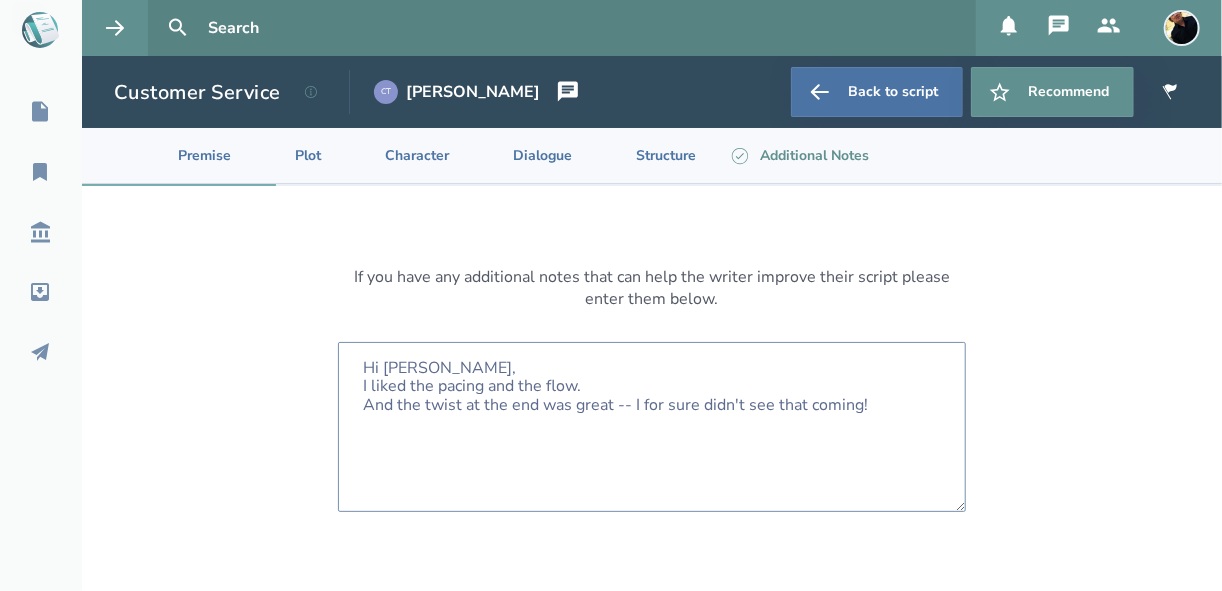click on "Hi [PERSON_NAME],
I liked the pacing and the flow.
And the twist at the end was great -- I for sure didn't see that coming!" at bounding box center [652, 427] 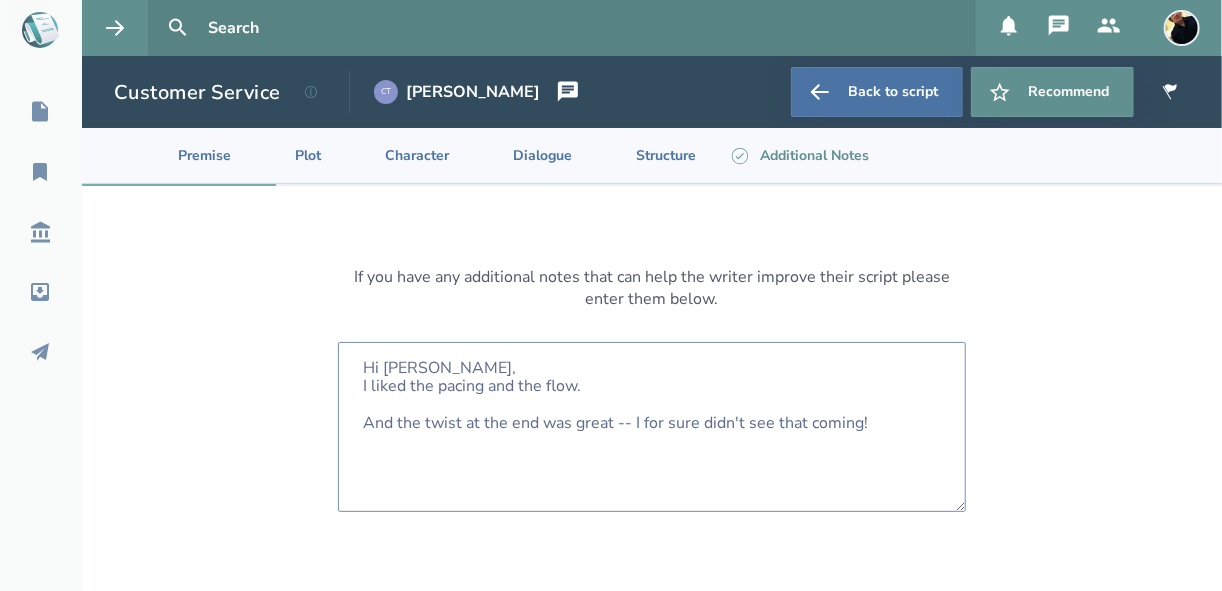 click on "Hi [PERSON_NAME],
I liked the pacing and the flow.
And the twist at the end was great -- I for sure didn't see that coming!" at bounding box center (652, 427) 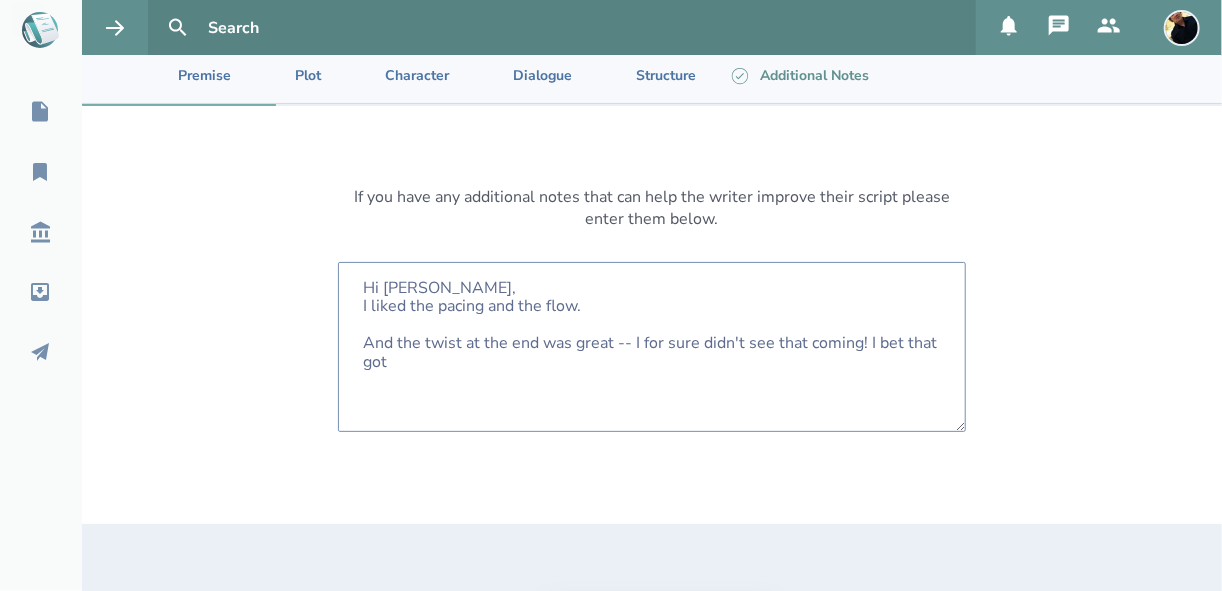 scroll, scrollTop: 240, scrollLeft: 0, axis: vertical 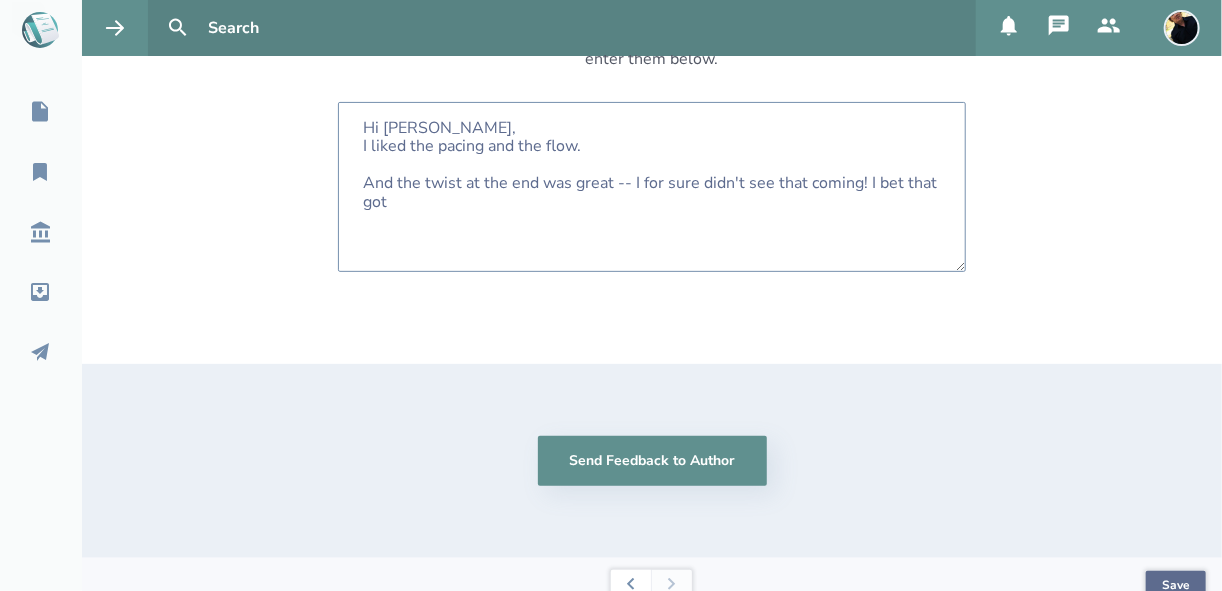 type on "Hi [PERSON_NAME],
I liked the pacing and the flow.
And the twist at the end was great -- I for sure didn't see that coming! I bet that got" 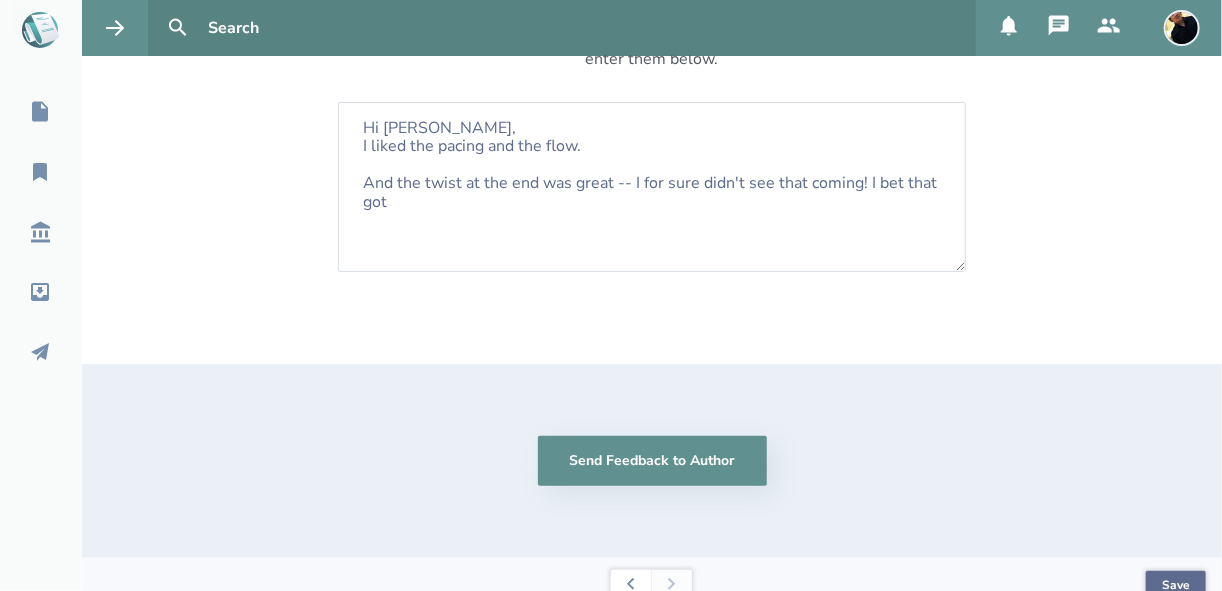 click on "Save" at bounding box center [1176, 586] 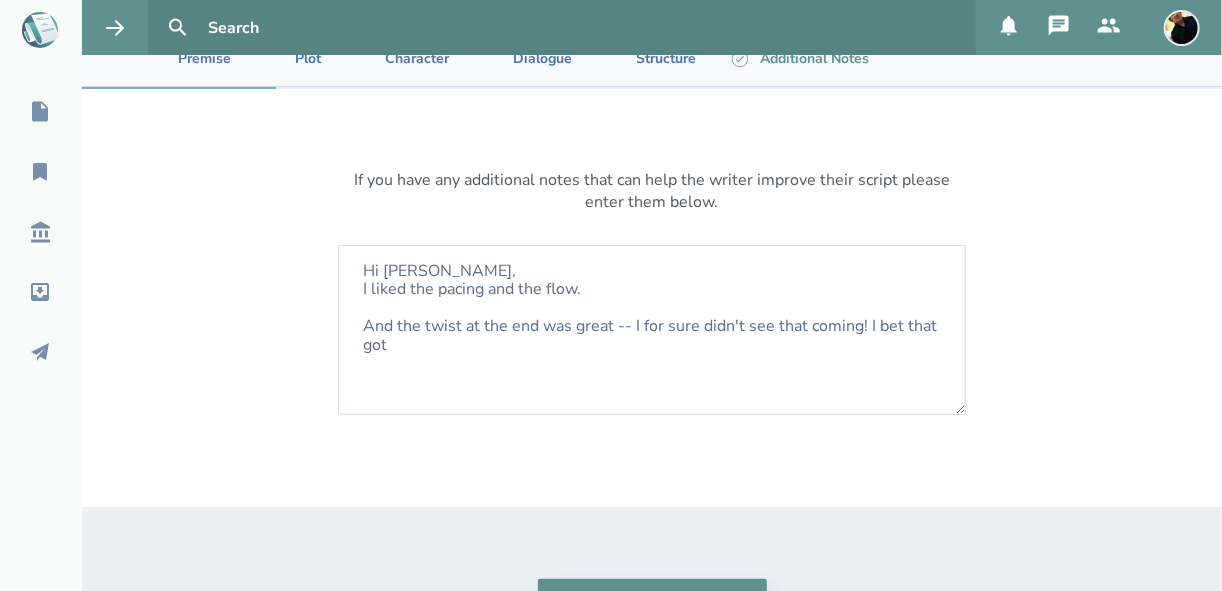 scroll, scrollTop: 0, scrollLeft: 0, axis: both 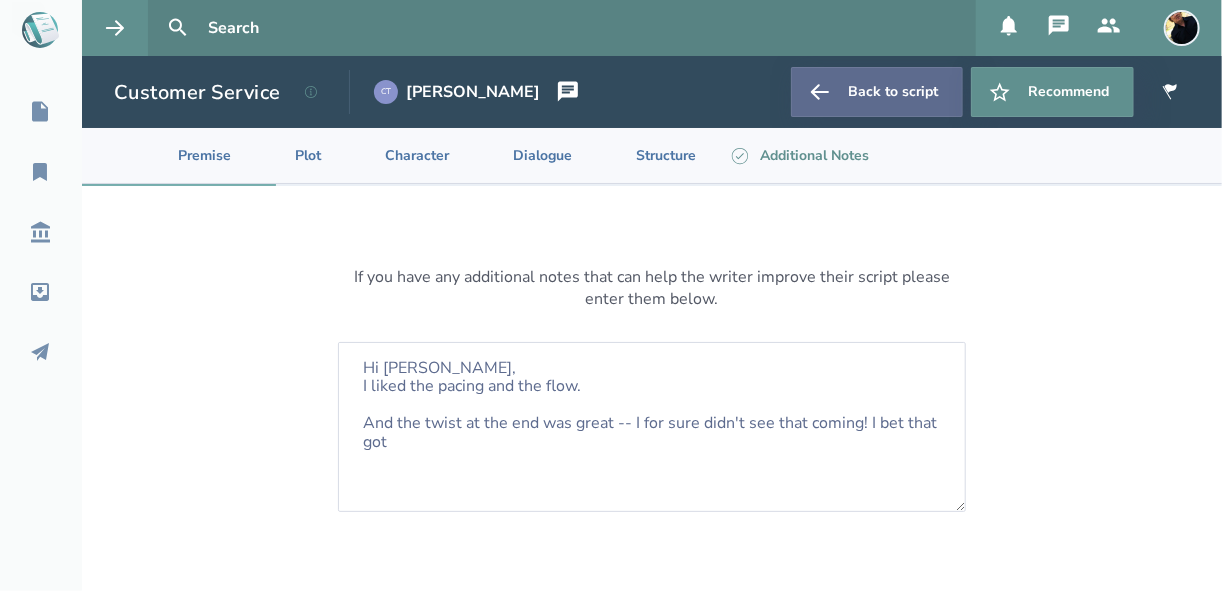 click on "Back to script" at bounding box center [877, 92] 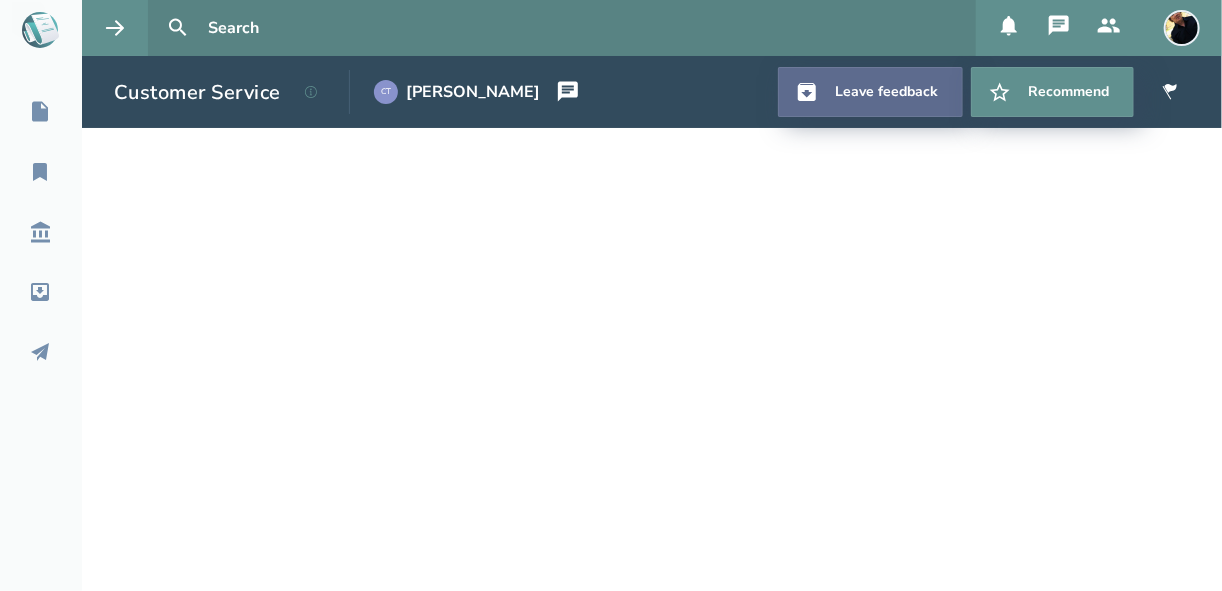 click on "Leave feedback" at bounding box center [870, 92] 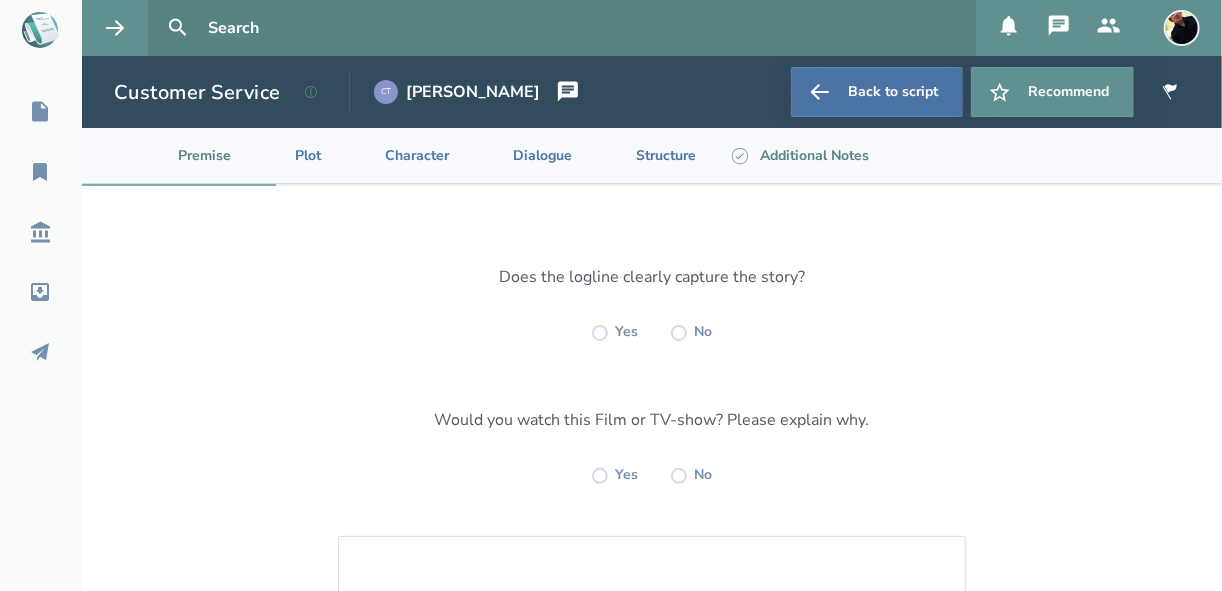 click on "Additional Notes" at bounding box center (798, 155) 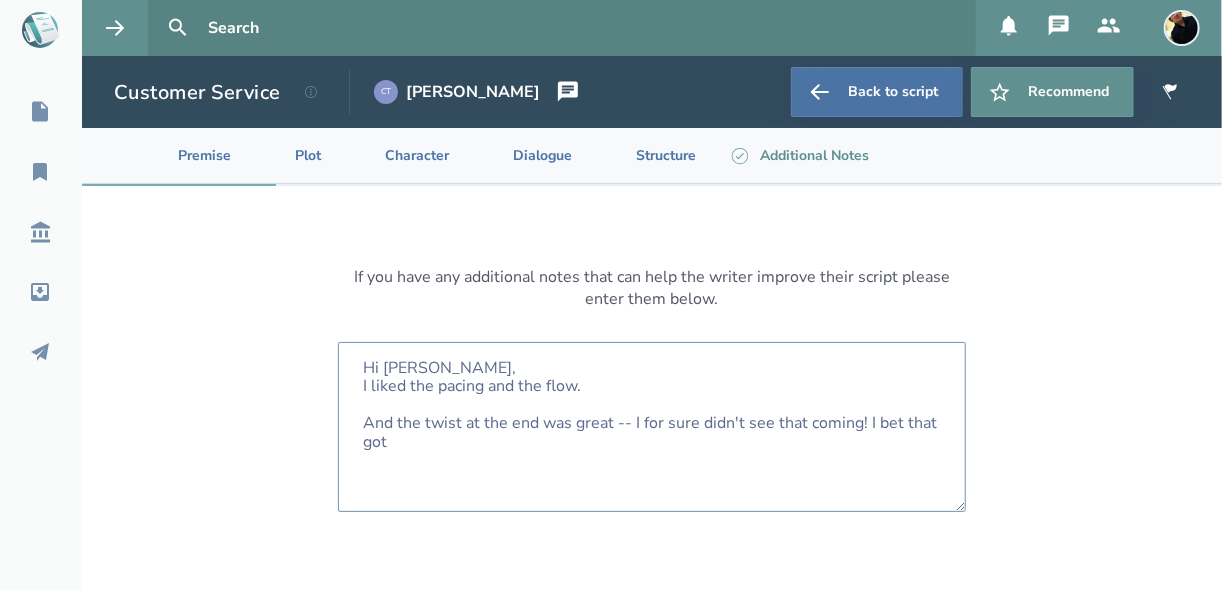 click on "Hi [PERSON_NAME],
I liked the pacing and the flow.
And the twist at the end was great -- I for sure didn't see that coming! I bet that got" at bounding box center [652, 427] 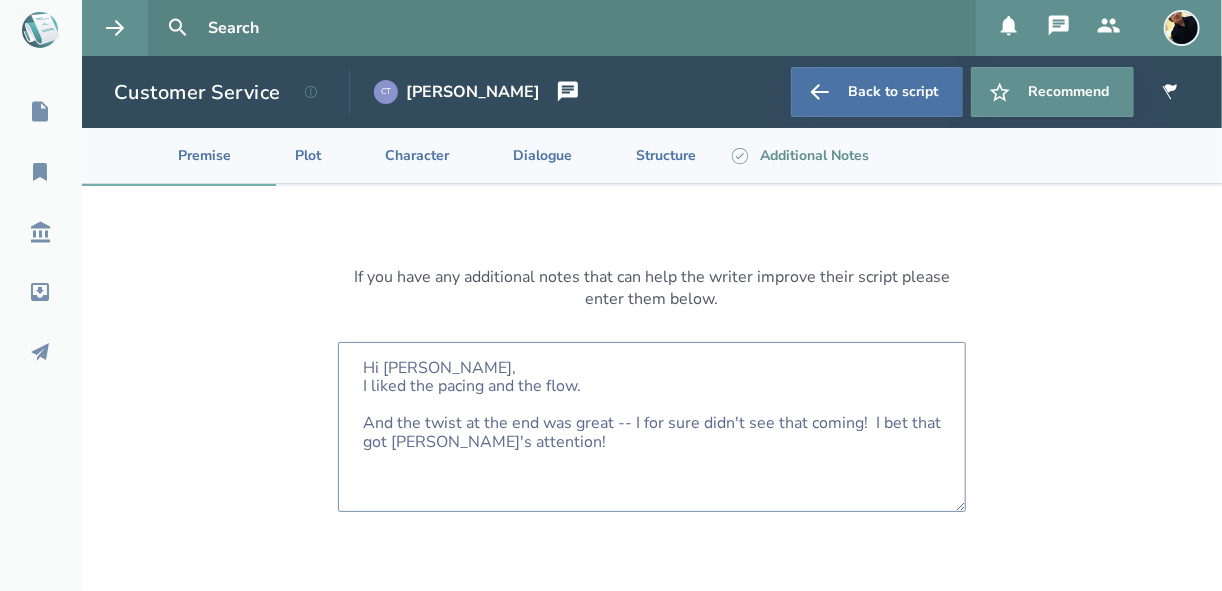 scroll, scrollTop: 240, scrollLeft: 0, axis: vertical 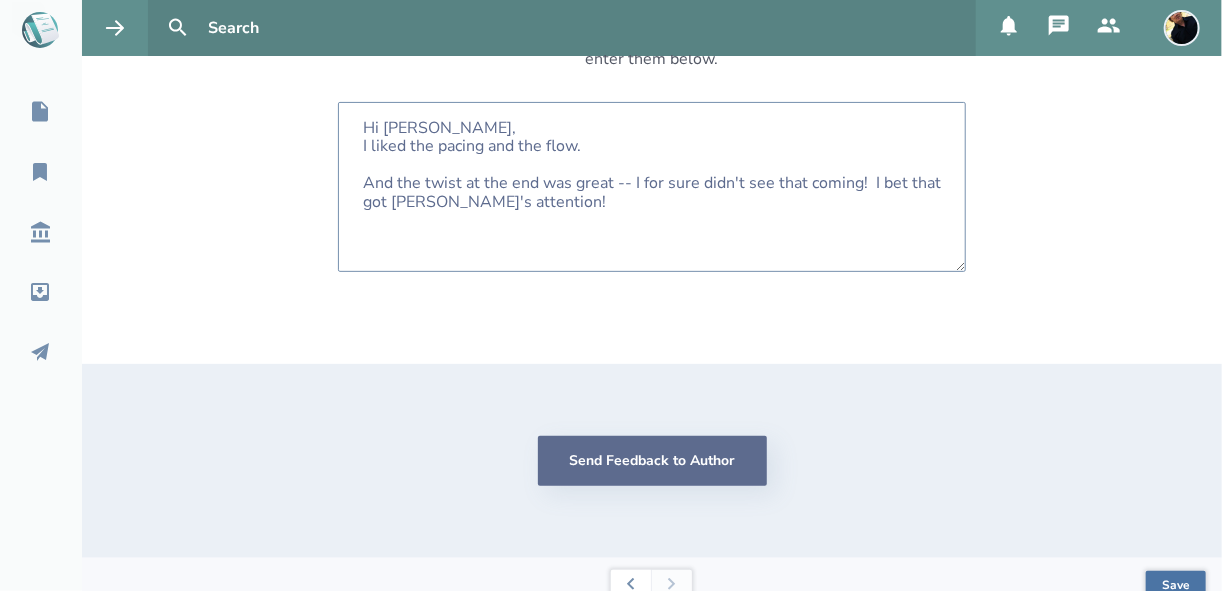type on "Hi [PERSON_NAME],
I liked the pacing and the flow.
And the twist at the end was great -- I for sure didn't see that coming!  I bet that got [PERSON_NAME]'s attention!" 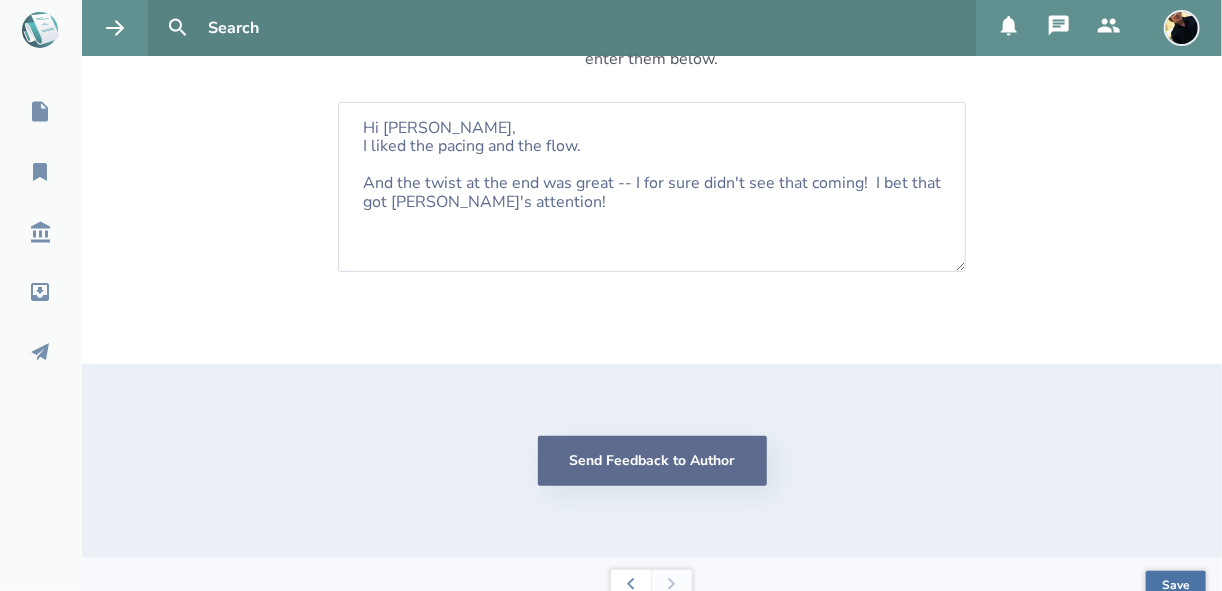 click on "Send Feedback to Author" at bounding box center [652, 461] 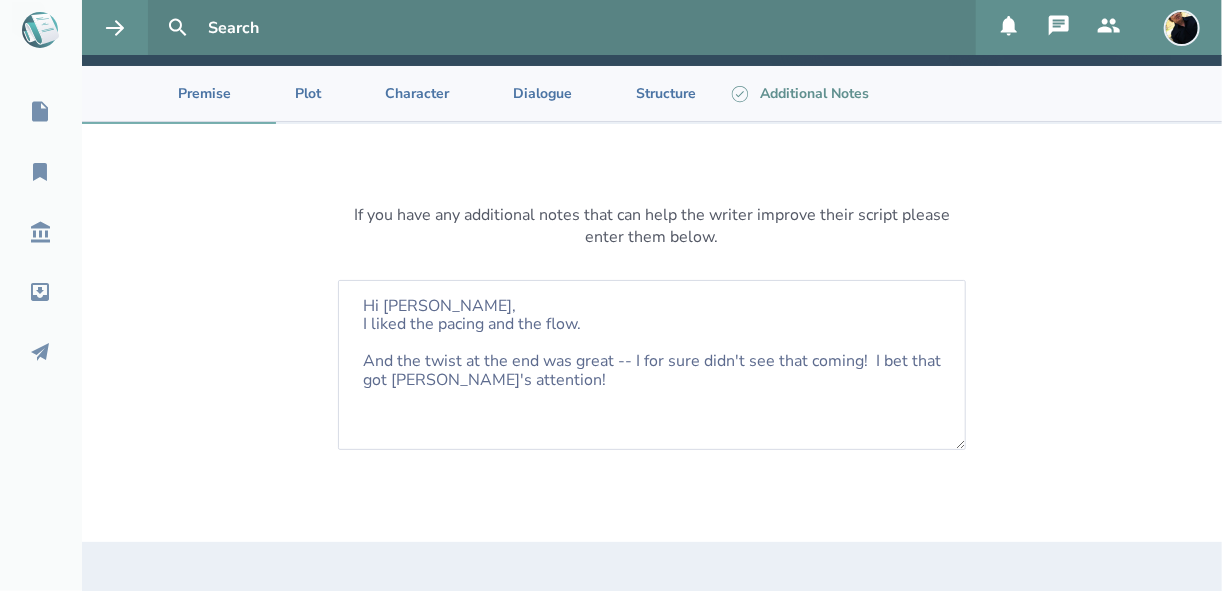 scroll, scrollTop: 0, scrollLeft: 0, axis: both 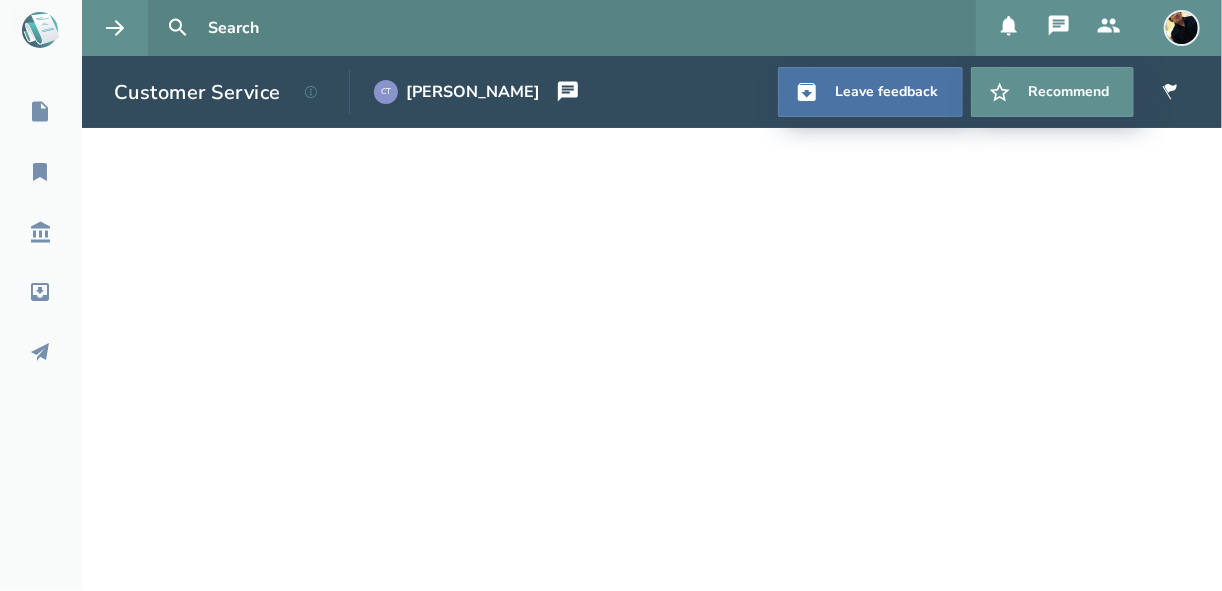 select on "1" 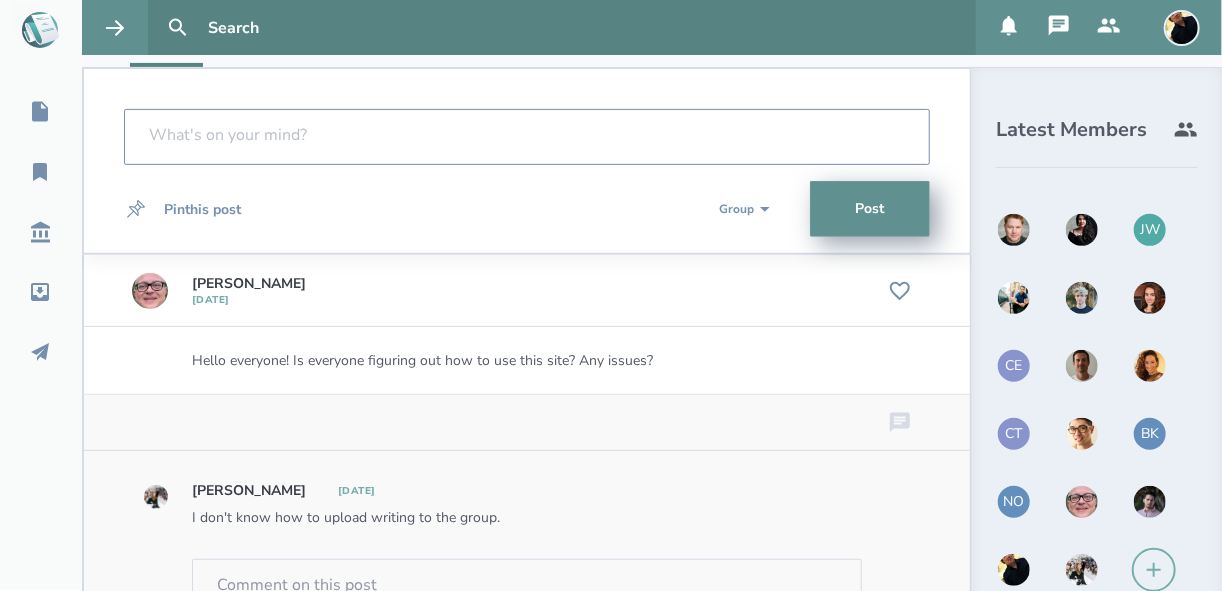 scroll, scrollTop: 65, scrollLeft: 0, axis: vertical 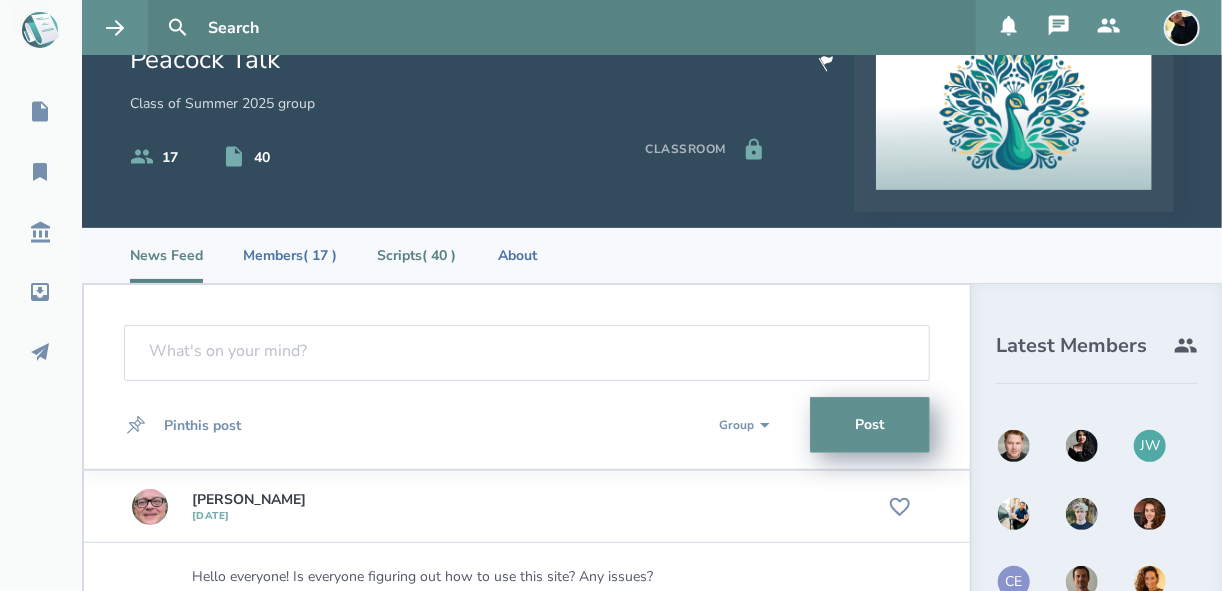 click on "Scripts  ( 40 )" at bounding box center [416, 255] 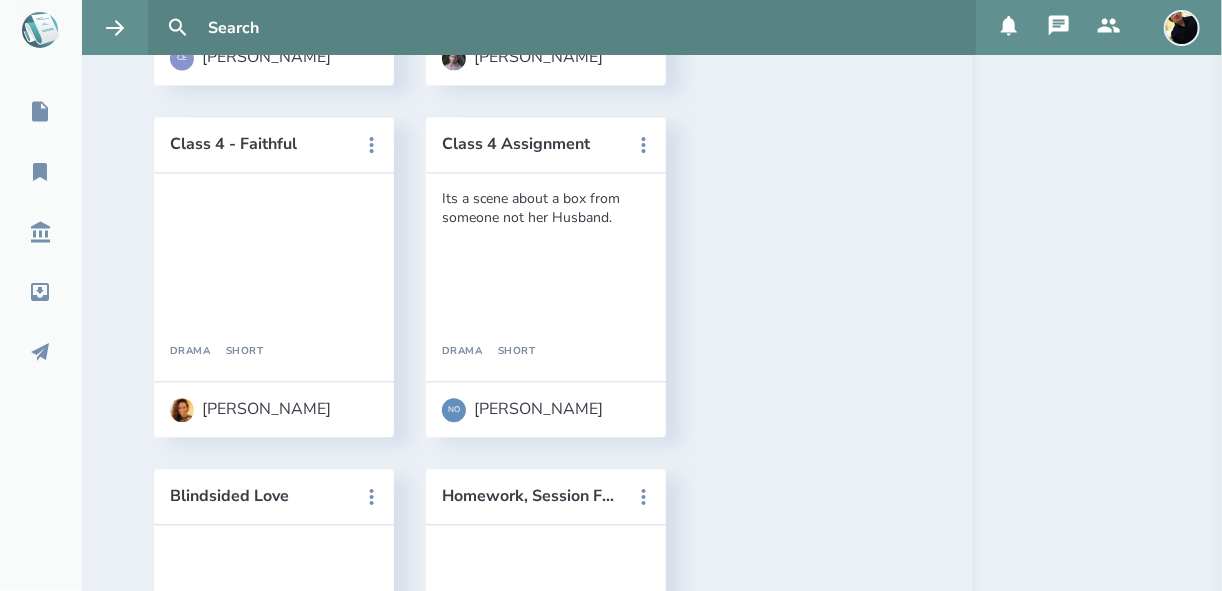 scroll, scrollTop: 1585, scrollLeft: 0, axis: vertical 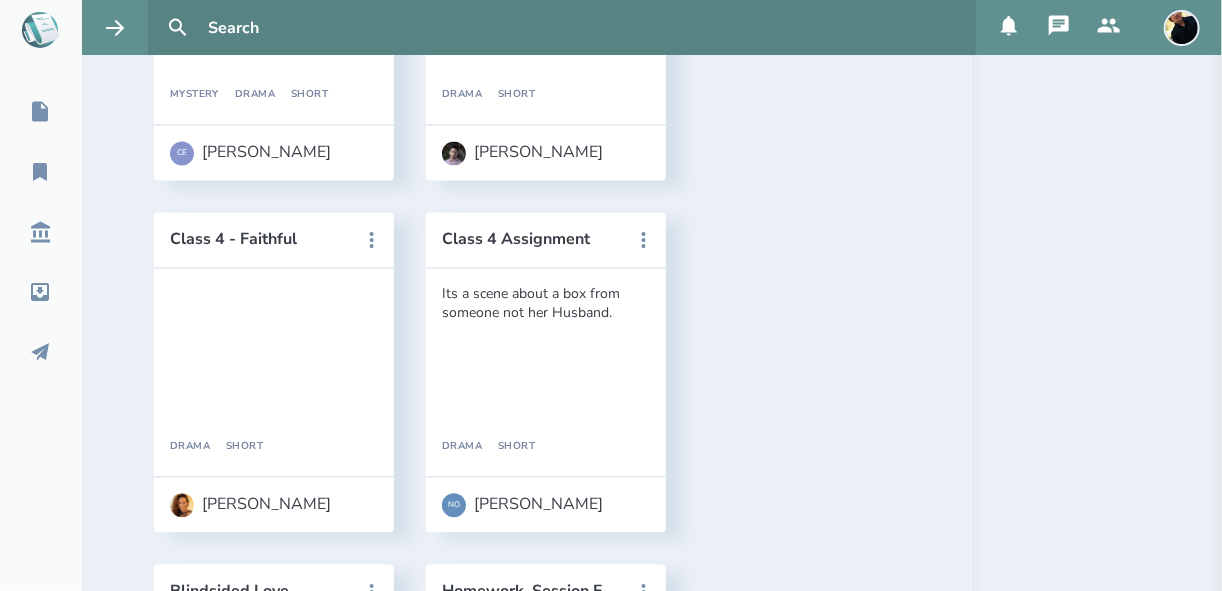 click on "Painting" at bounding box center [532, 943] 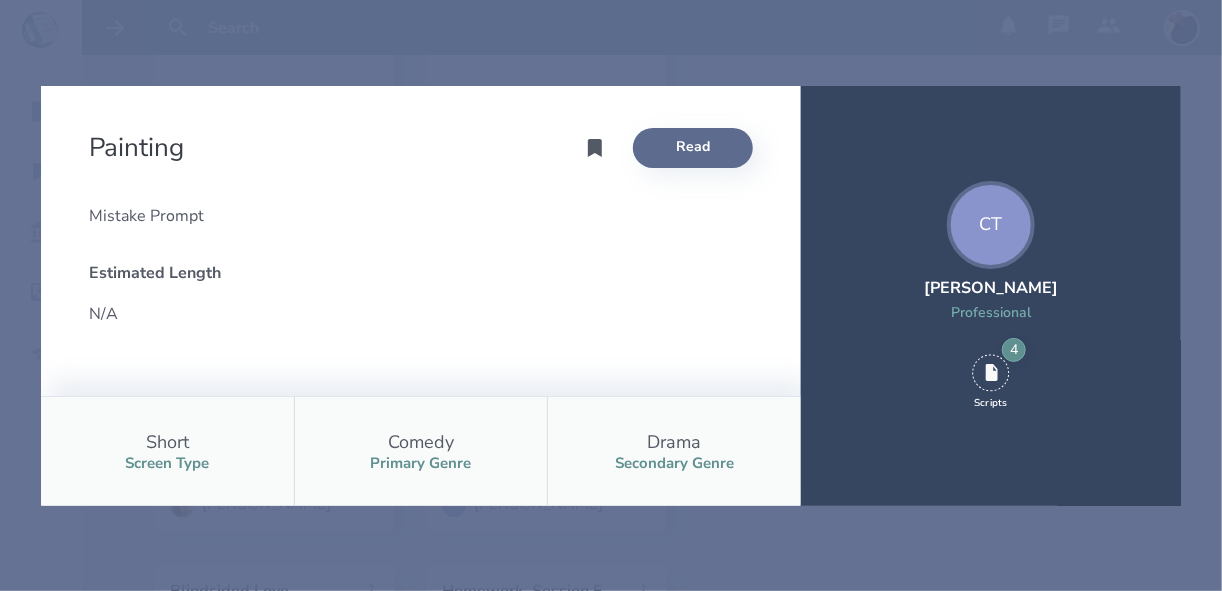 click on "Read" at bounding box center [693, 148] 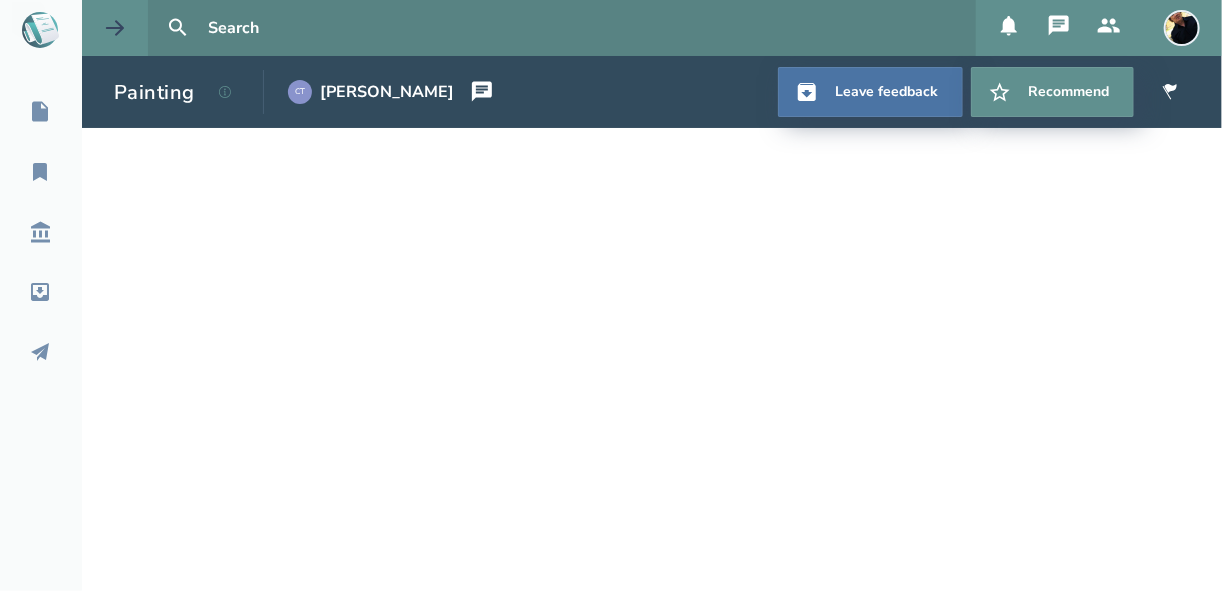 select on "1" 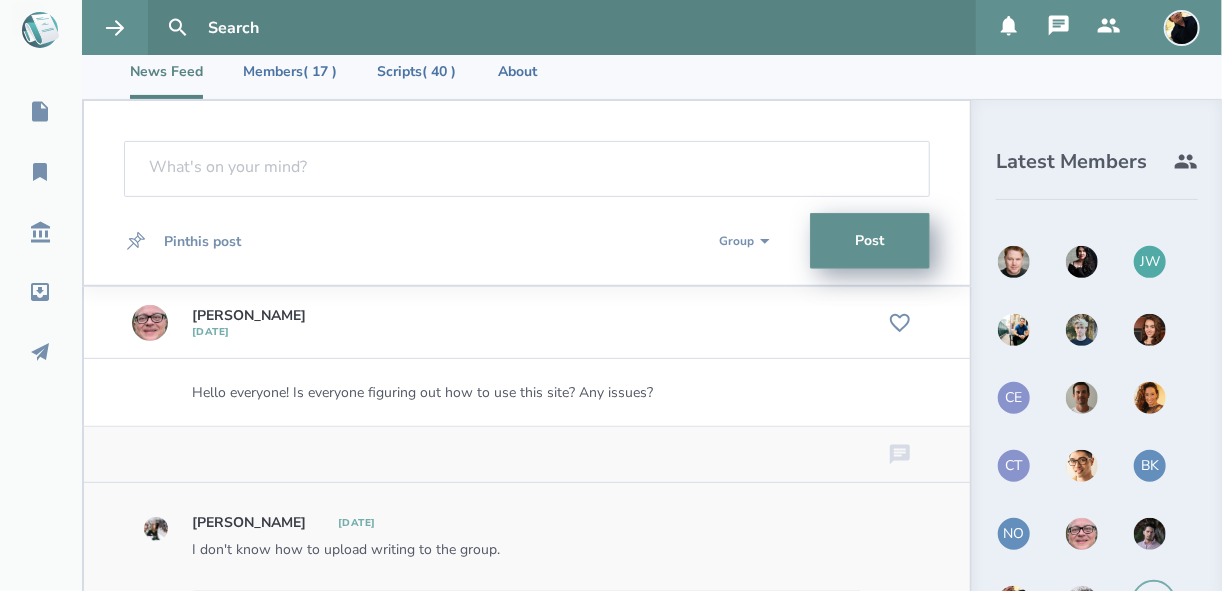 scroll, scrollTop: 65, scrollLeft: 0, axis: vertical 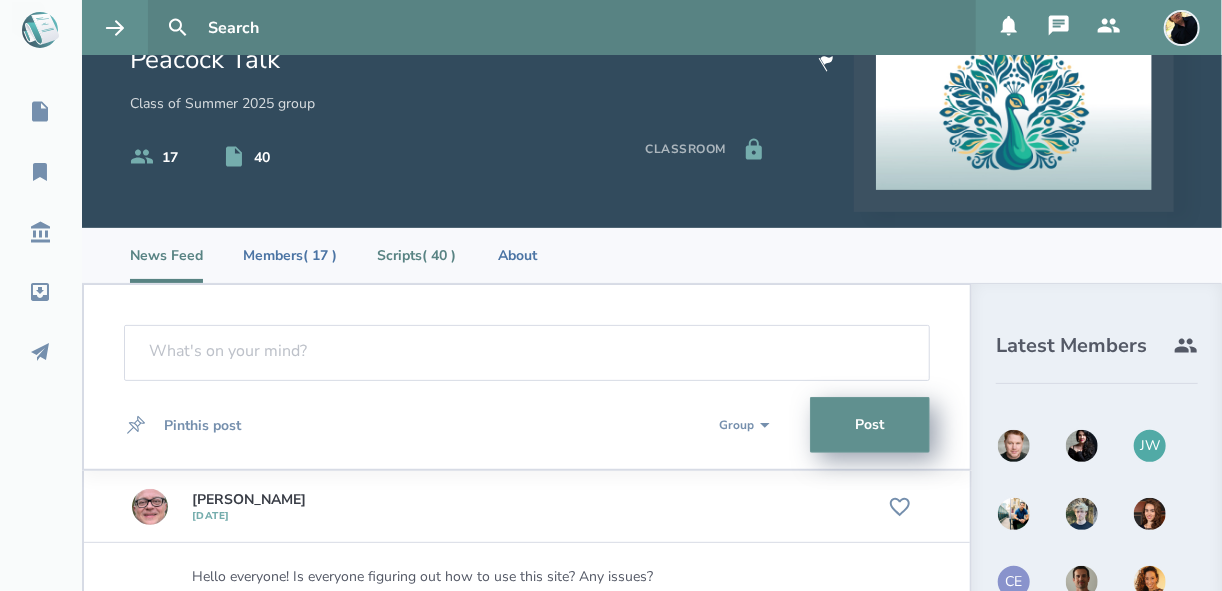 click on "Scripts  ( 40 )" at bounding box center (416, 255) 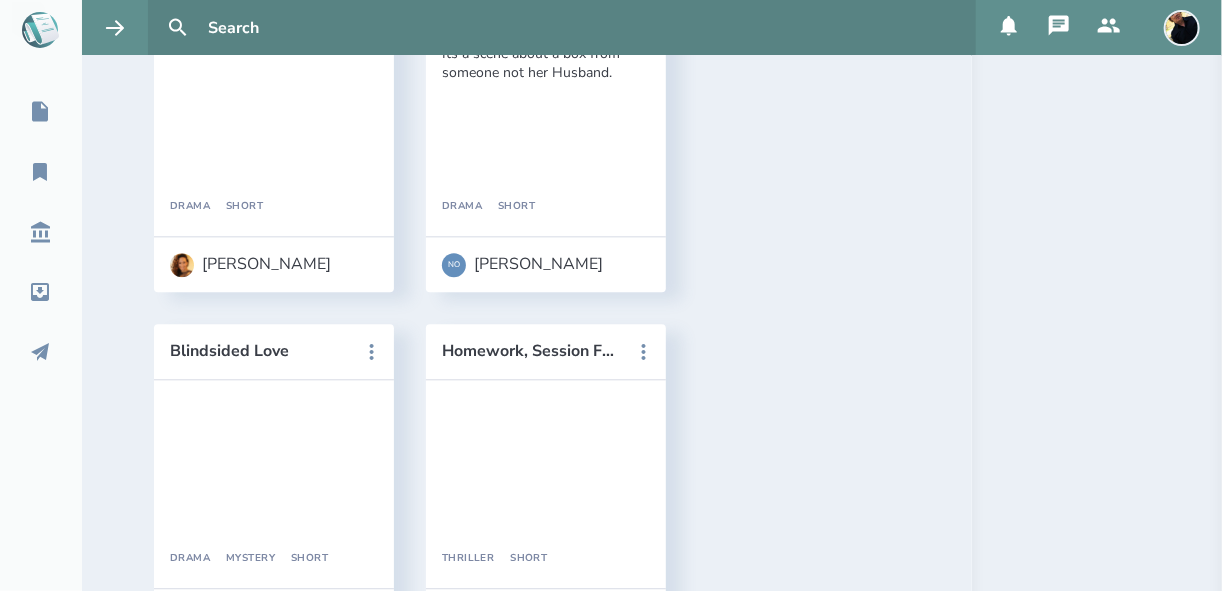 scroll, scrollTop: 1665, scrollLeft: 0, axis: vertical 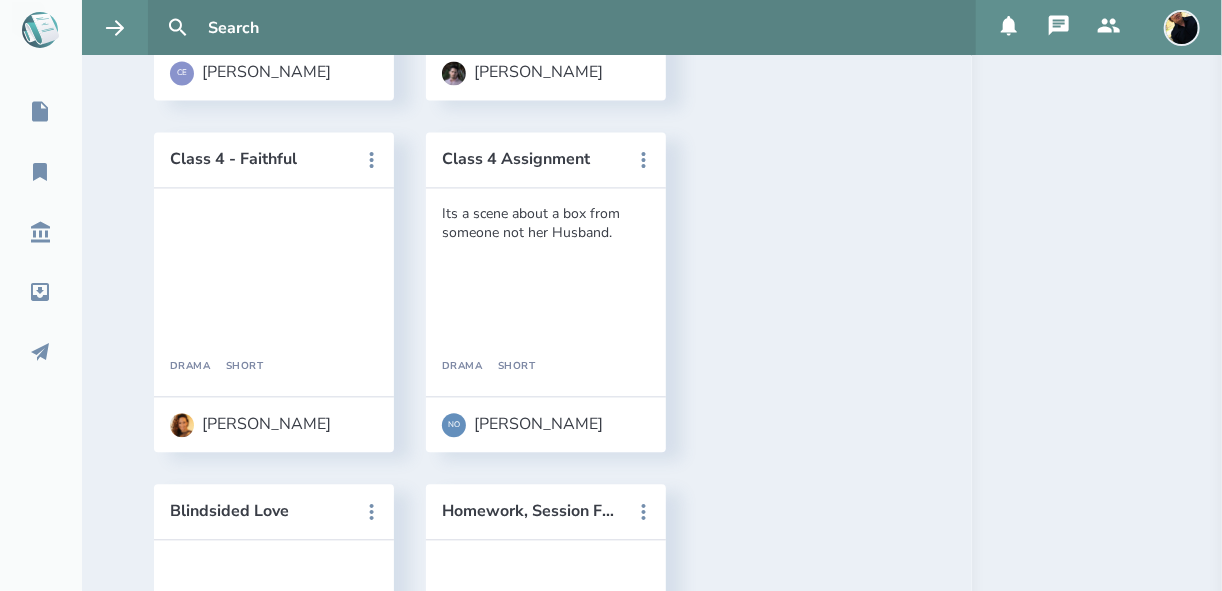 click on "Customer Service" at bounding box center (260, 863) 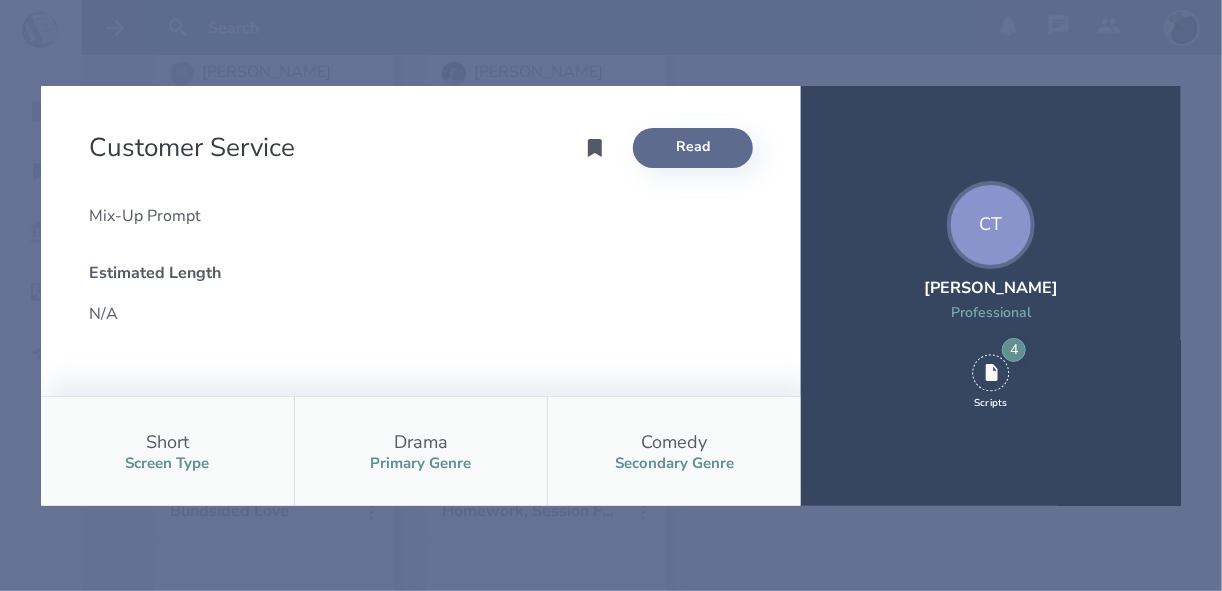 click on "Read" at bounding box center (693, 148) 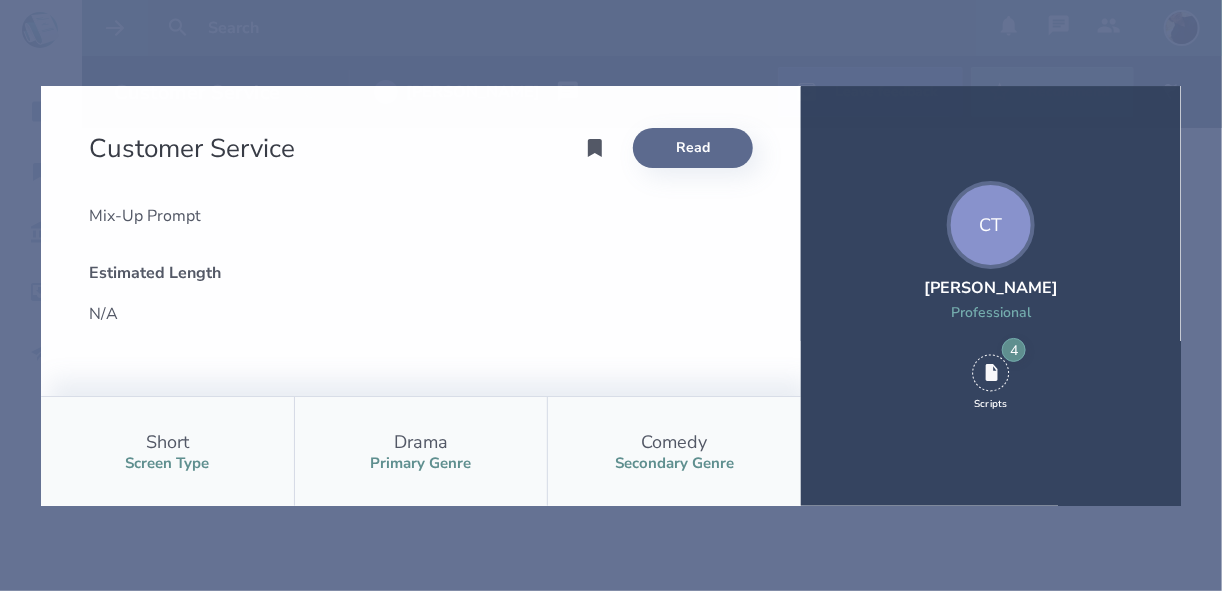 scroll, scrollTop: 0, scrollLeft: 0, axis: both 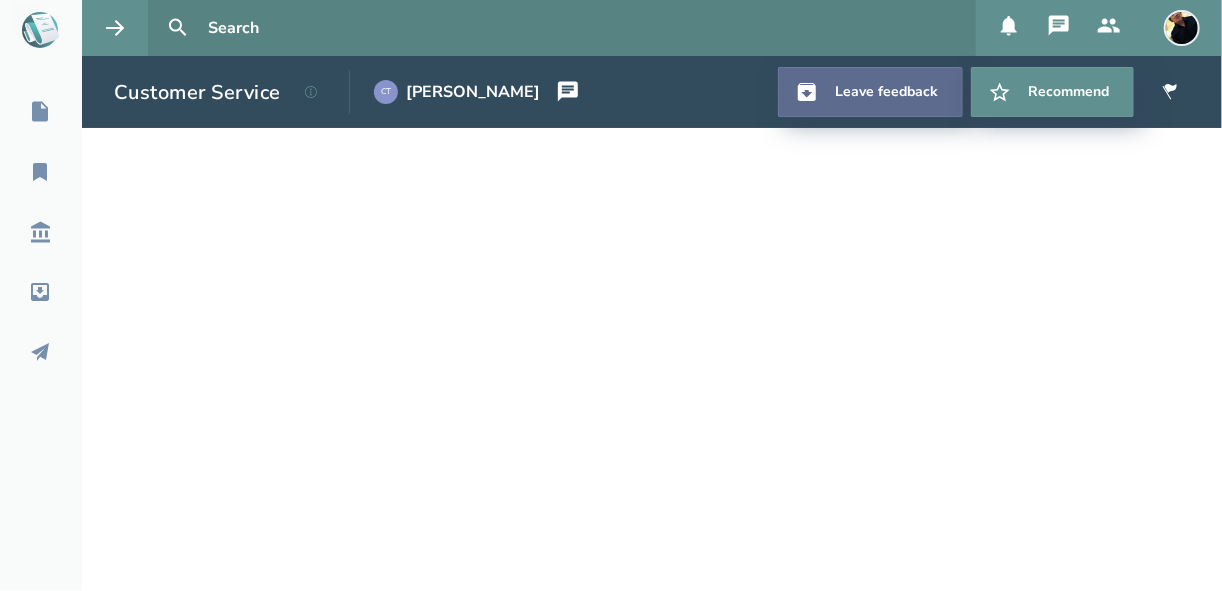 click on "Leave feedback" at bounding box center (870, 92) 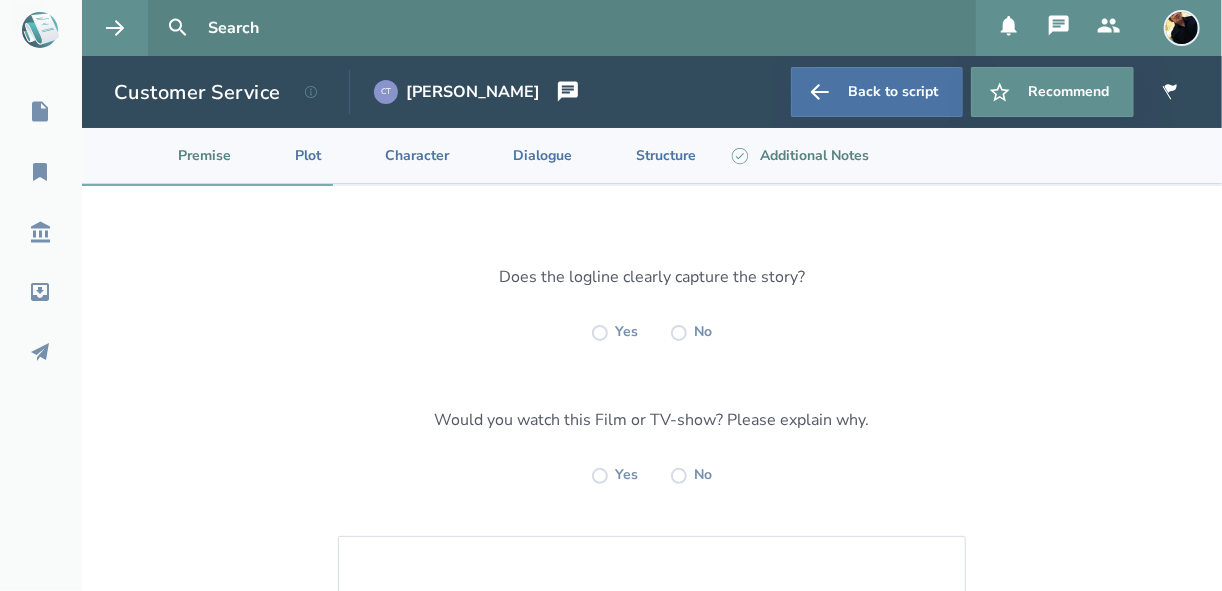 click on "Additional Notes" at bounding box center [798, 155] 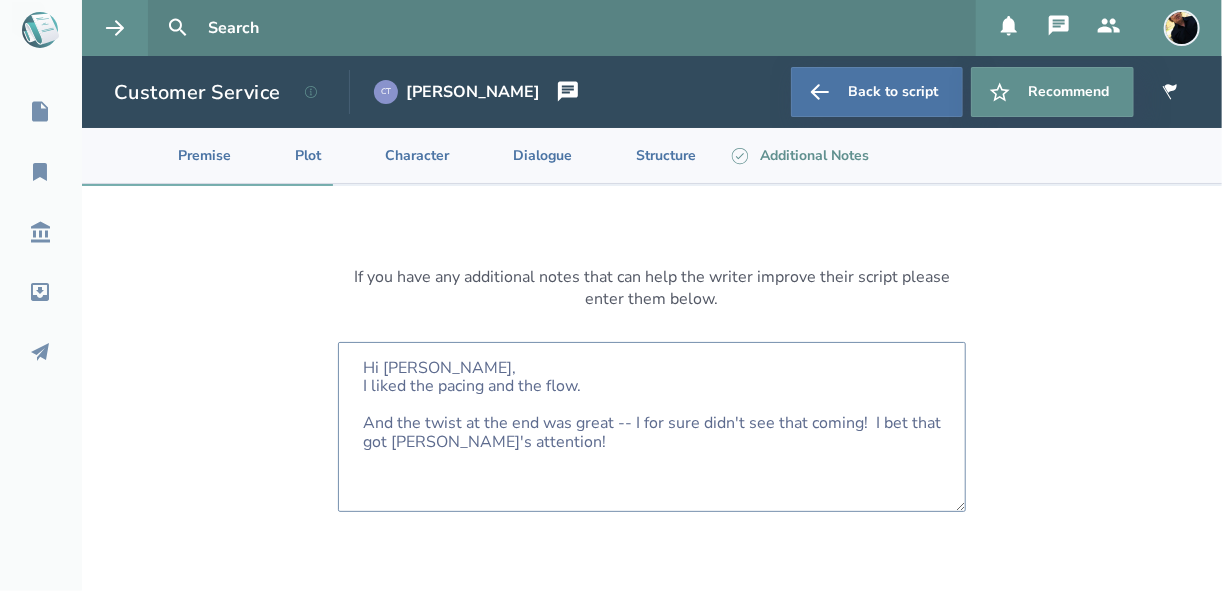 click on "Hi [PERSON_NAME],
I liked the pacing and the flow.
And the twist at the end was great -- I for sure didn't see that coming!  I bet that got [PERSON_NAME]'s attention!" at bounding box center [652, 427] 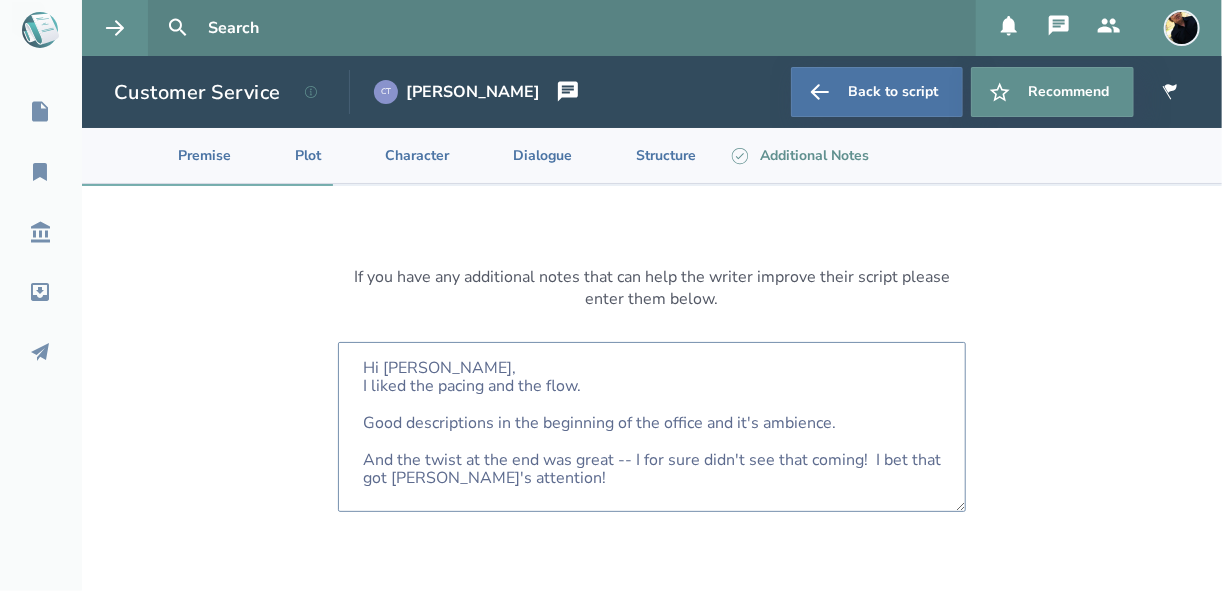 click on "Hi [PERSON_NAME],
I liked the pacing and the flow.
Good descriptions in the beginning of the office and it's ambience.
And the twist at the end was great -- I for sure didn't see that coming!  I bet that got [PERSON_NAME]'s attention!" at bounding box center (652, 427) 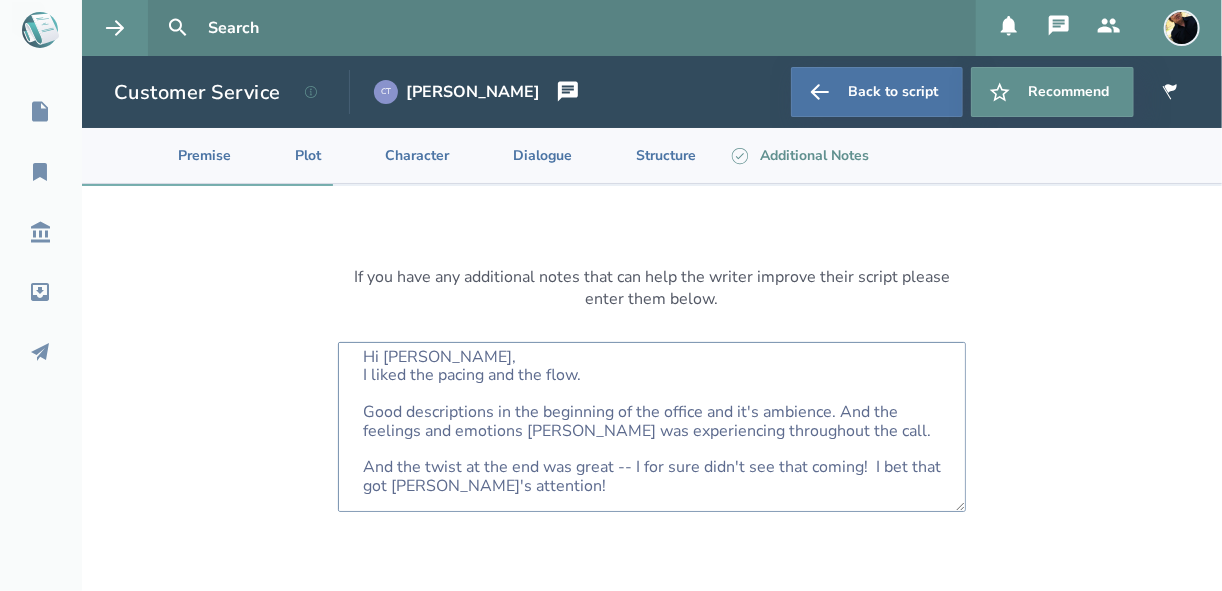 scroll, scrollTop: 69, scrollLeft: 0, axis: vertical 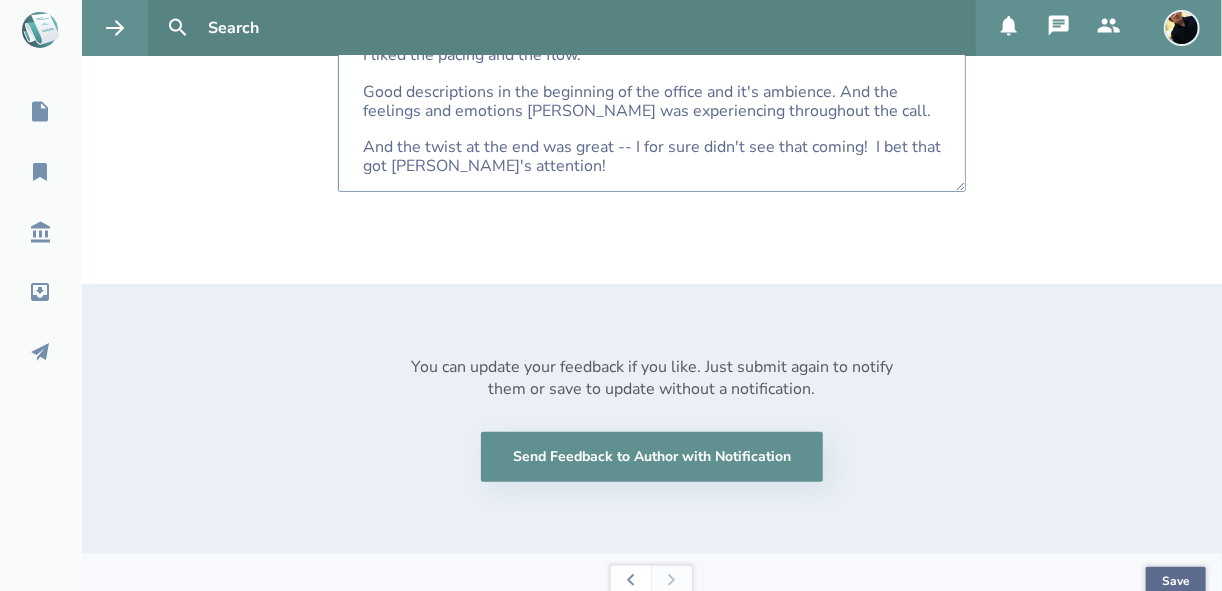 type on "Hi [PERSON_NAME],
I liked the pacing and the flow.
Good descriptions in the beginning of the office and it's ambience. And the feelings and emotions [PERSON_NAME] was experiencing throughout the call.
And the twist at the end was great -- I for sure didn't see that coming!  I bet that got [PERSON_NAME]'s attention!" 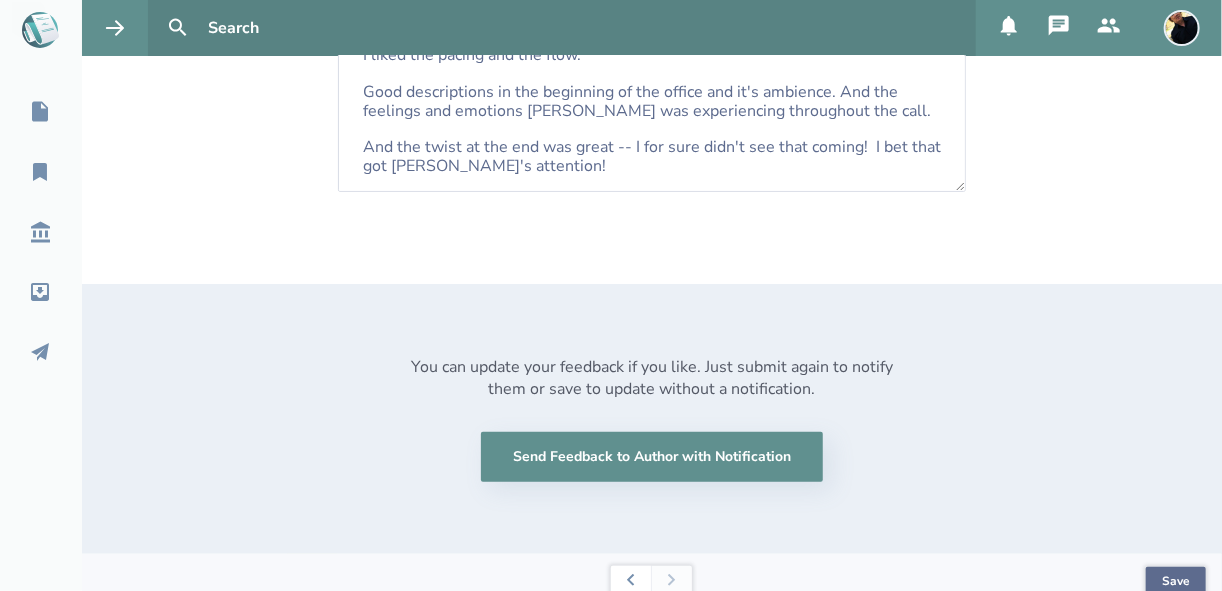 click on "Save" at bounding box center (1176, 582) 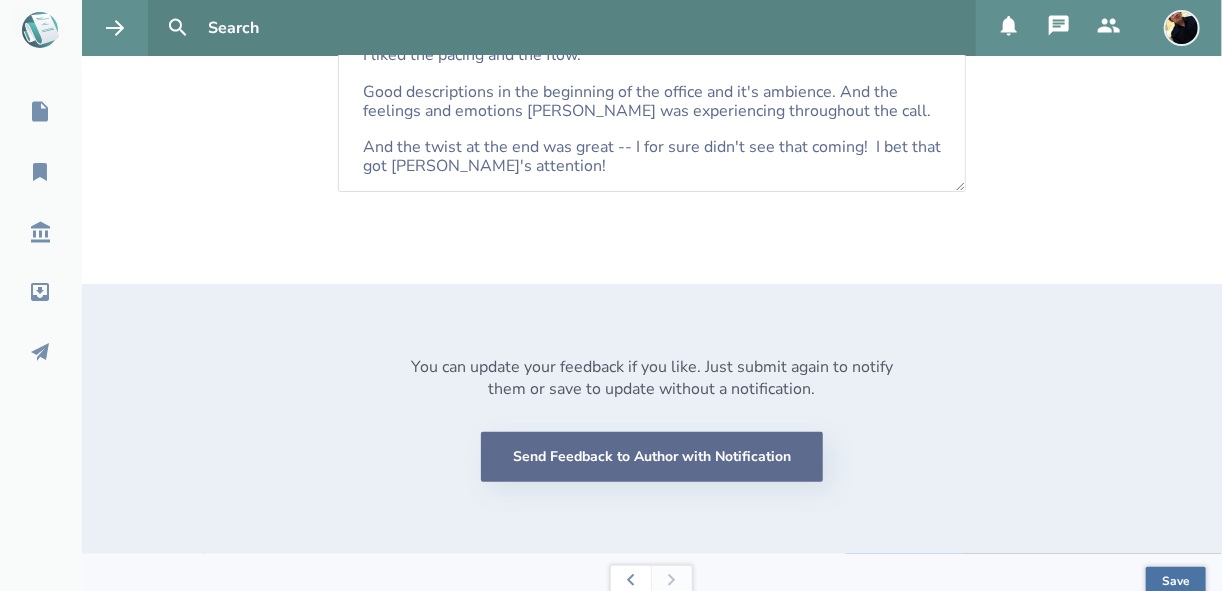 click on "Send Feedback to Author with Notification" at bounding box center [652, 457] 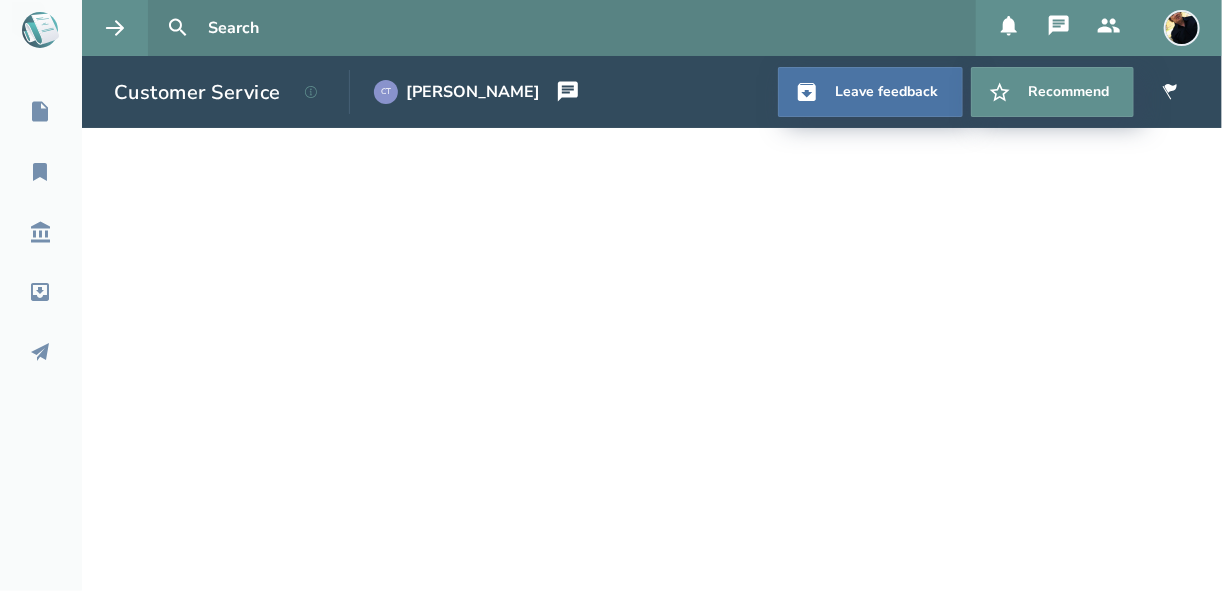 scroll, scrollTop: 0, scrollLeft: 0, axis: both 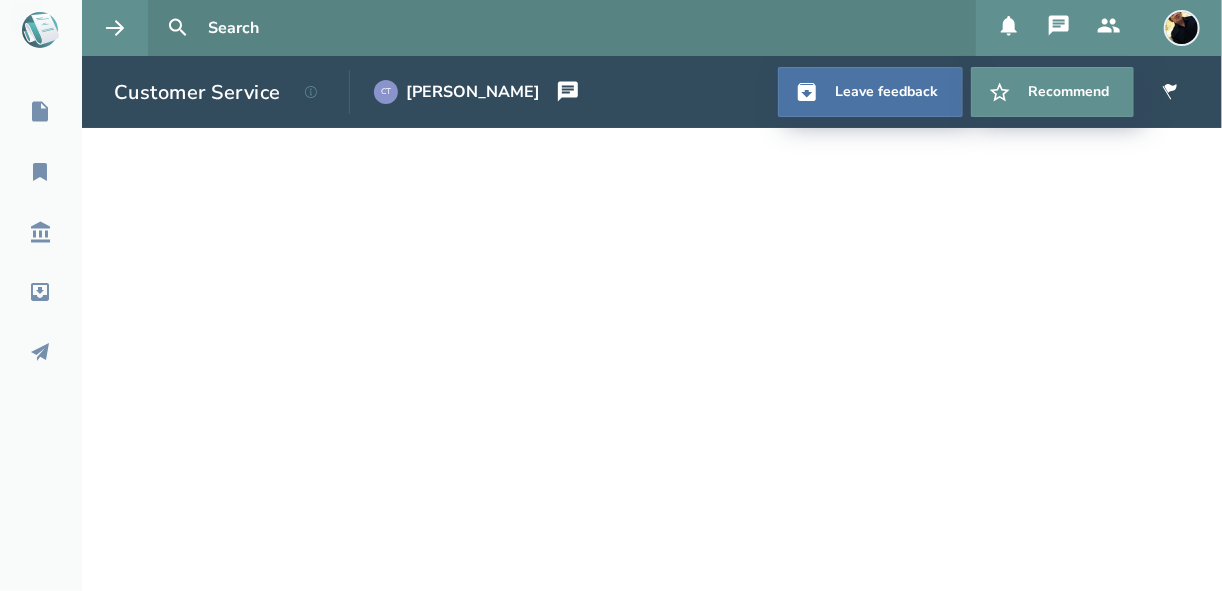 select on "1" 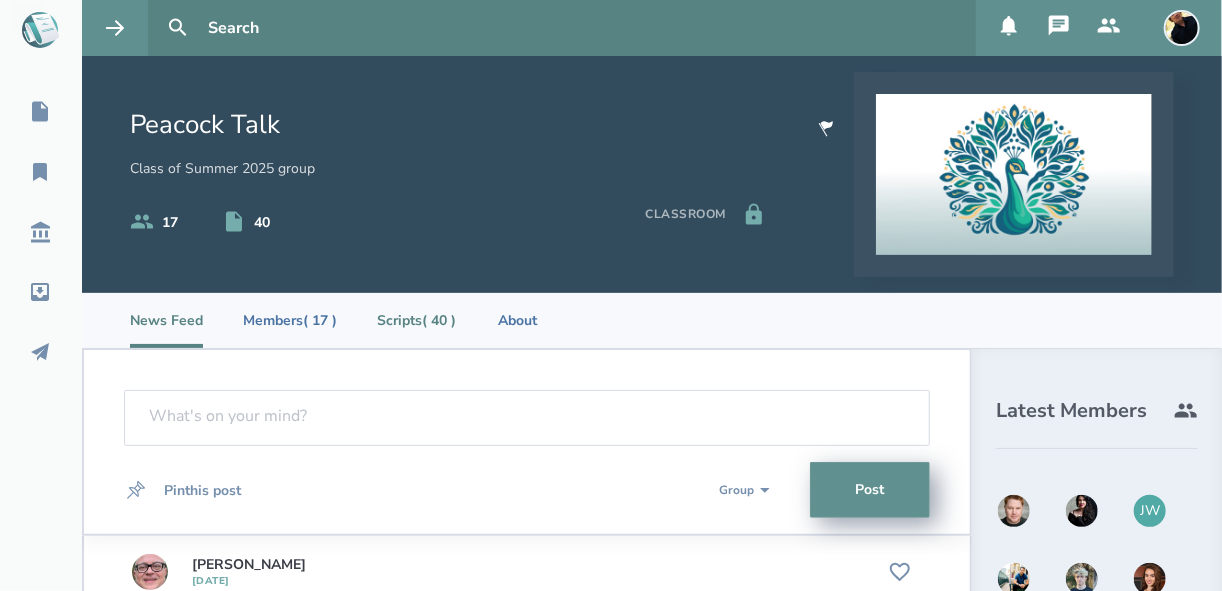 click on "Scripts  ( 40 )" at bounding box center (416, 320) 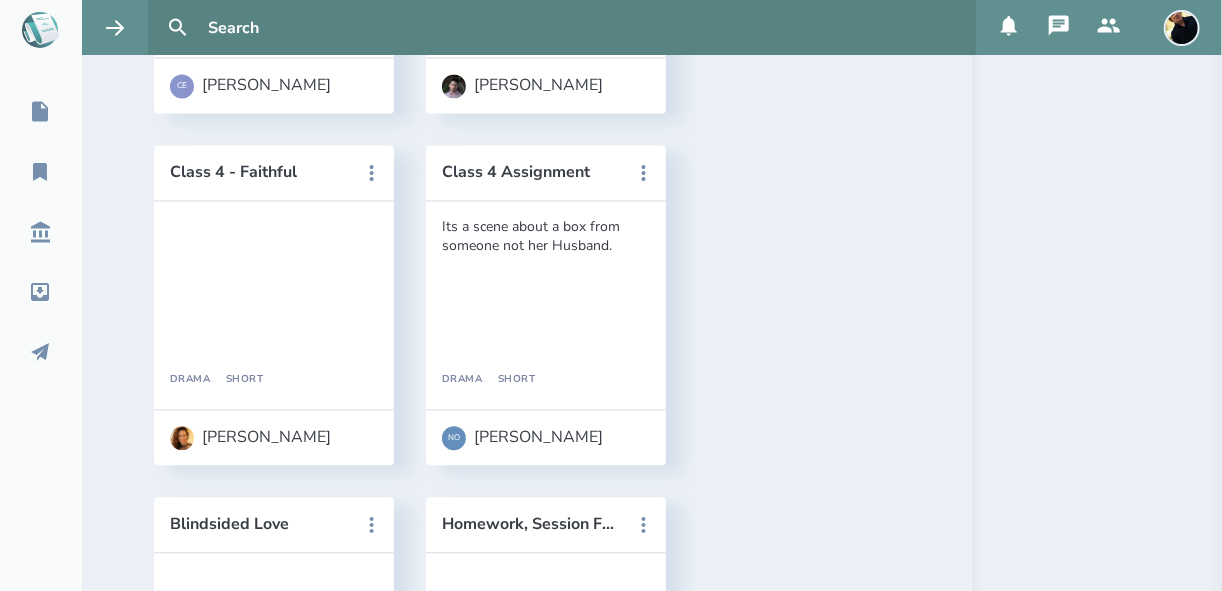 scroll, scrollTop: 1680, scrollLeft: 0, axis: vertical 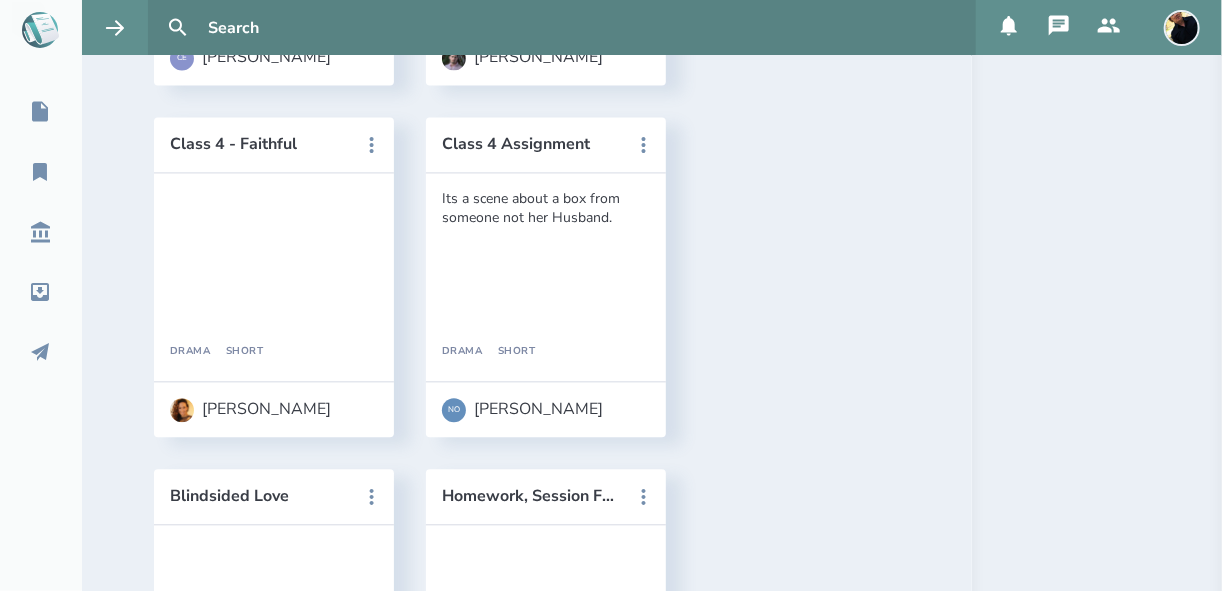 click on "Painting" at bounding box center (532, 848) 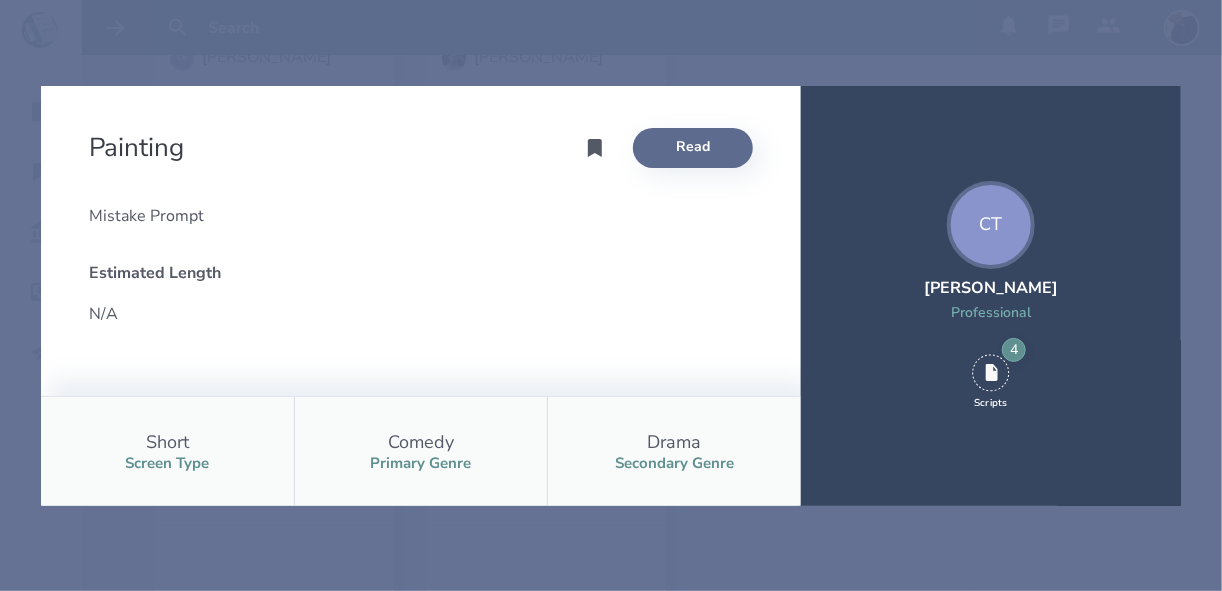 click on "Read" at bounding box center [693, 148] 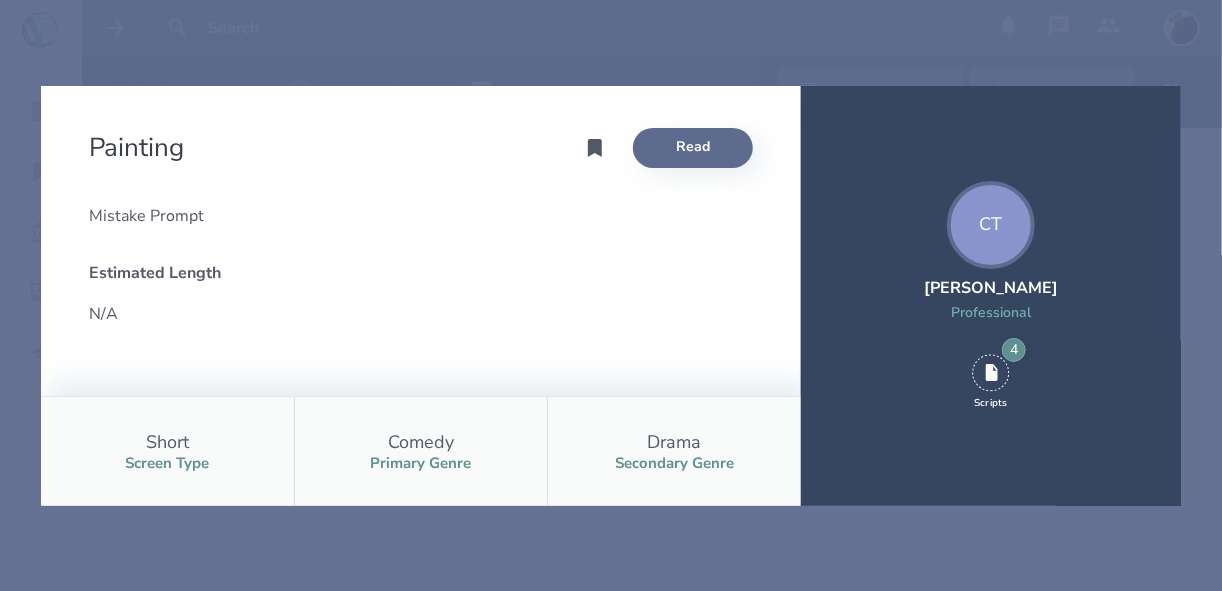 scroll, scrollTop: 0, scrollLeft: 0, axis: both 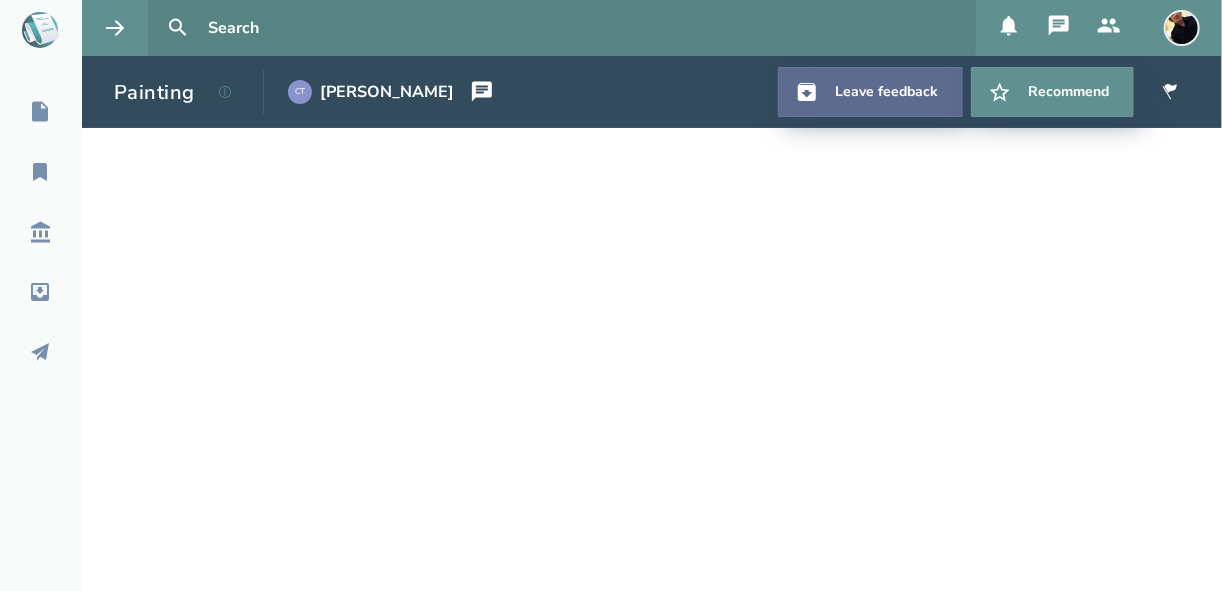 click on "Leave feedback" at bounding box center [870, 92] 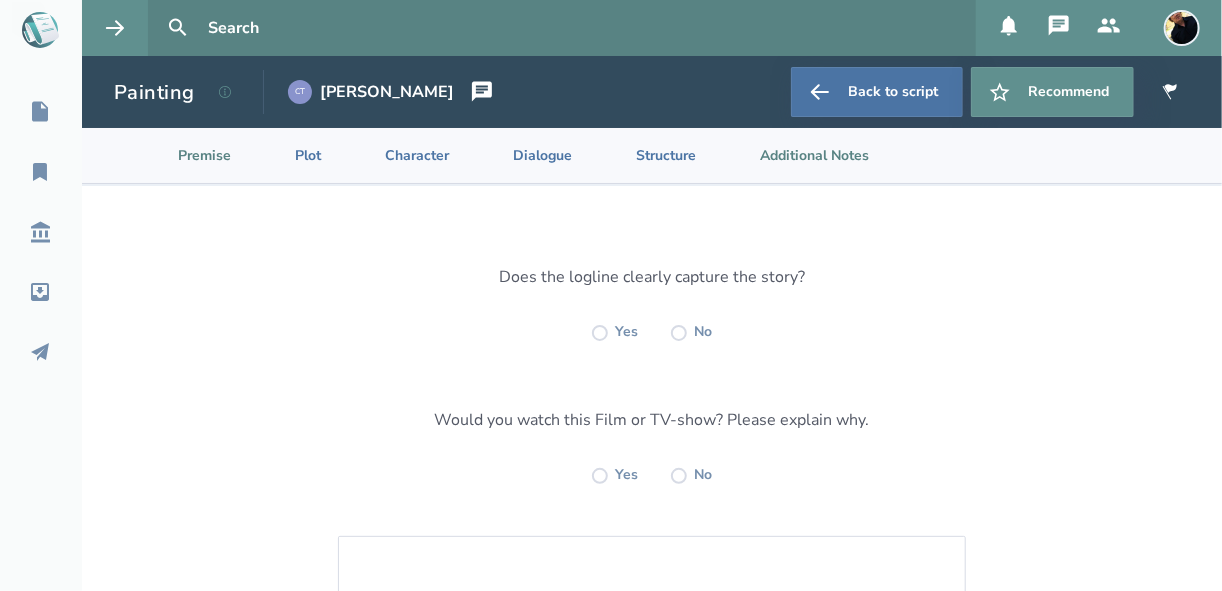 click on "Additional Notes" at bounding box center (798, 155) 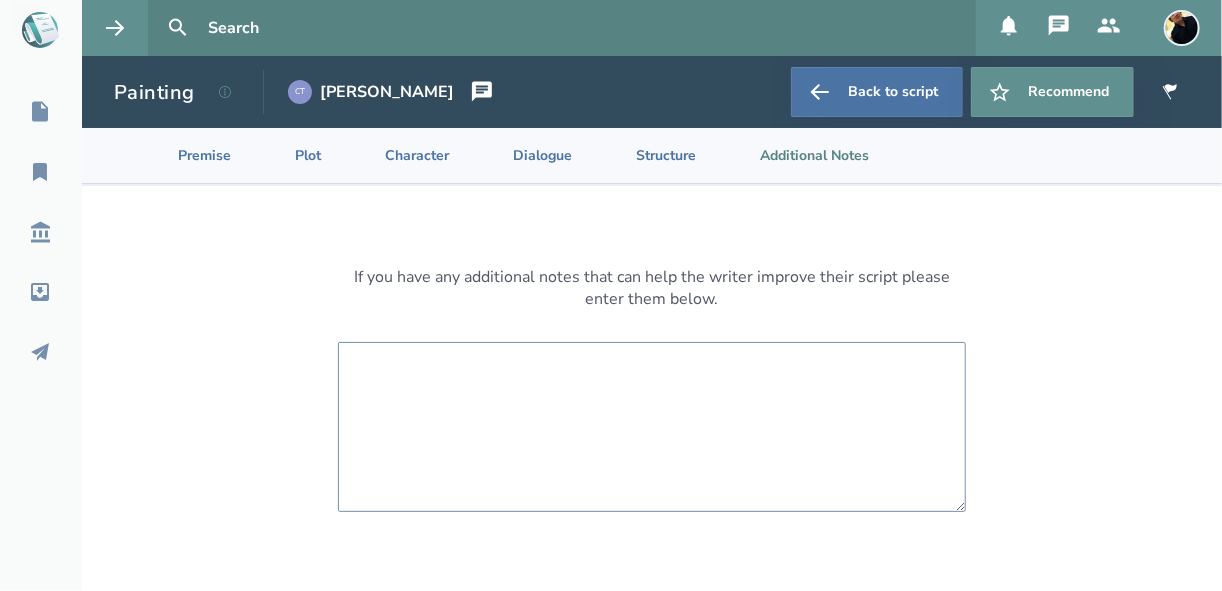 click at bounding box center (652, 427) 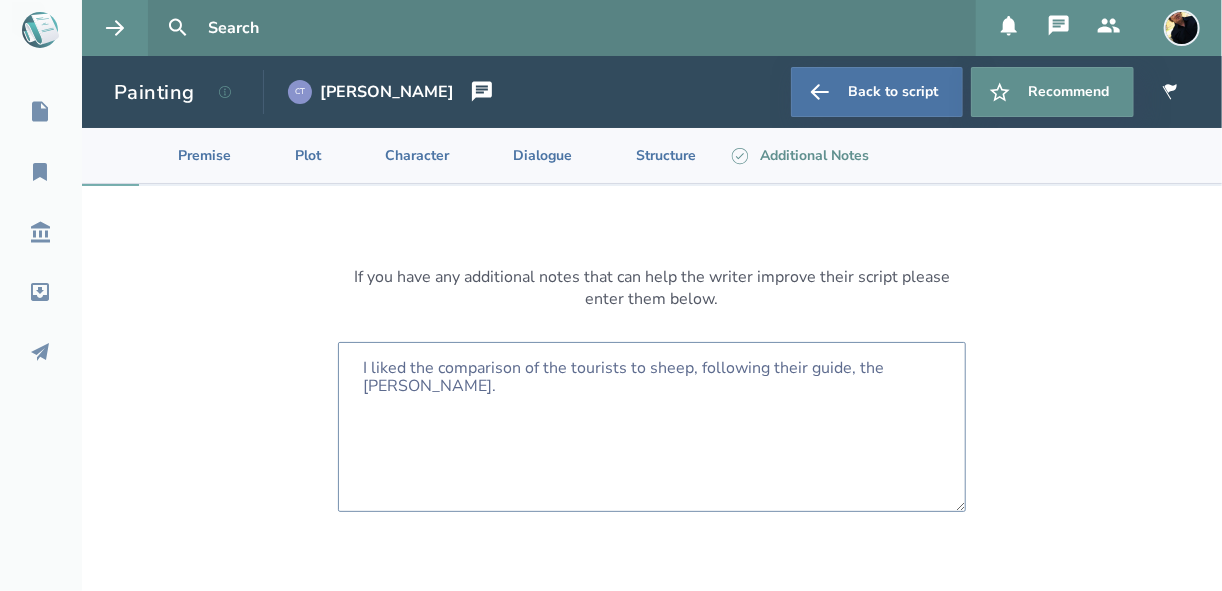 type on "I liked the comparison of the tourists to sheep, following their guide, the [PERSON_NAME]." 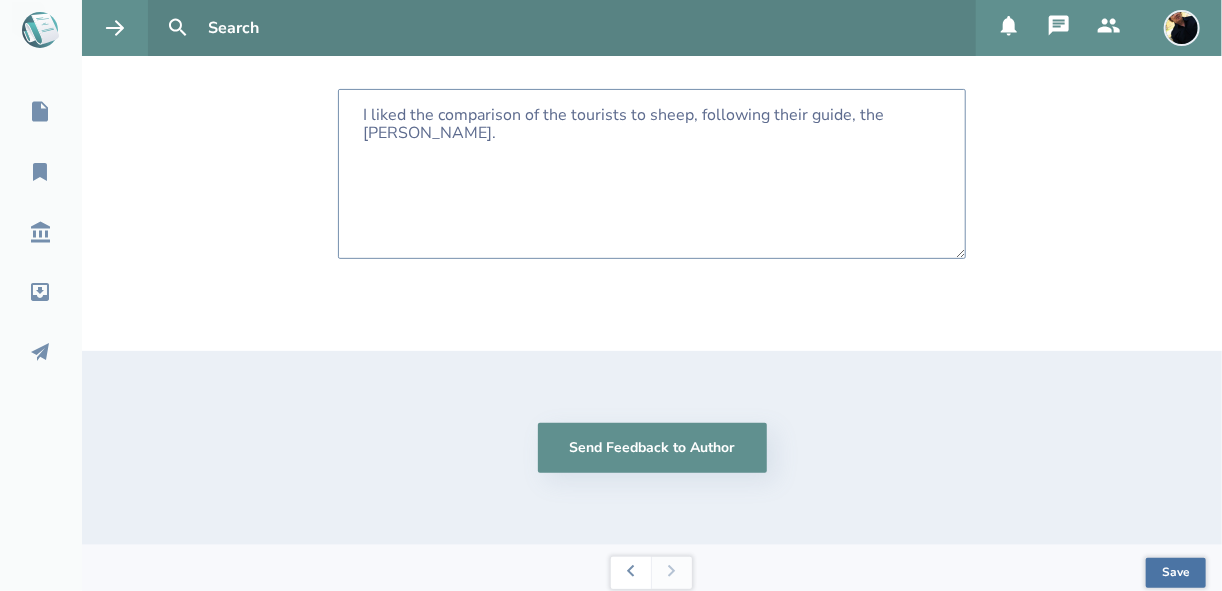 scroll, scrollTop: 264, scrollLeft: 0, axis: vertical 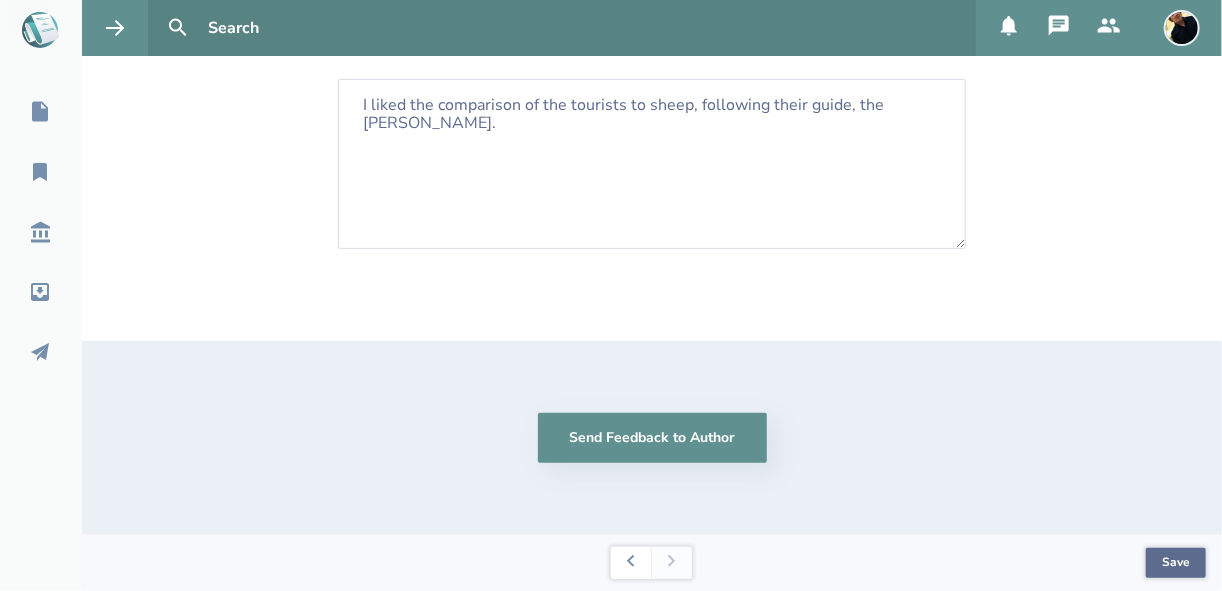 click on "Save" at bounding box center [1176, 563] 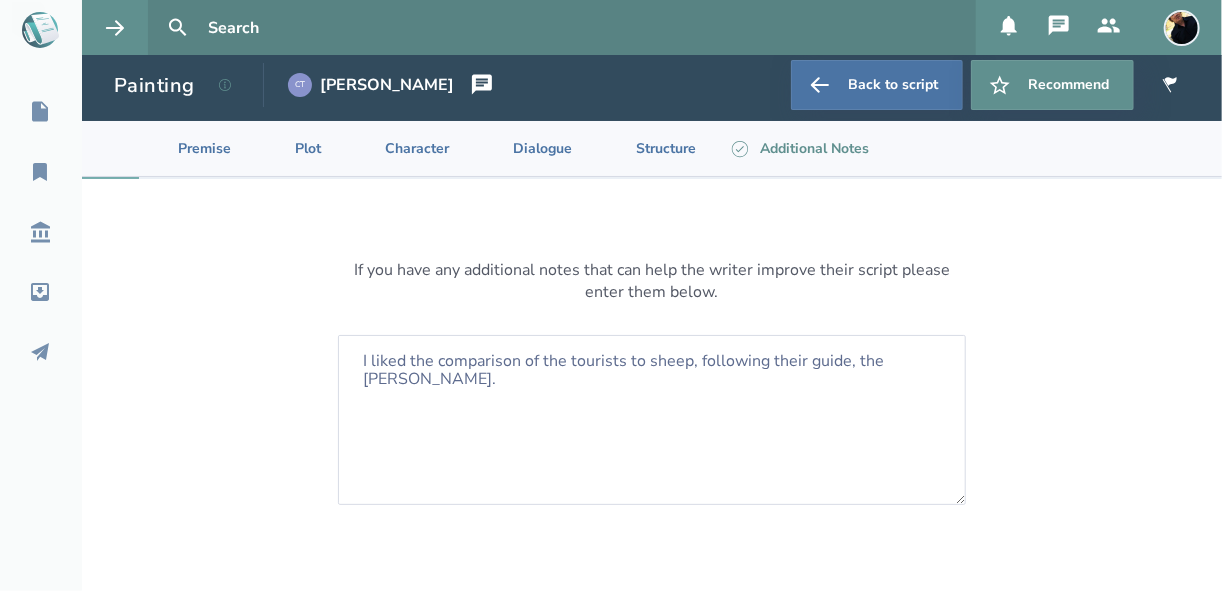 scroll, scrollTop: 0, scrollLeft: 0, axis: both 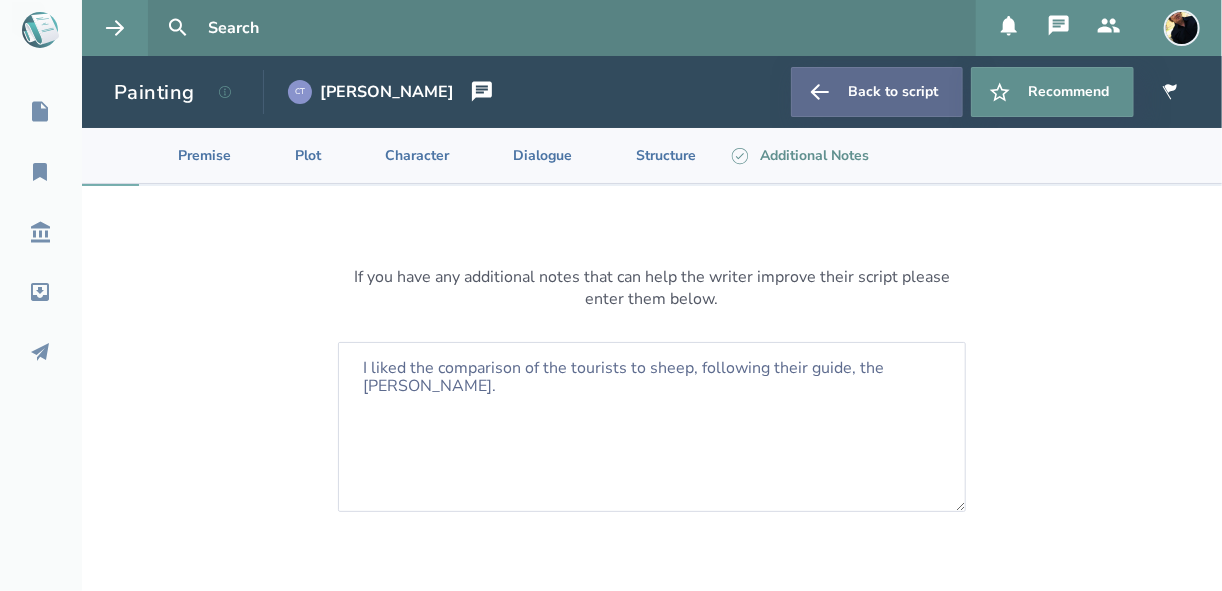 click on "Back to script" at bounding box center (877, 92) 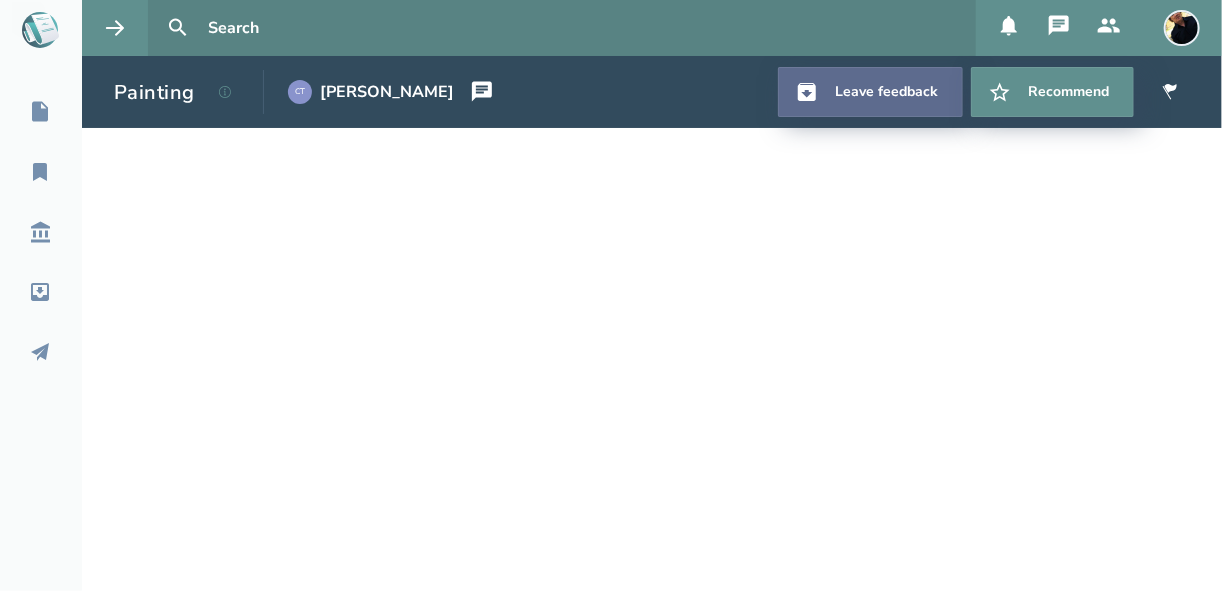 click on "Leave feedback" at bounding box center (870, 92) 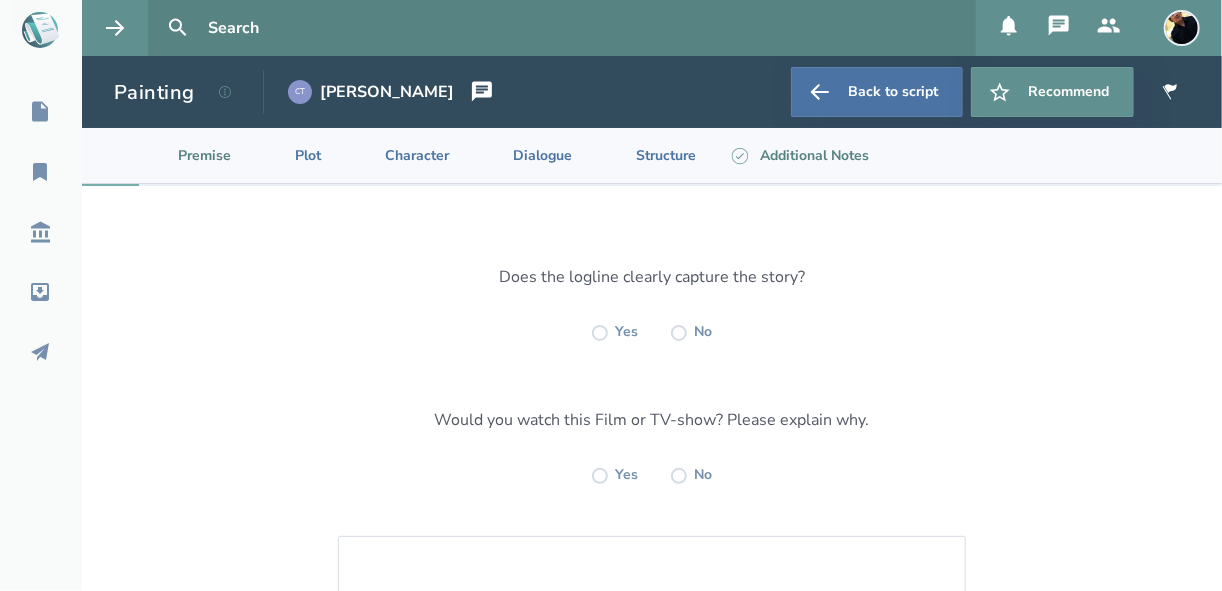 click on "Additional Notes" at bounding box center [798, 155] 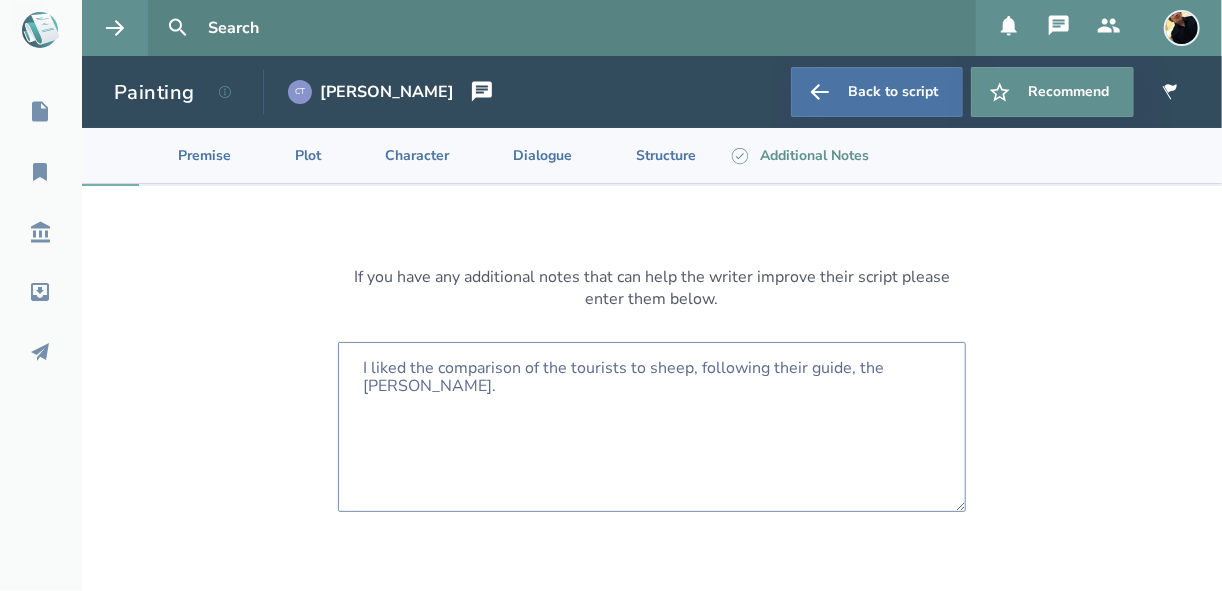 click on "I liked the comparison of the tourists to sheep, following their guide, the [PERSON_NAME]." at bounding box center (652, 427) 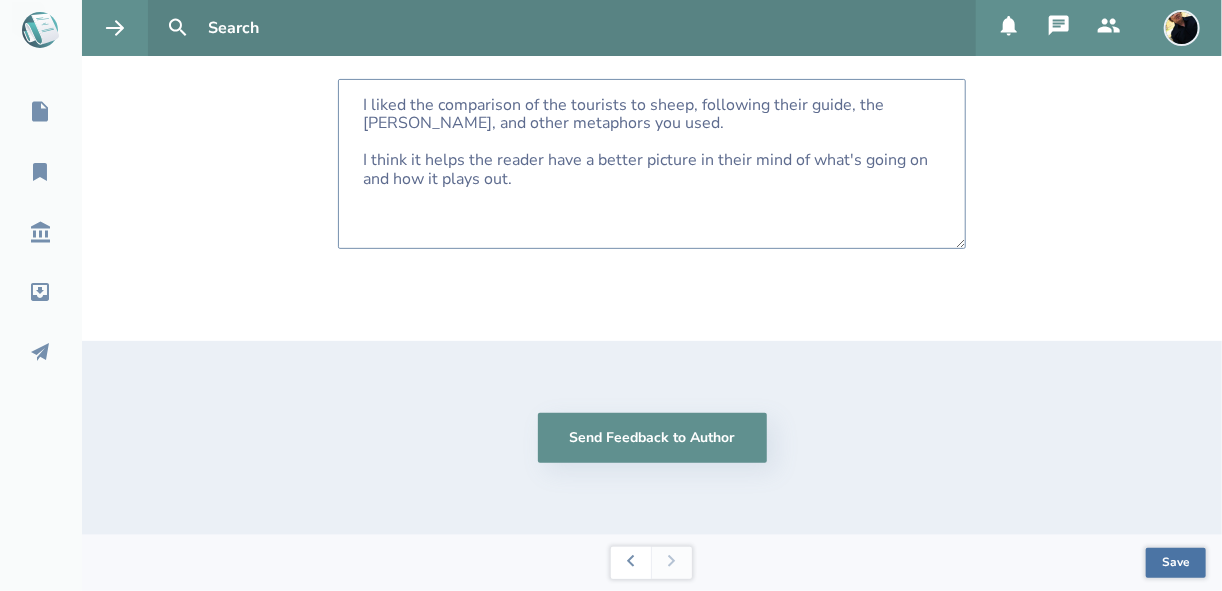 scroll, scrollTop: 264, scrollLeft: 0, axis: vertical 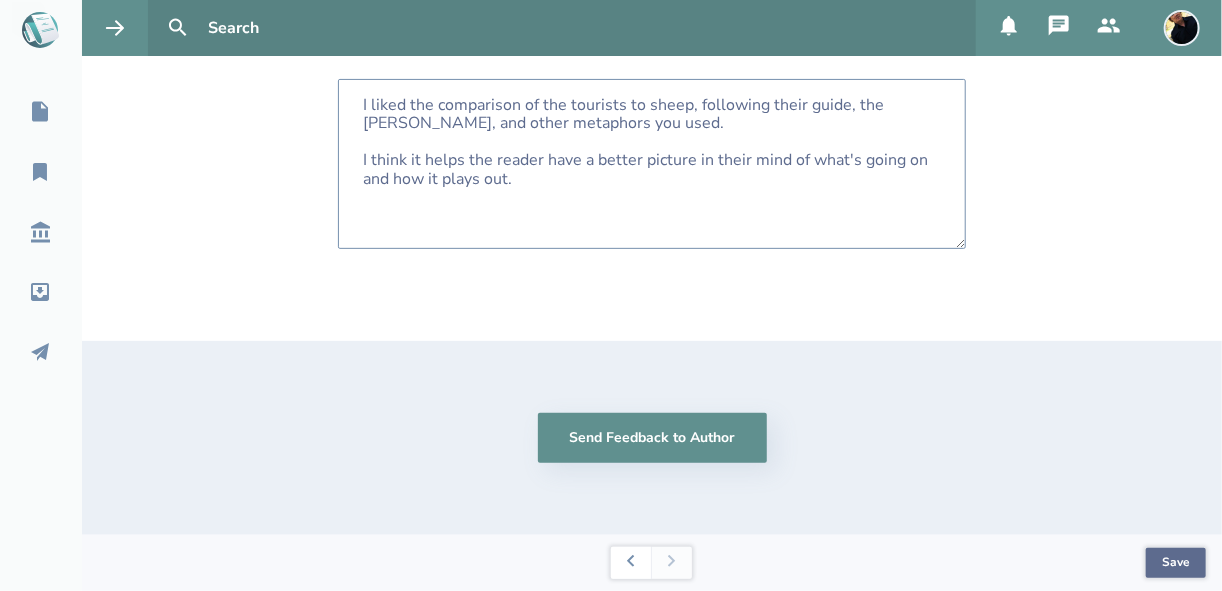 type on "I liked the comparison of the tourists to sheep, following their guide, the [PERSON_NAME], and other metaphors you used.
I think it helps the reader have a better picture in their mind of what's going on and how it plays out." 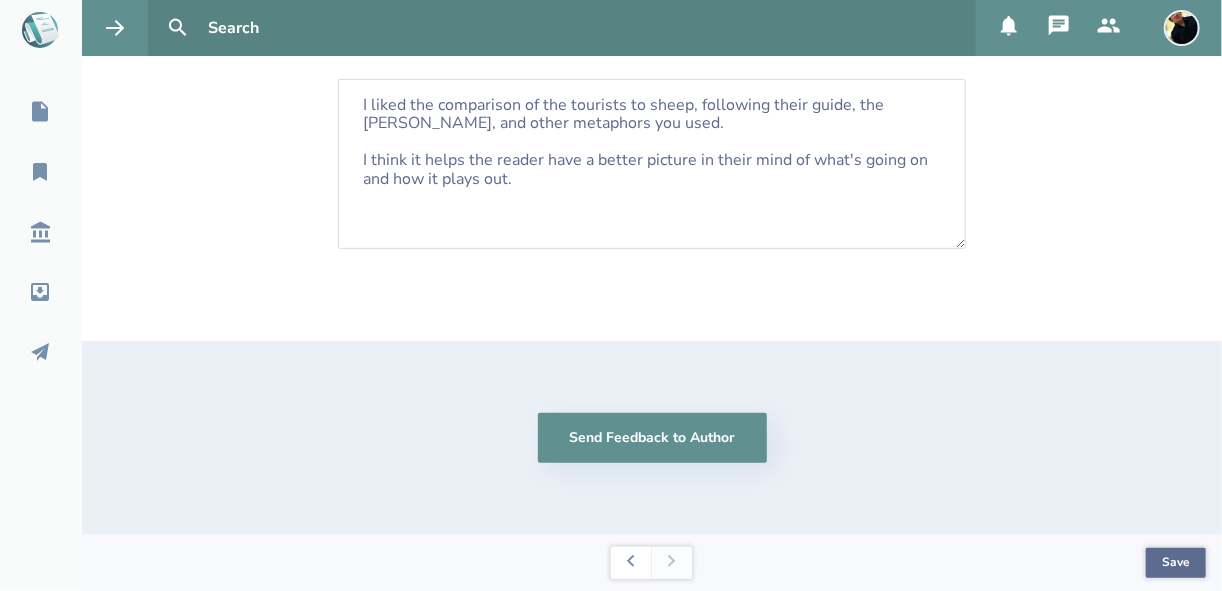 click on "Save" at bounding box center (1176, 563) 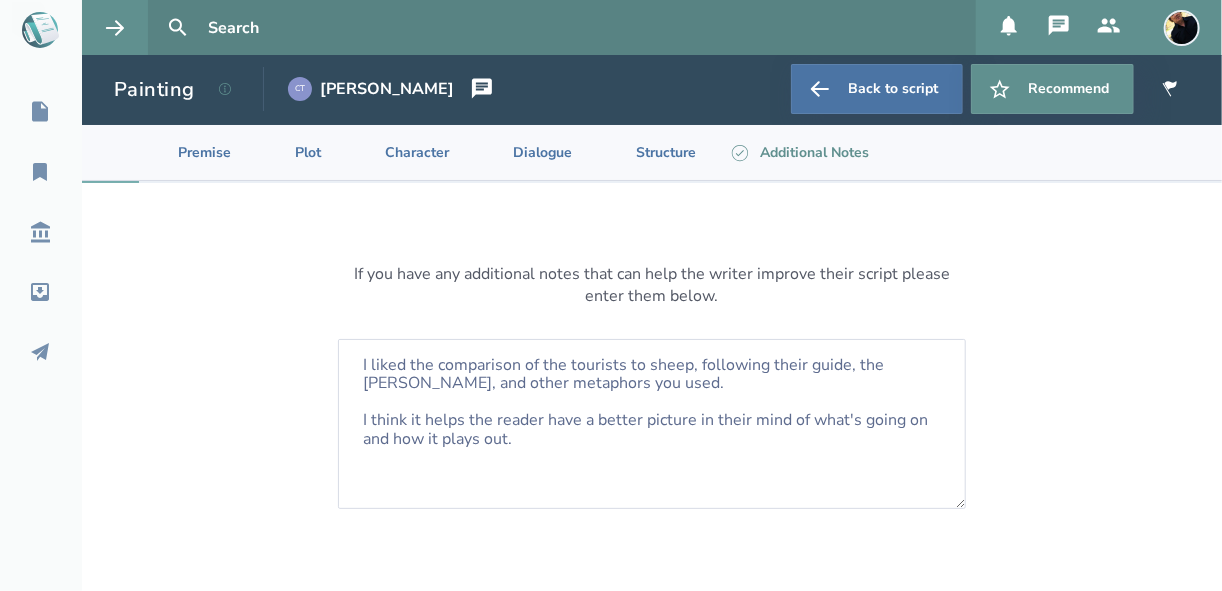 scroll, scrollTop: 0, scrollLeft: 0, axis: both 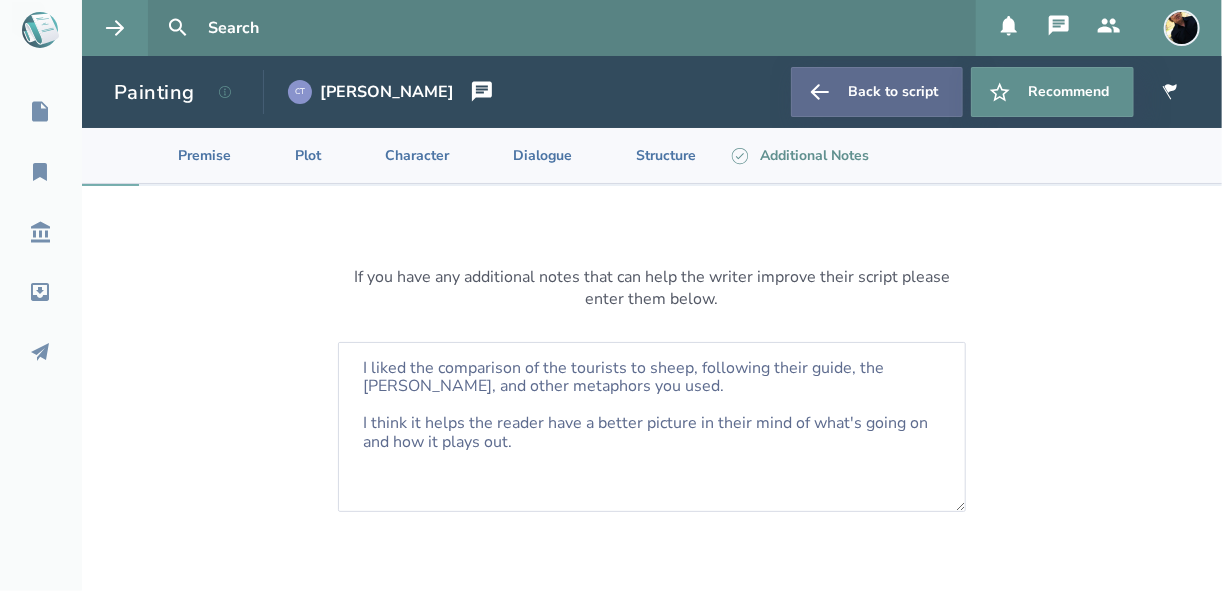 click on "Back to script" at bounding box center [877, 92] 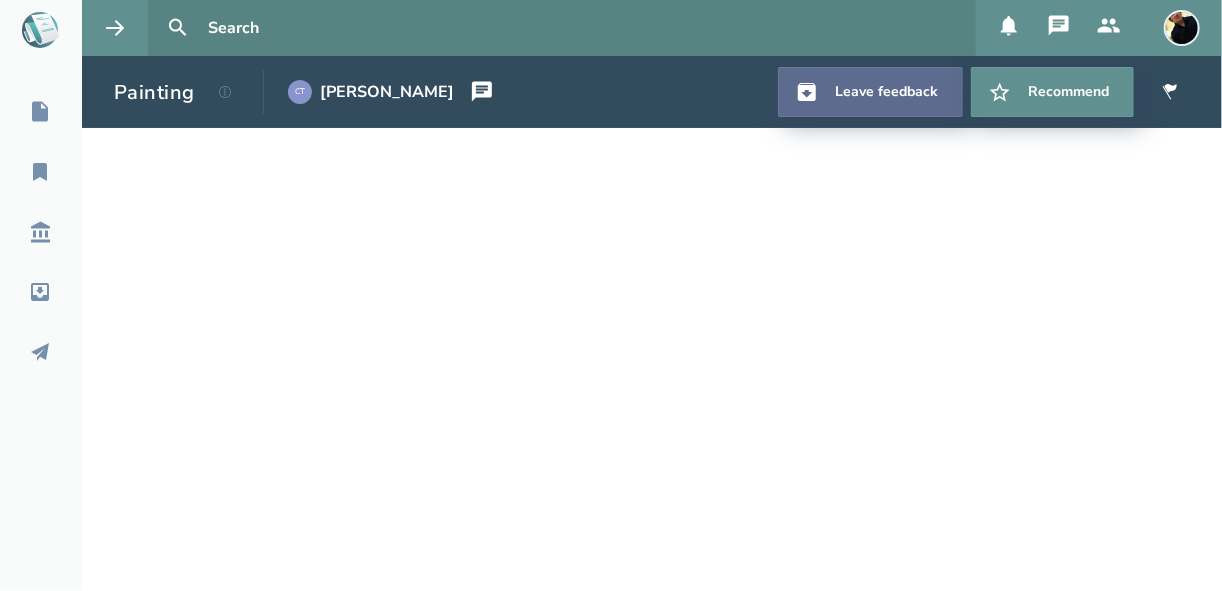 click on "Leave feedback" at bounding box center [870, 92] 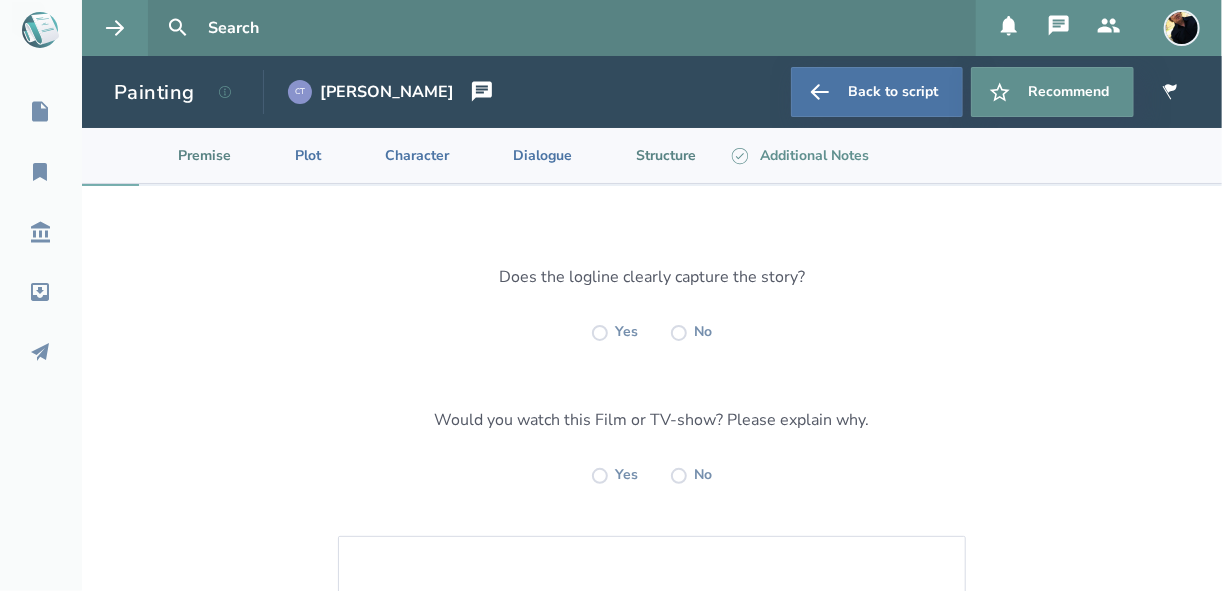 click on "Structure" at bounding box center (650, 155) 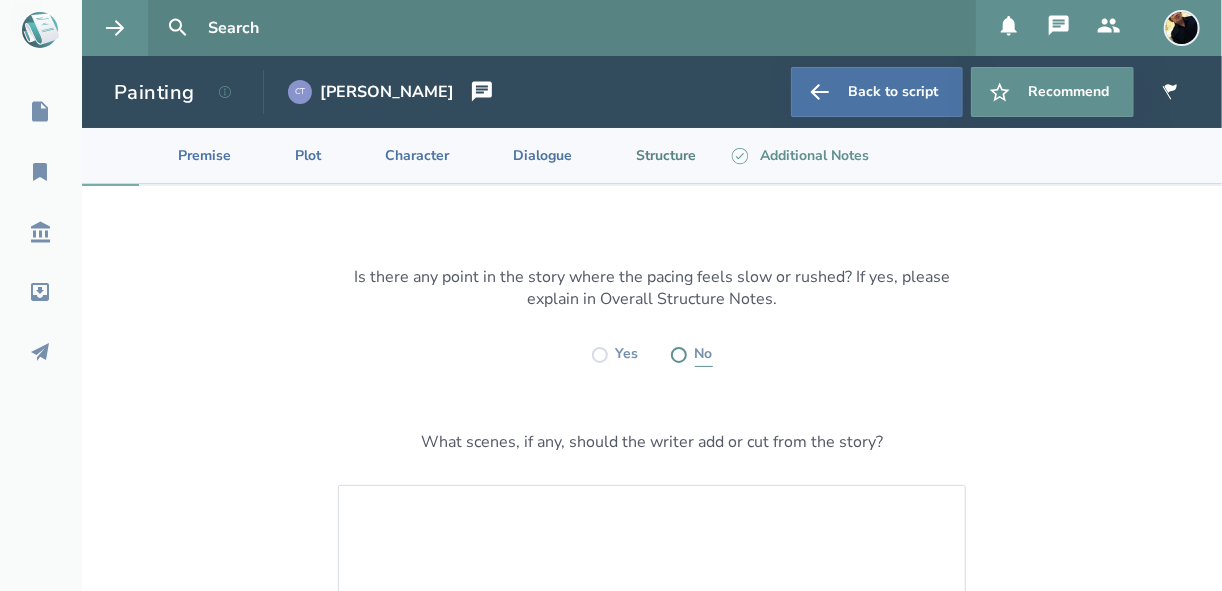 click at bounding box center [679, 355] 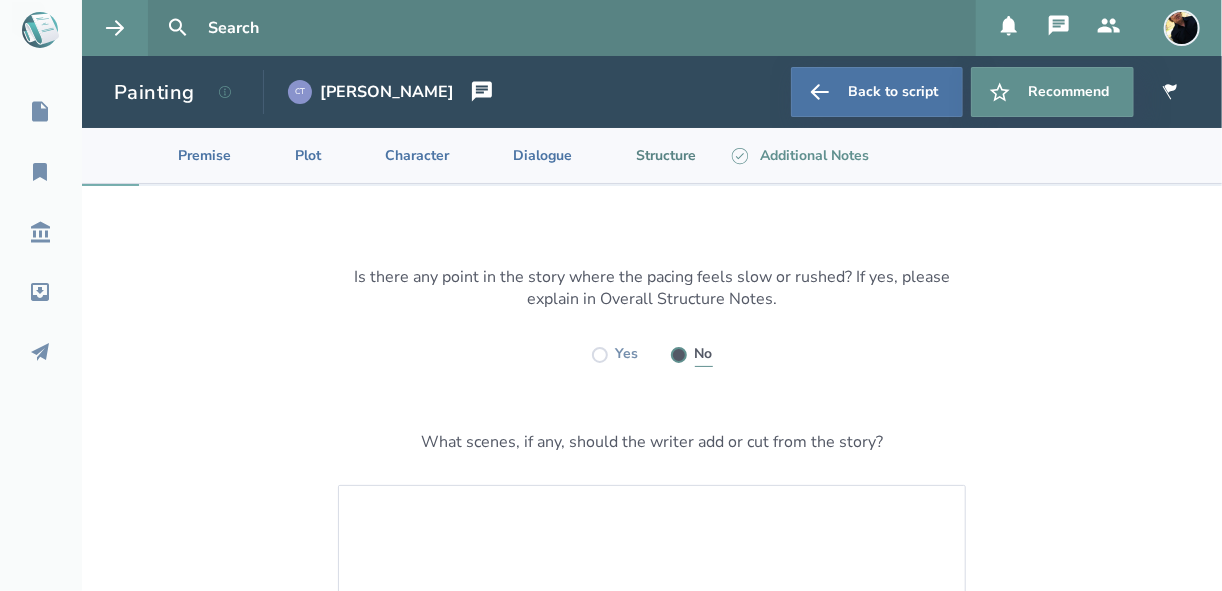 radio on "true" 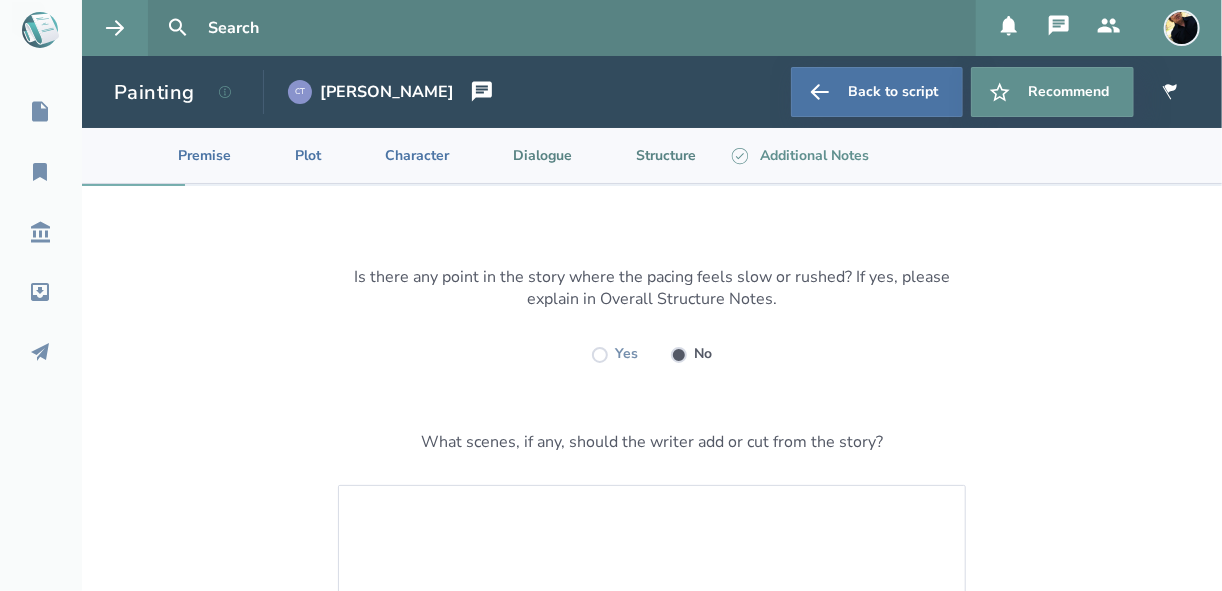 click on "Dialogue" at bounding box center [526, 155] 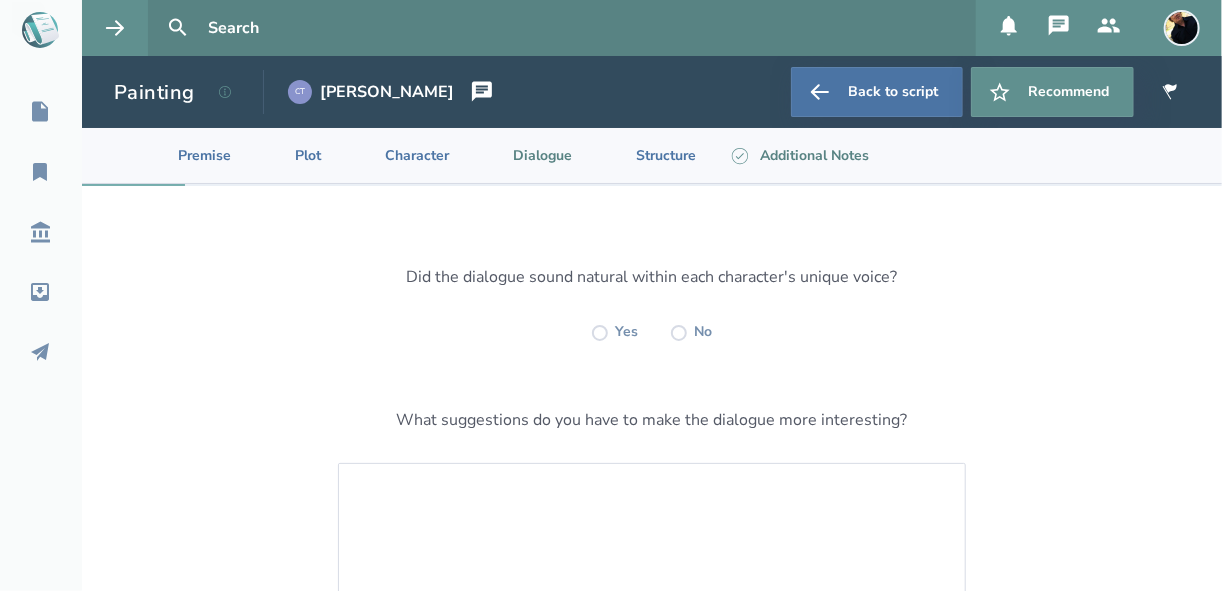 click on "Additional Notes" at bounding box center [798, 155] 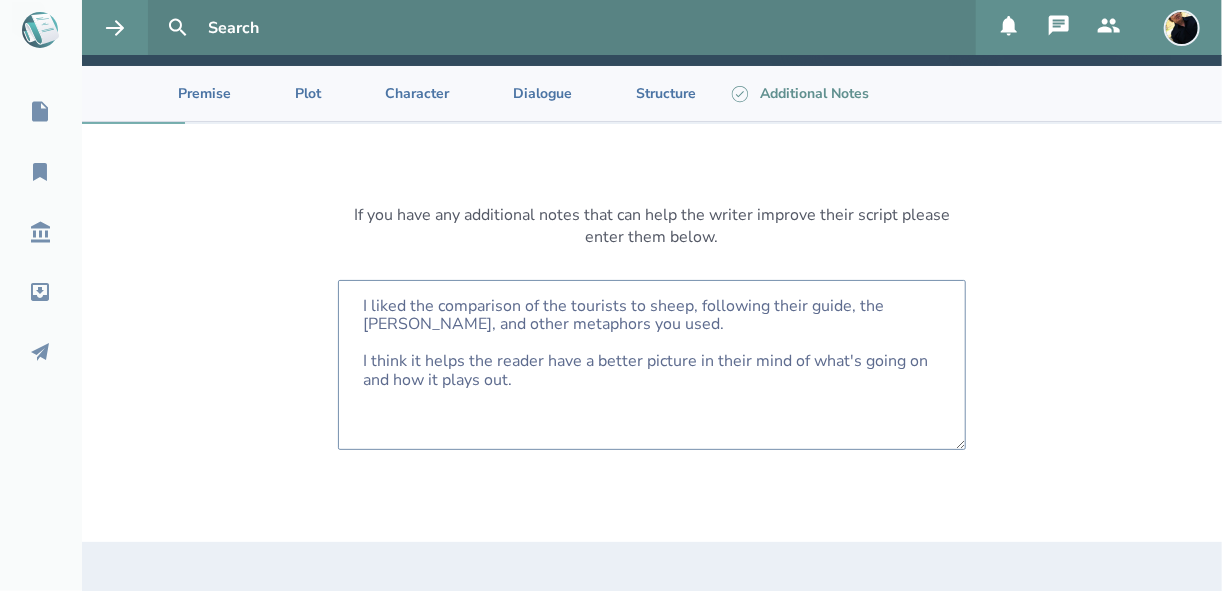 scroll, scrollTop: 240, scrollLeft: 0, axis: vertical 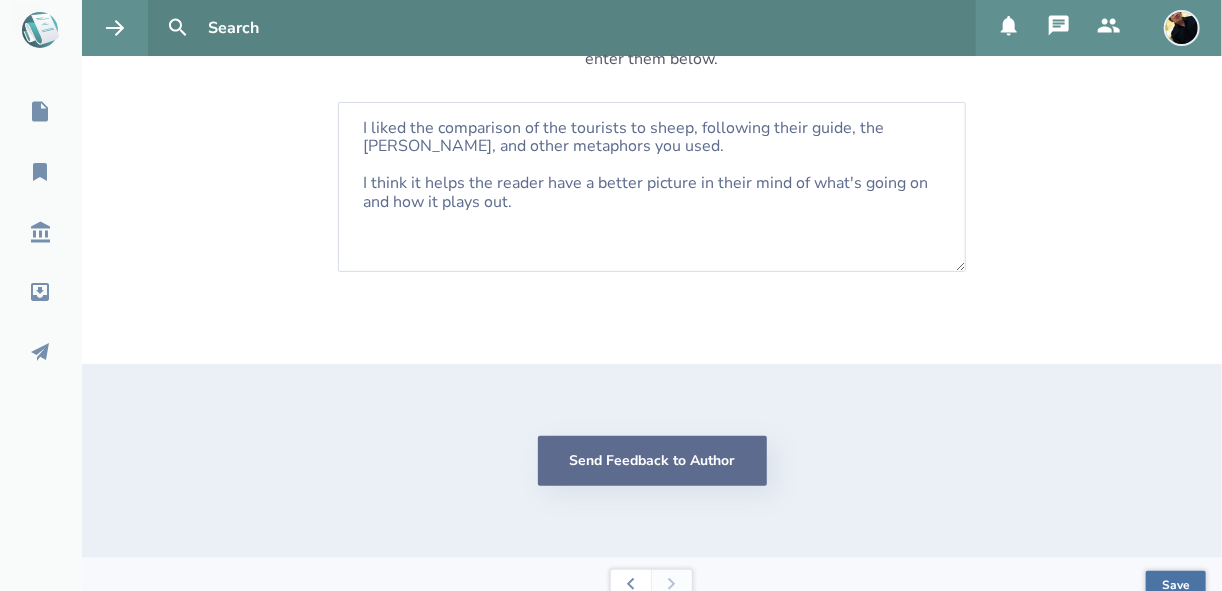 click on "Send Feedback to Author" at bounding box center (652, 461) 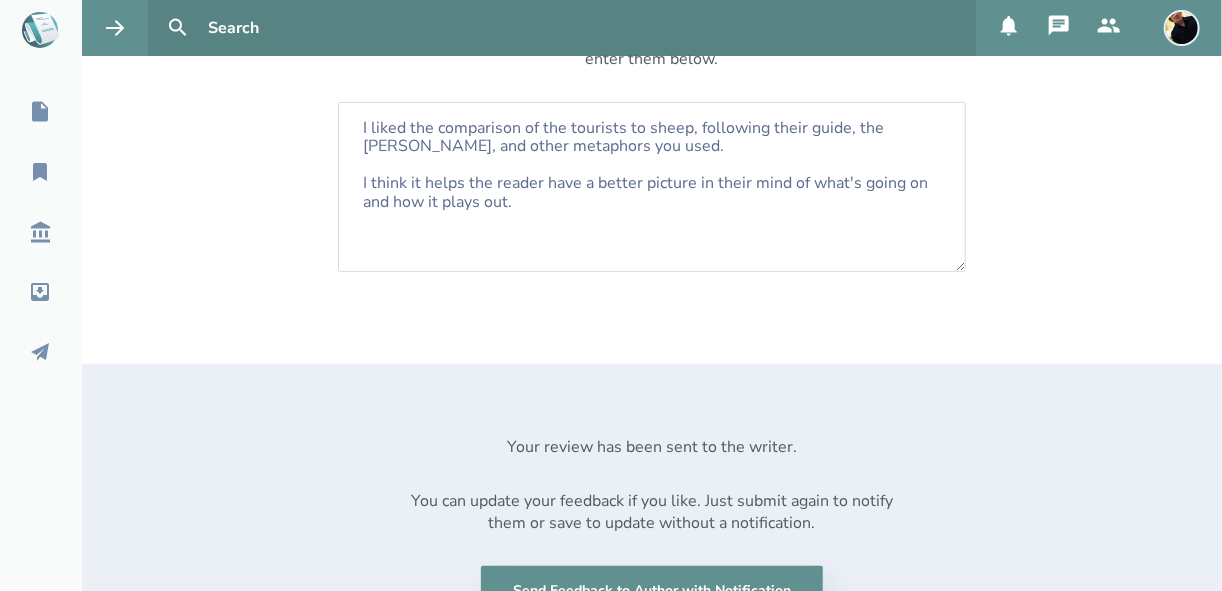 scroll, scrollTop: 0, scrollLeft: 0, axis: both 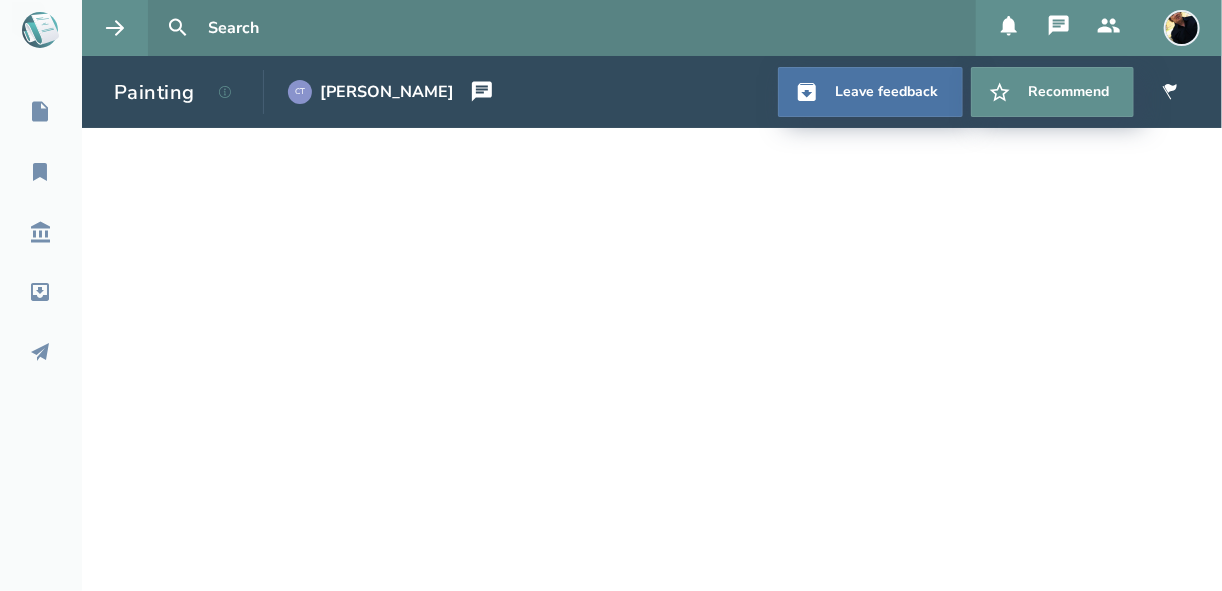 select on "1" 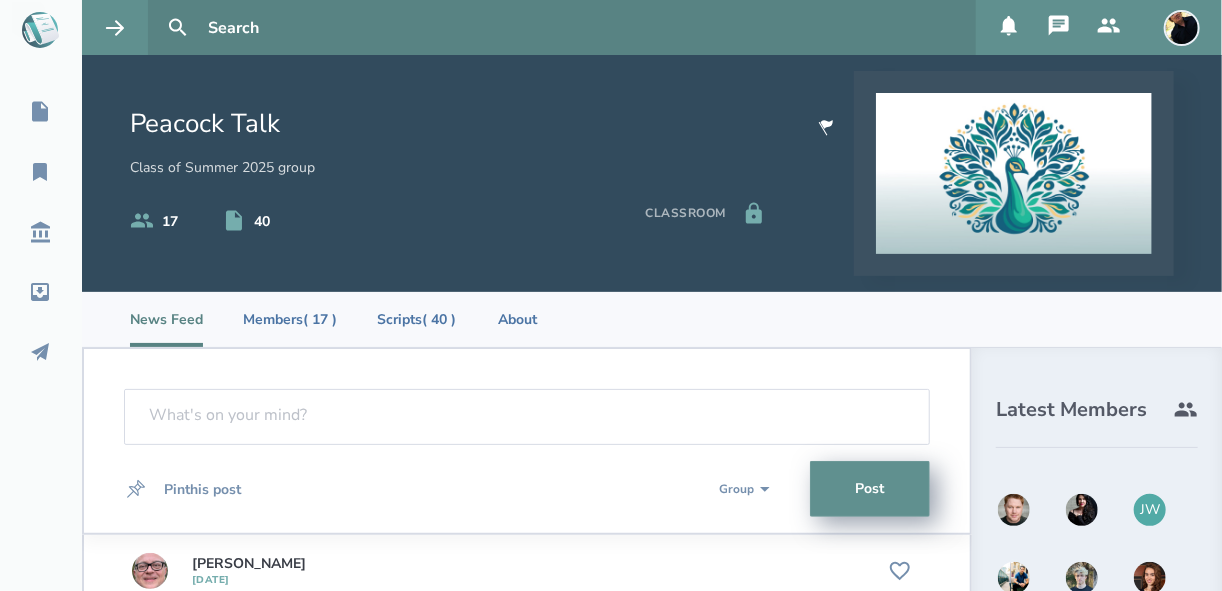 scroll, scrollTop: 0, scrollLeft: 0, axis: both 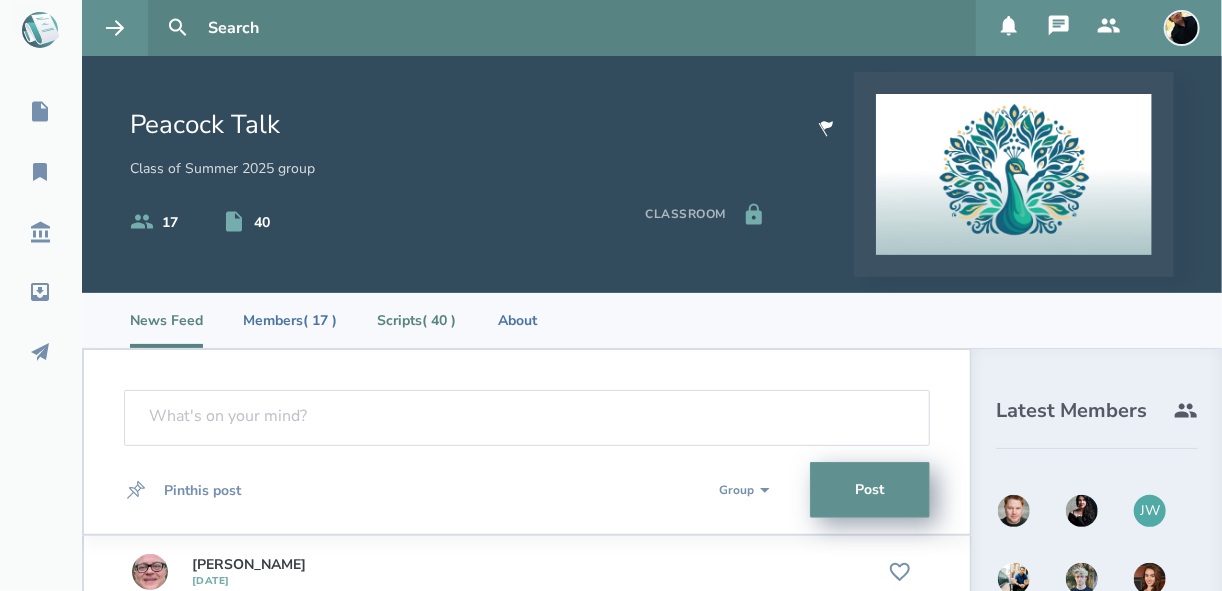 click on "Scripts  ( 40 )" at bounding box center (416, 320) 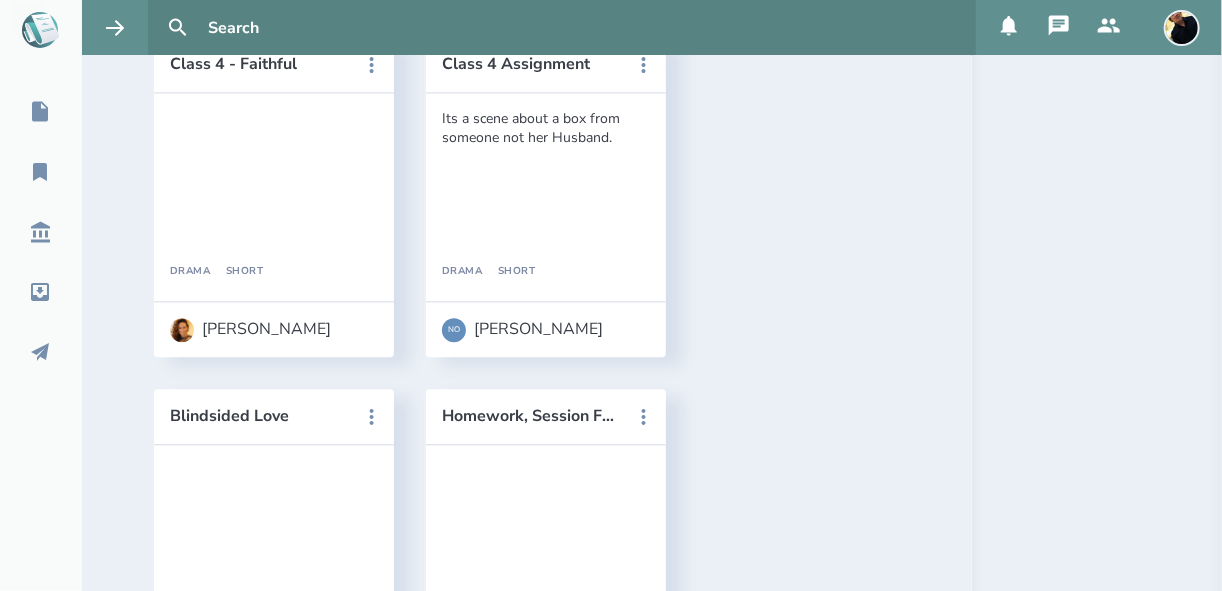 scroll, scrollTop: 1680, scrollLeft: 0, axis: vertical 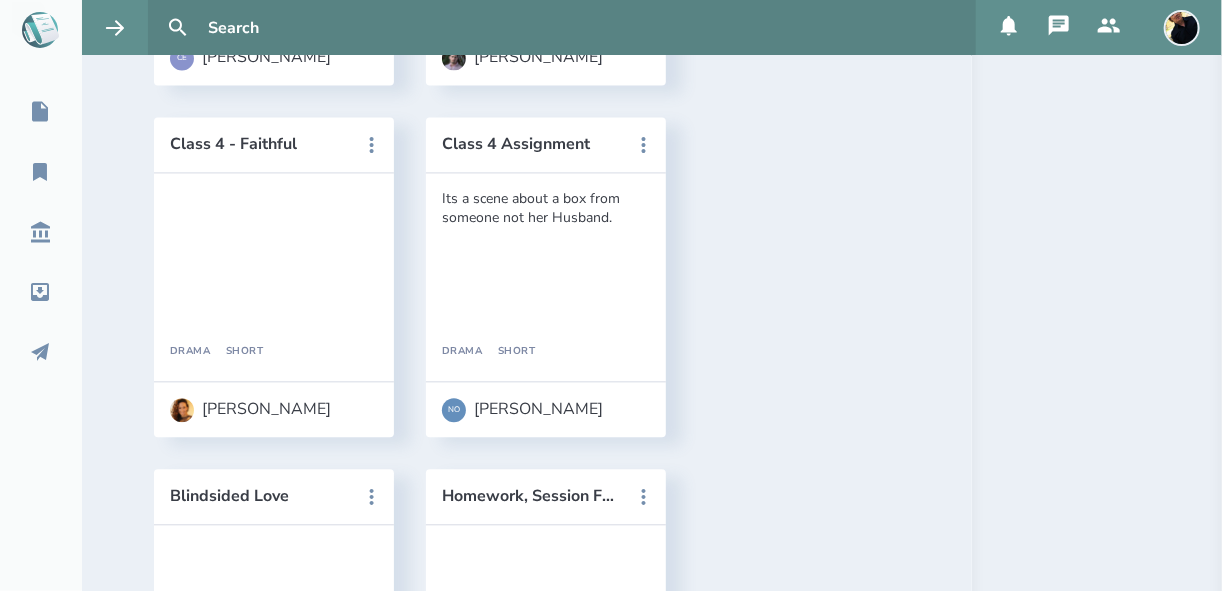 click on "The Extra" at bounding box center [260, 1200] 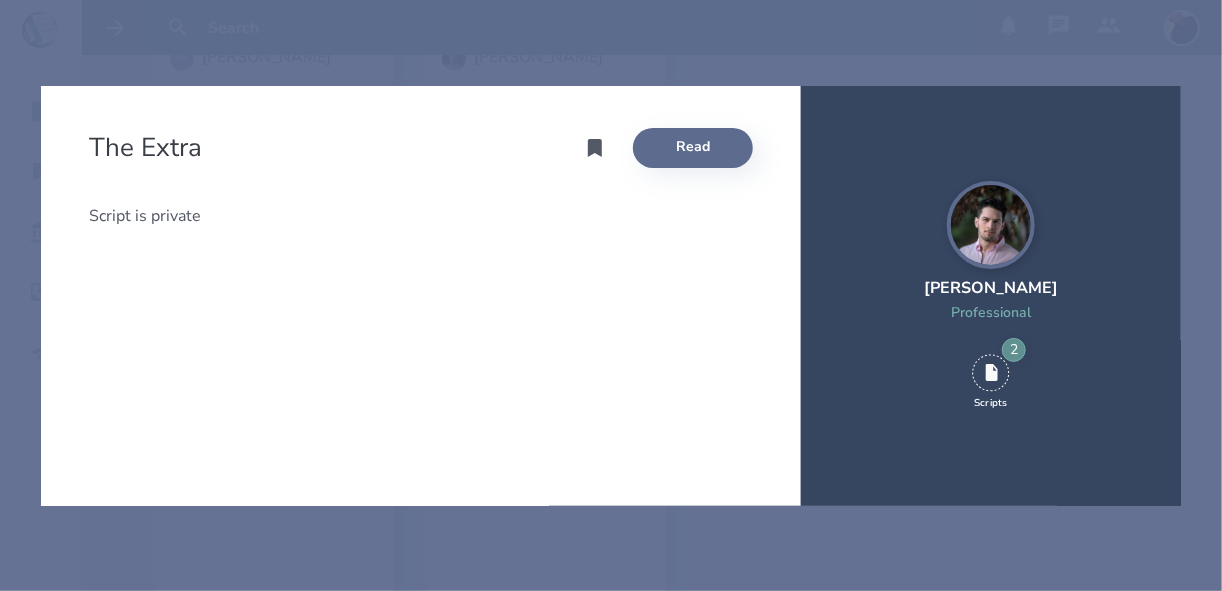 click on "Read" at bounding box center [693, 148] 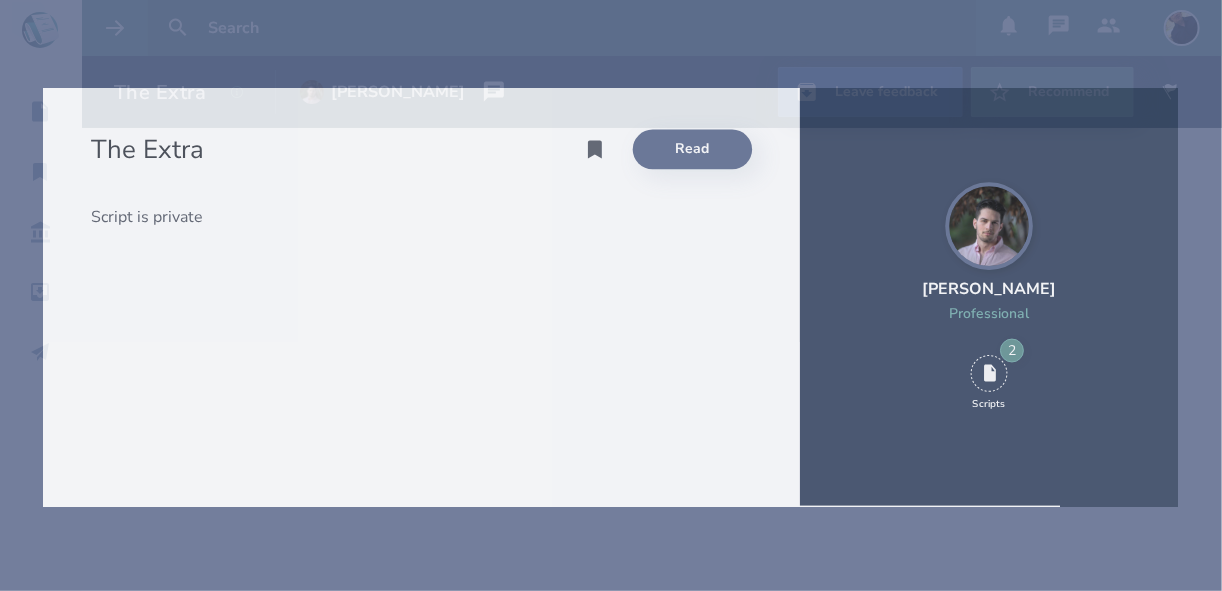 scroll, scrollTop: 0, scrollLeft: 0, axis: both 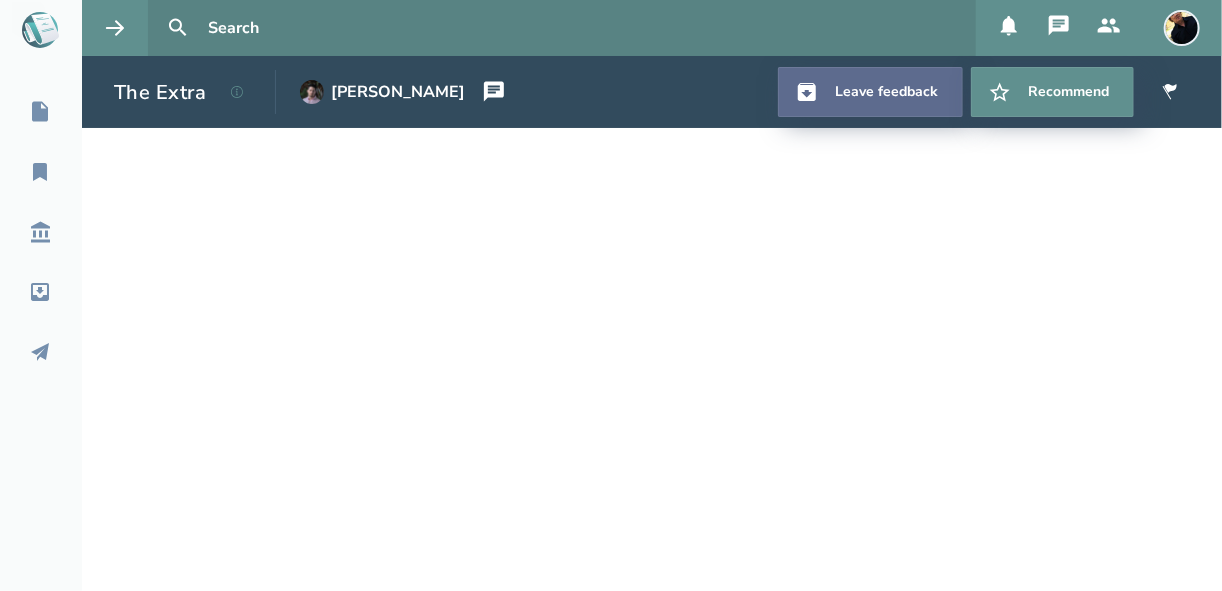 click on "Leave feedback" at bounding box center [870, 92] 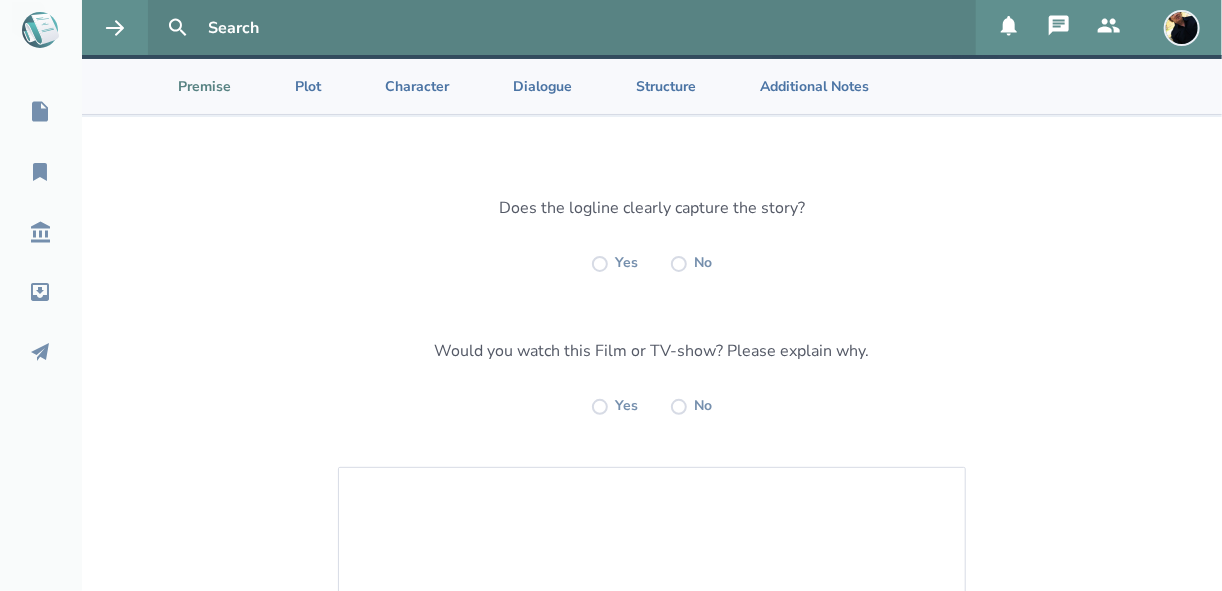 scroll, scrollTop: 160, scrollLeft: 0, axis: vertical 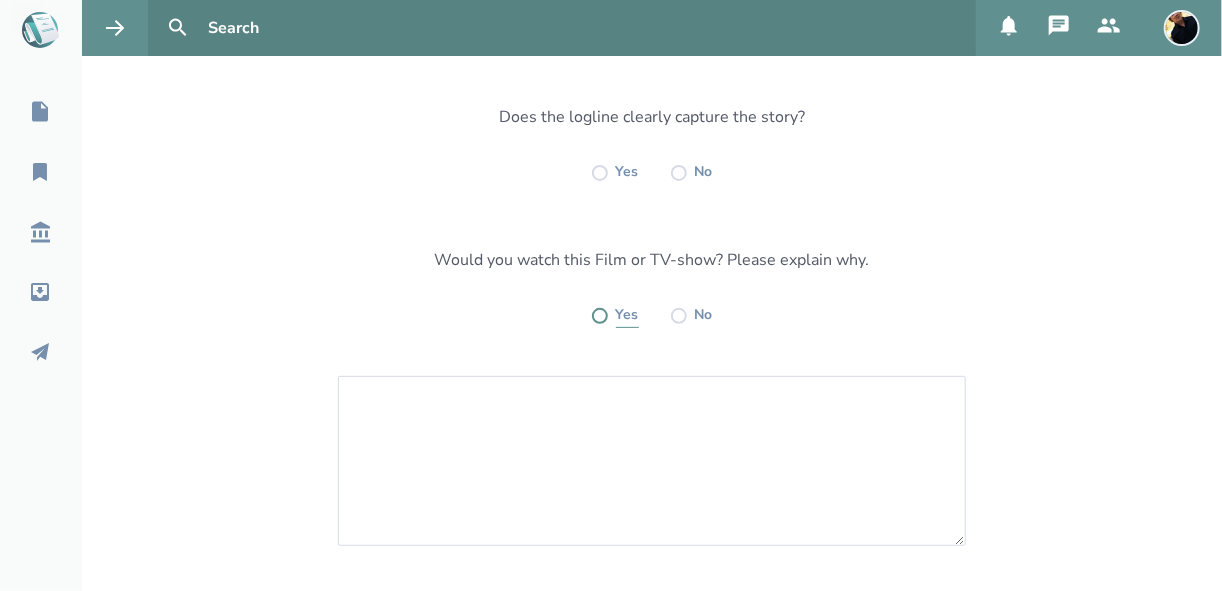 click at bounding box center [600, 316] 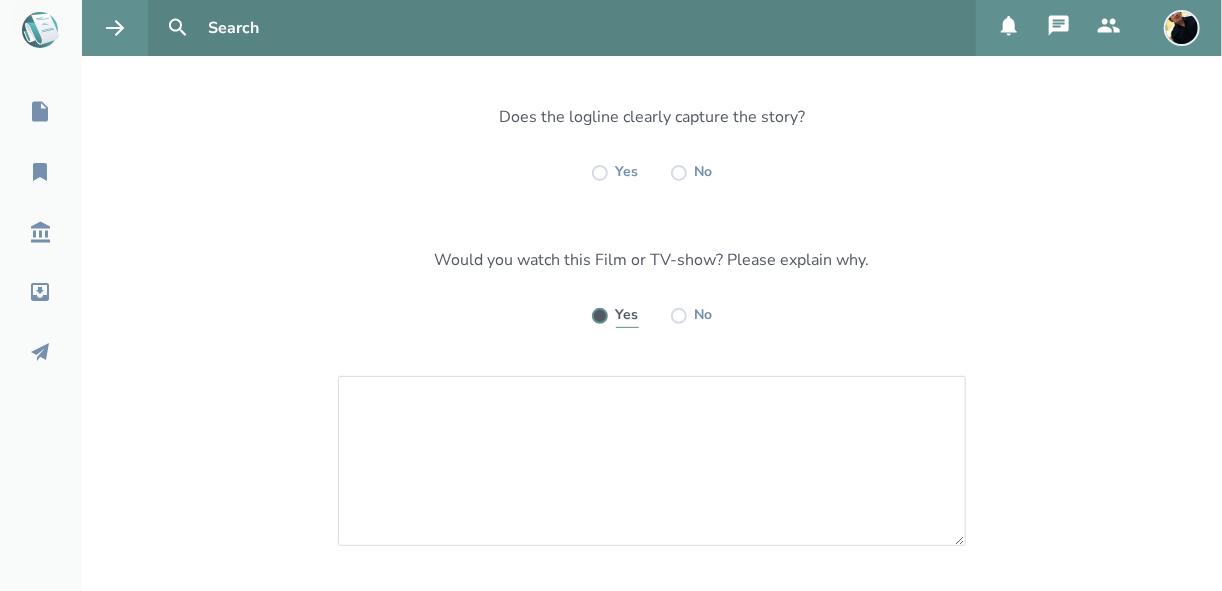 radio on "true" 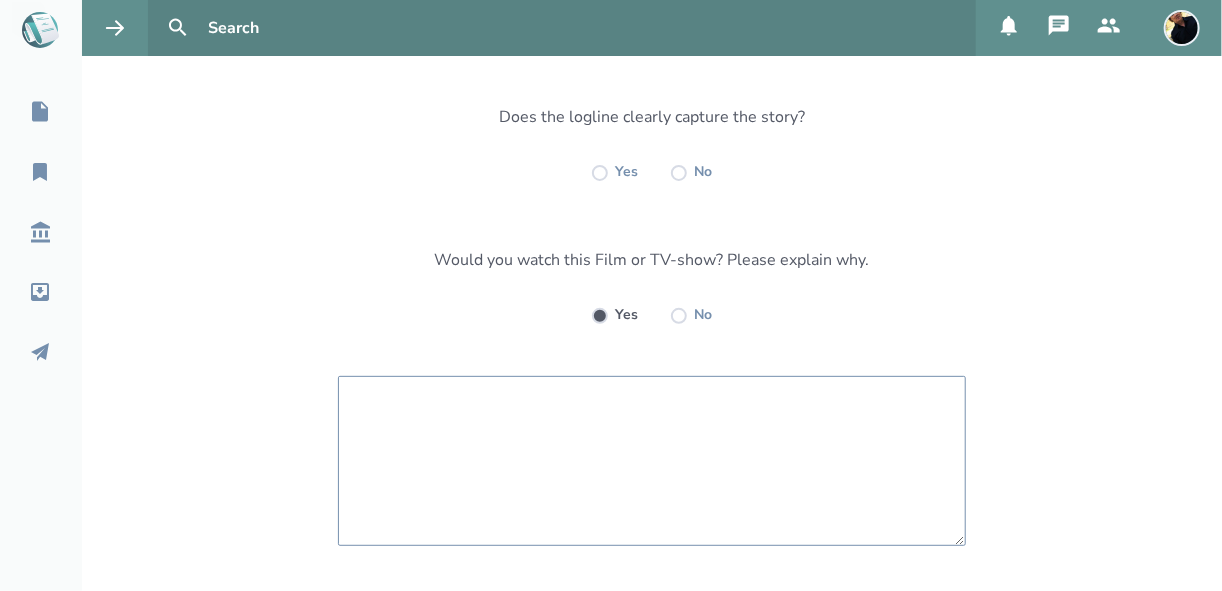 click at bounding box center (652, 461) 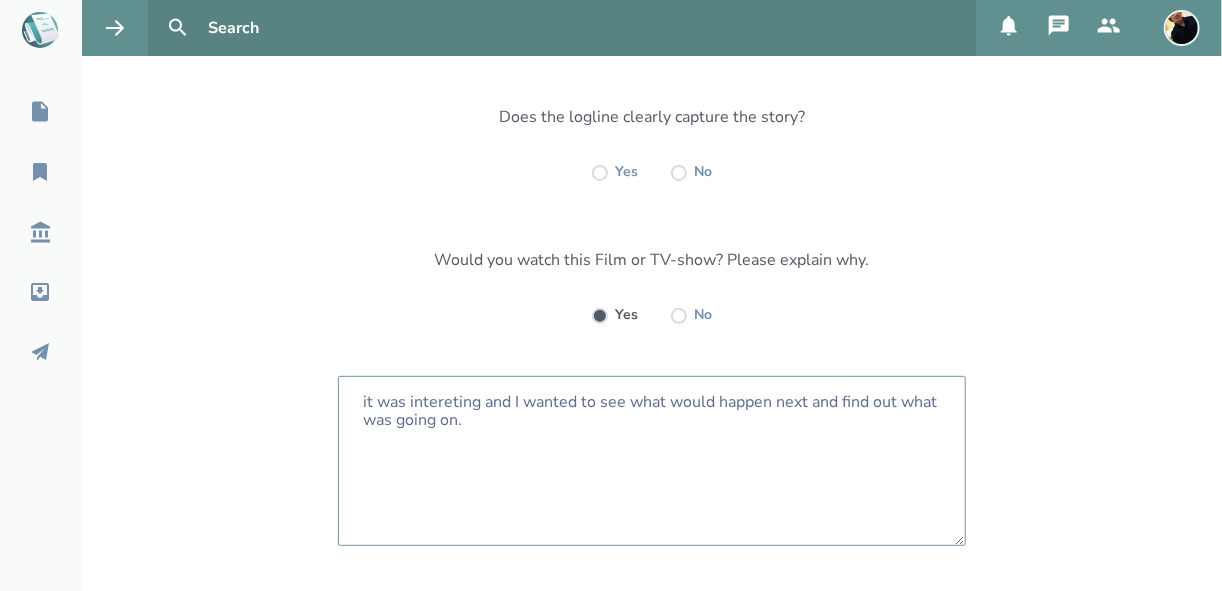 click on "it was intereting and I wanted to see what would happen next and find out what was going on." at bounding box center [652, 461] 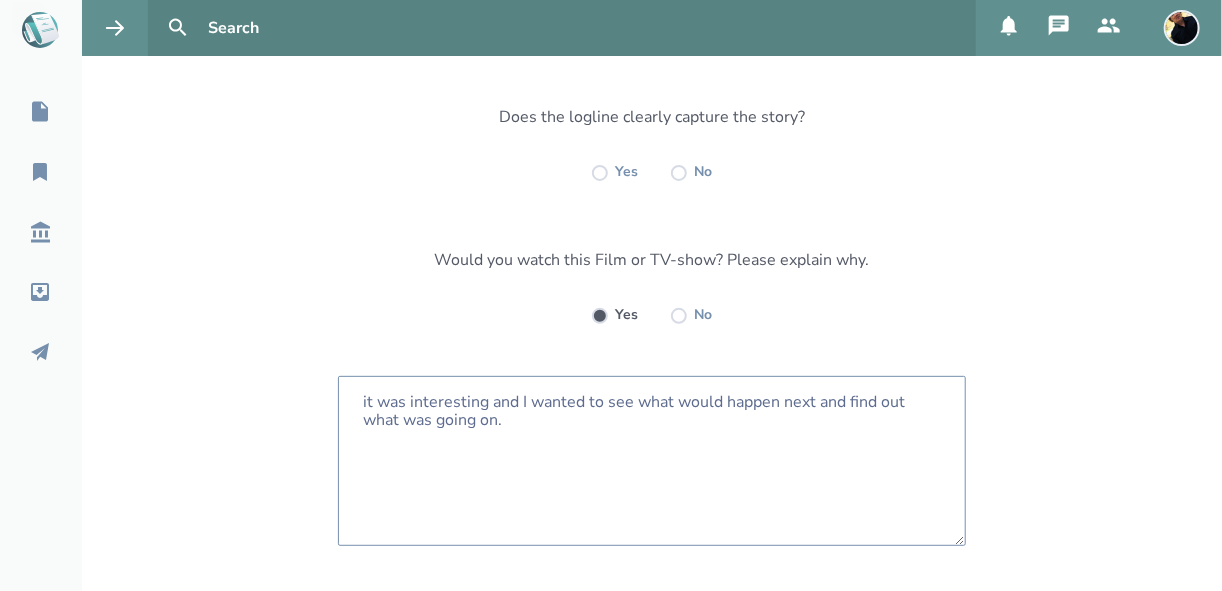 drag, startPoint x: 365, startPoint y: 403, endPoint x: 689, endPoint y: 447, distance: 326.974 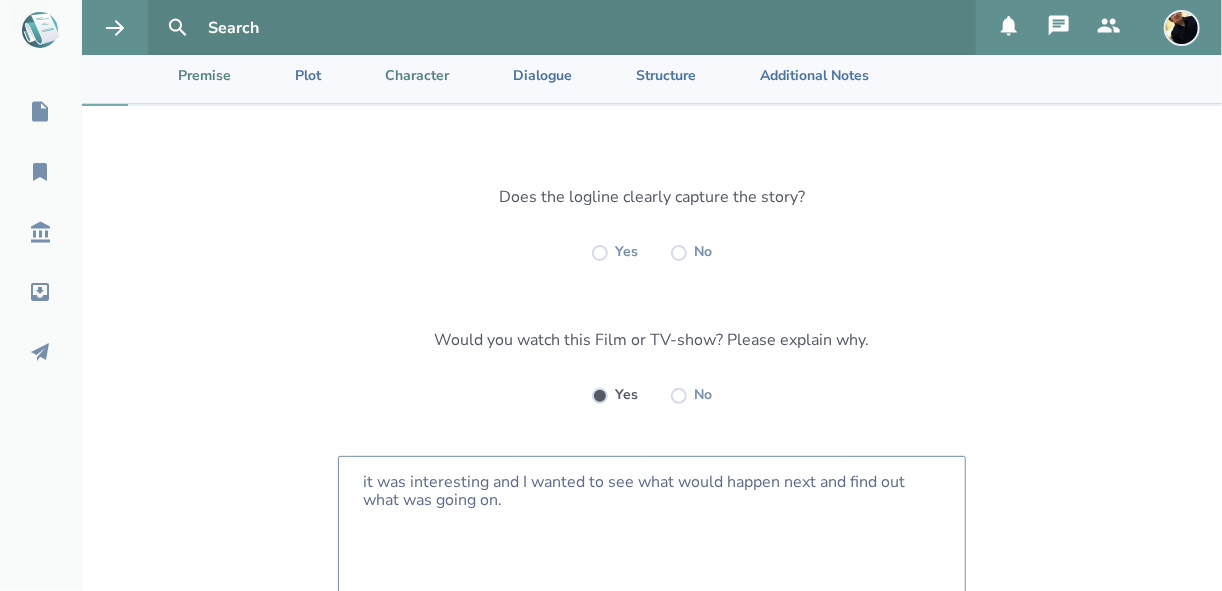 type on "it was interesting and I wanted to see what would happen next and find out what was going on." 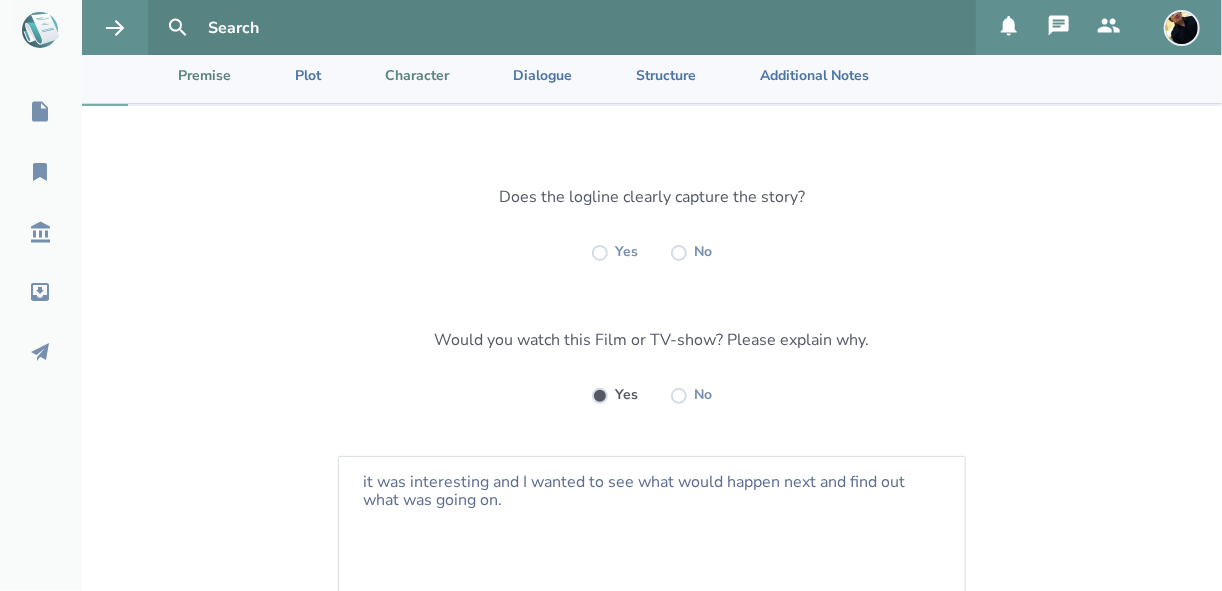 click on "Character" at bounding box center (401, 75) 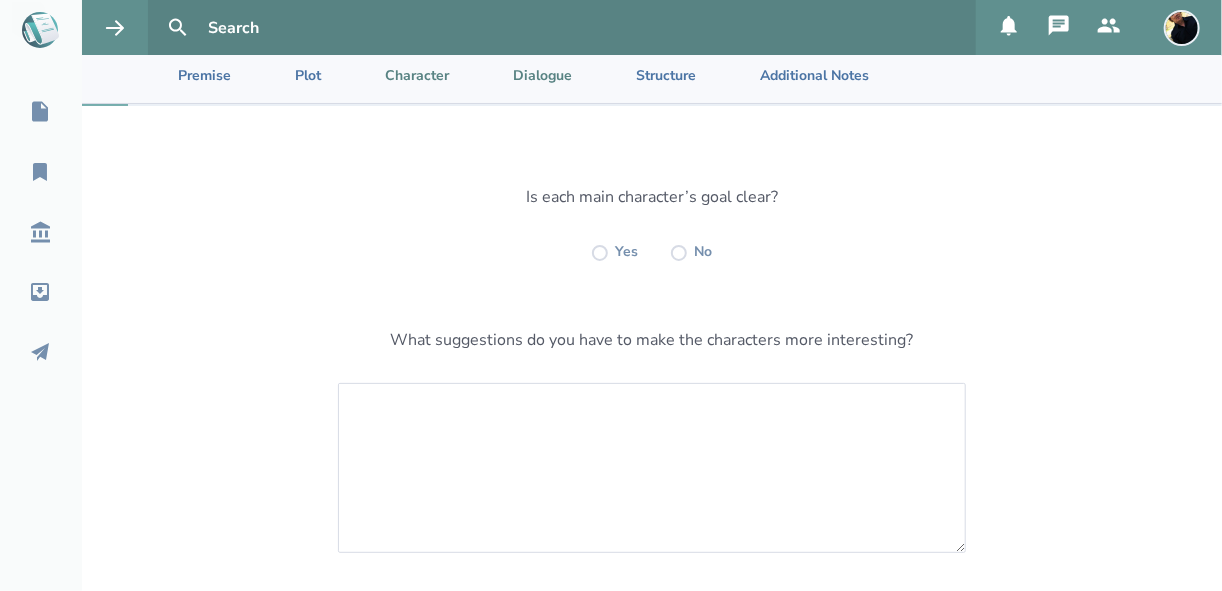 click on "Dialogue" at bounding box center (526, 75) 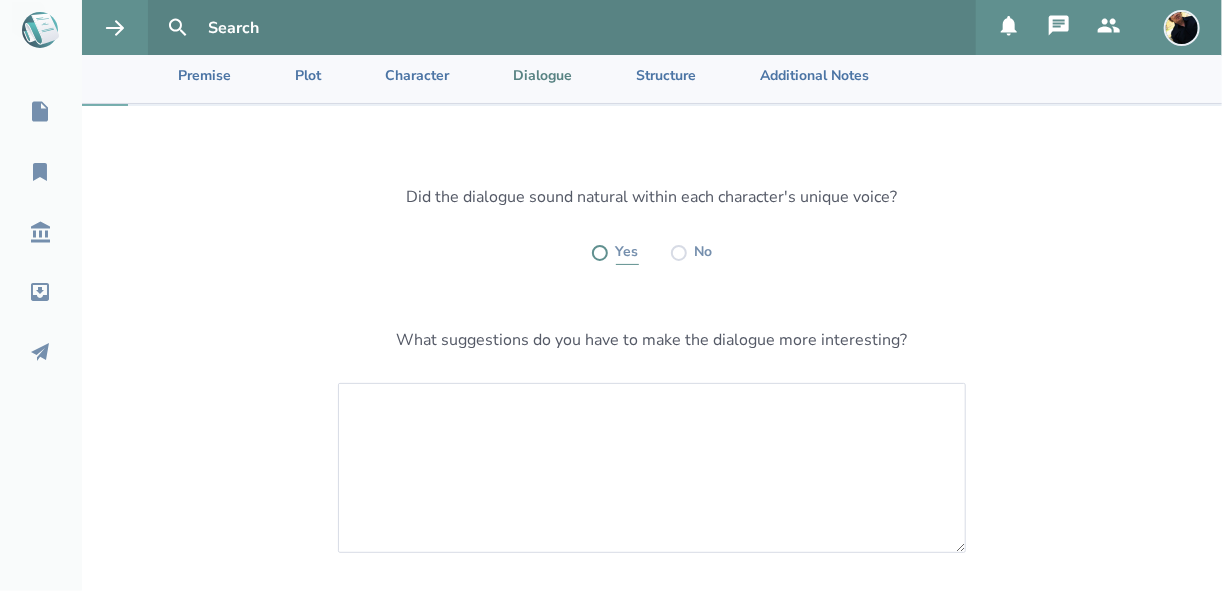 click at bounding box center (600, 253) 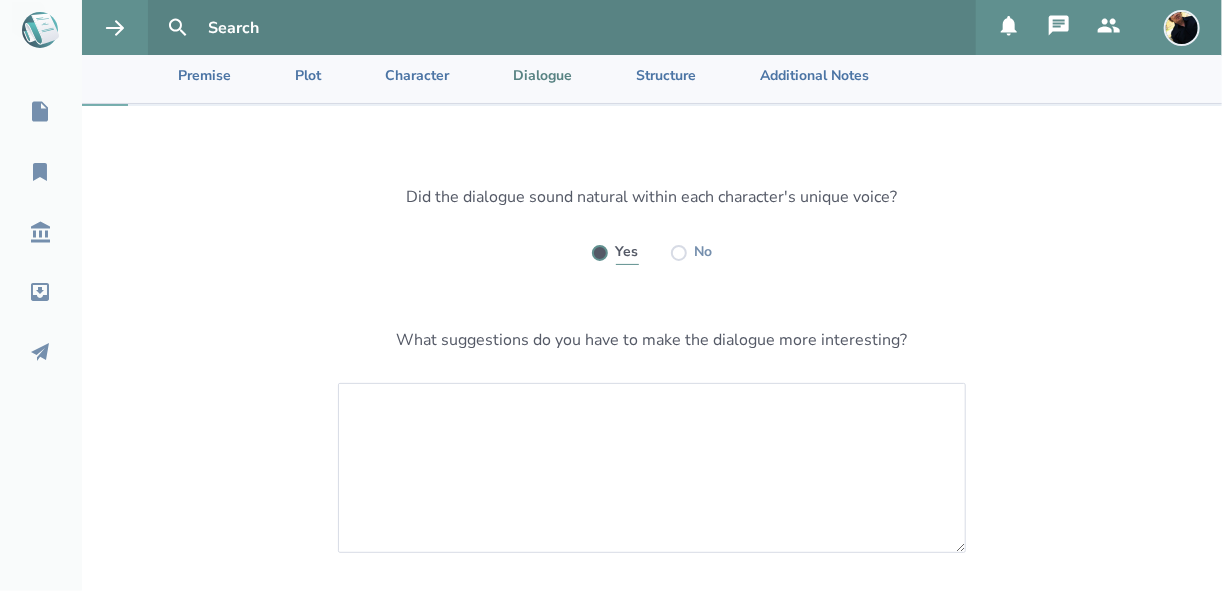 radio on "true" 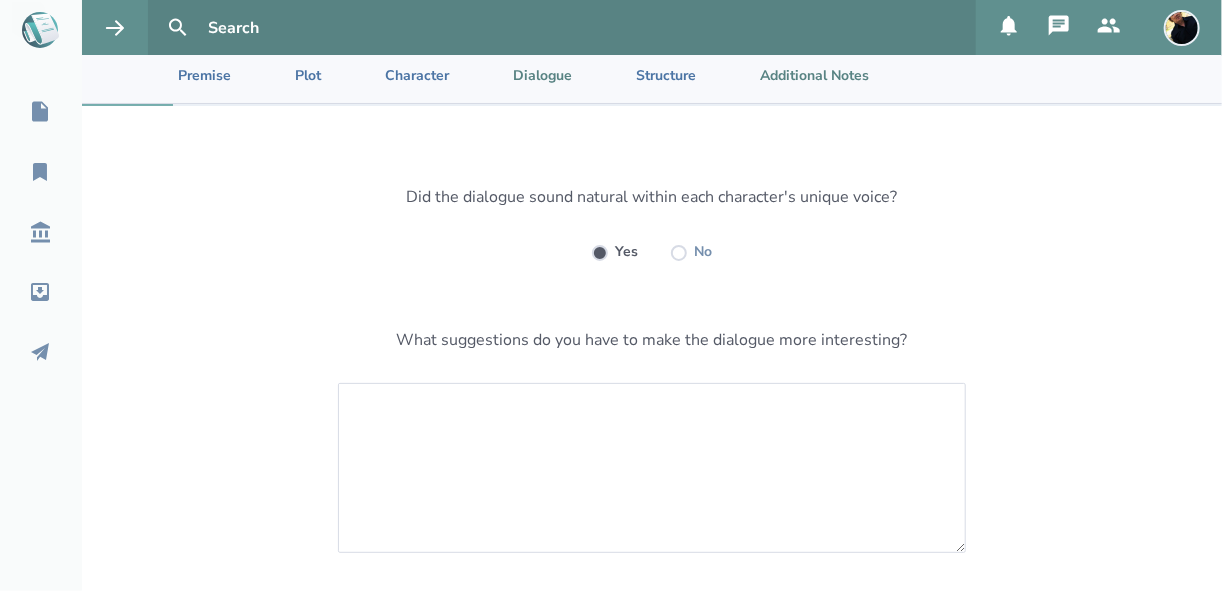 click on "Additional Notes" at bounding box center (798, 75) 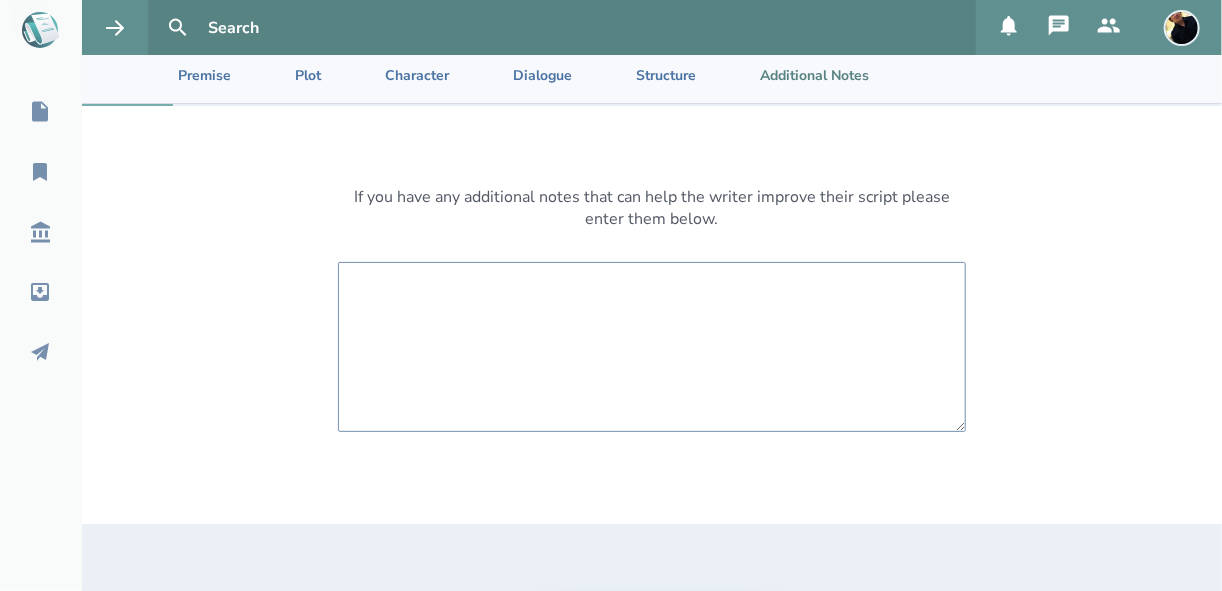 click at bounding box center [652, 347] 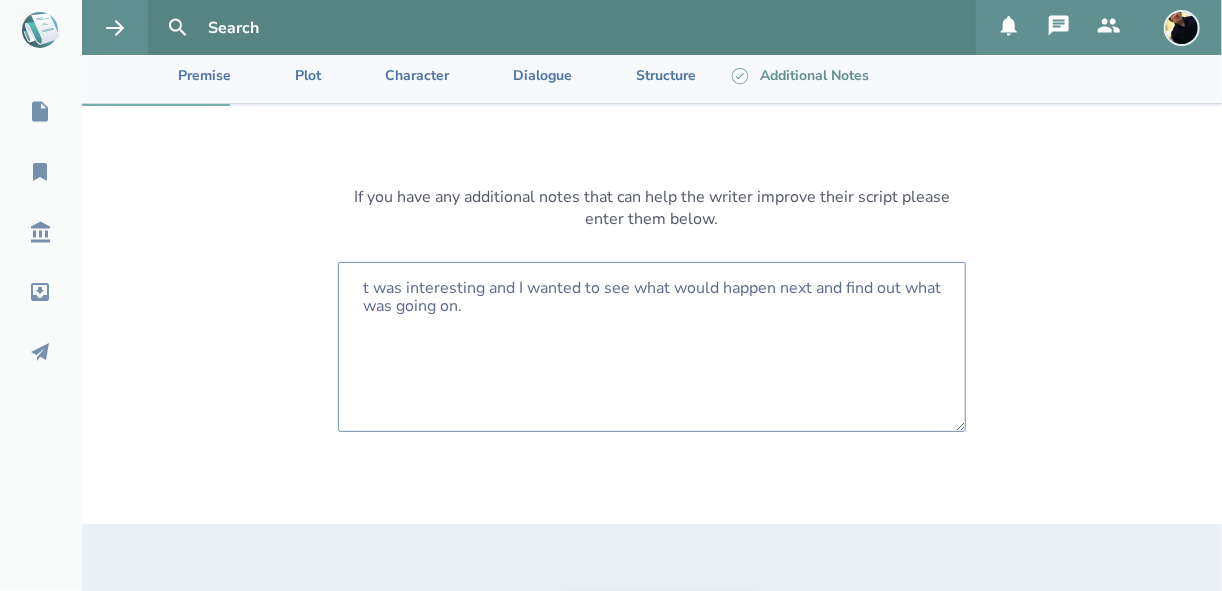 click on "t was interesting and I wanted to see what would happen next and find out what was going on." at bounding box center (652, 347) 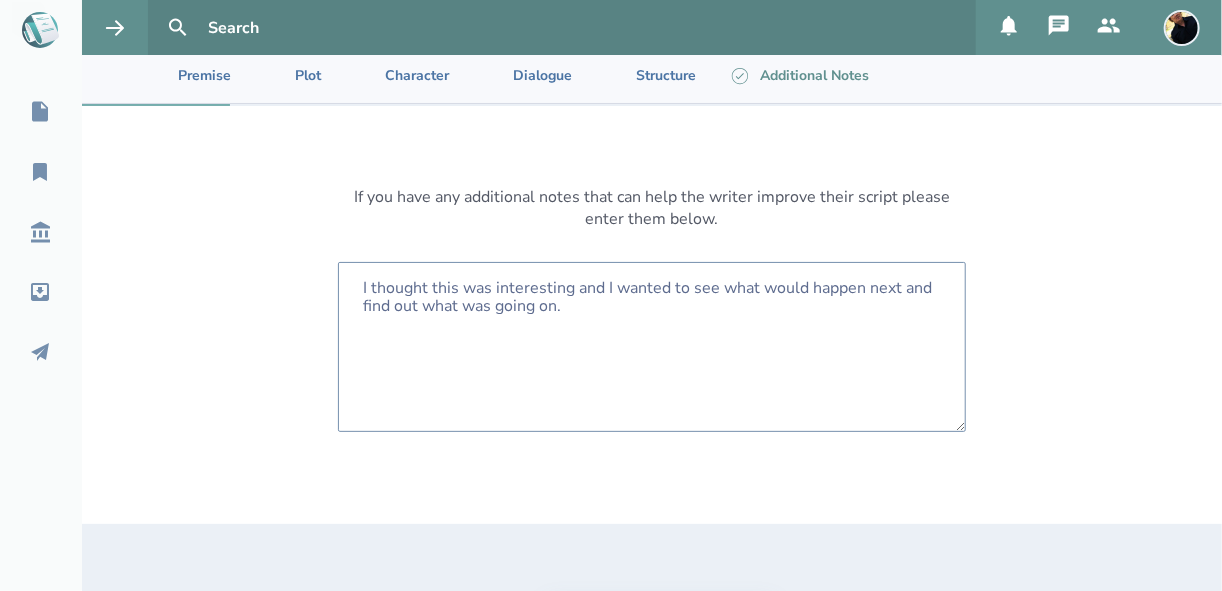 click on "I thought this was interesting and I wanted to see what would happen next and find out what was going on." at bounding box center [652, 347] 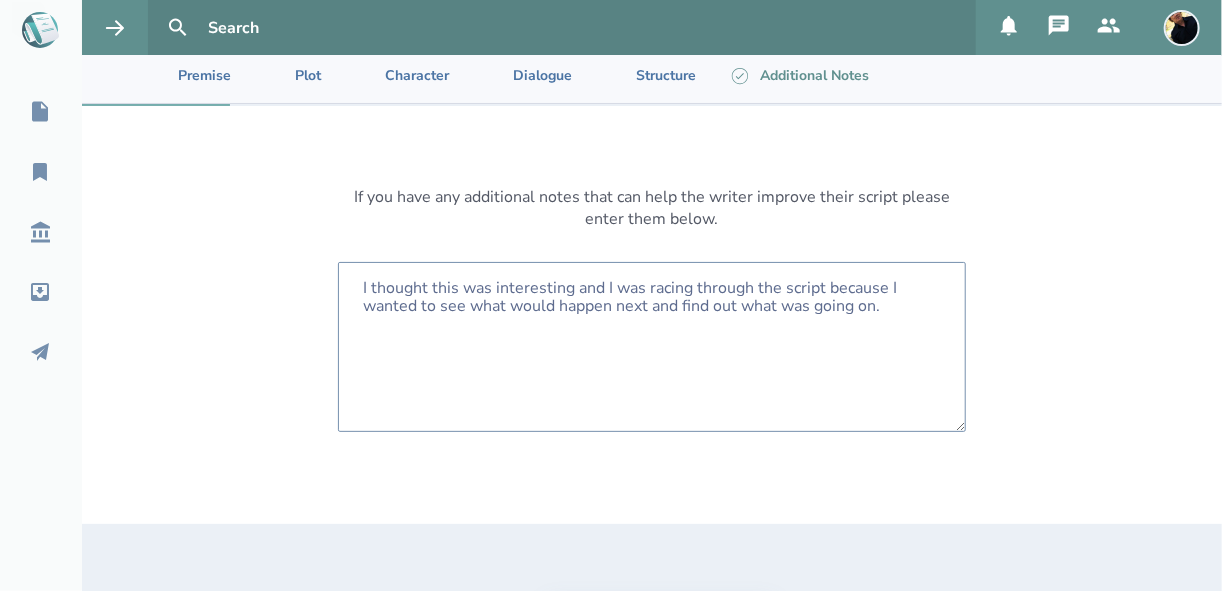 type on "I thought this was interesting and I was racing through the script because I wanted to see what would happen next and find out what was going on." 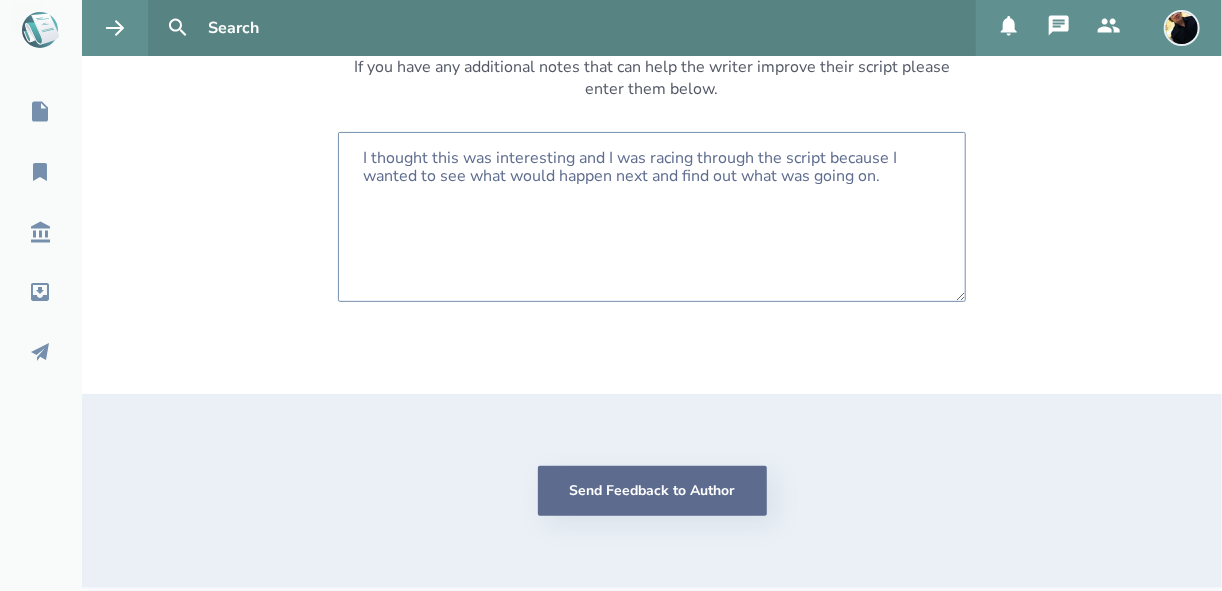 scroll, scrollTop: 264, scrollLeft: 0, axis: vertical 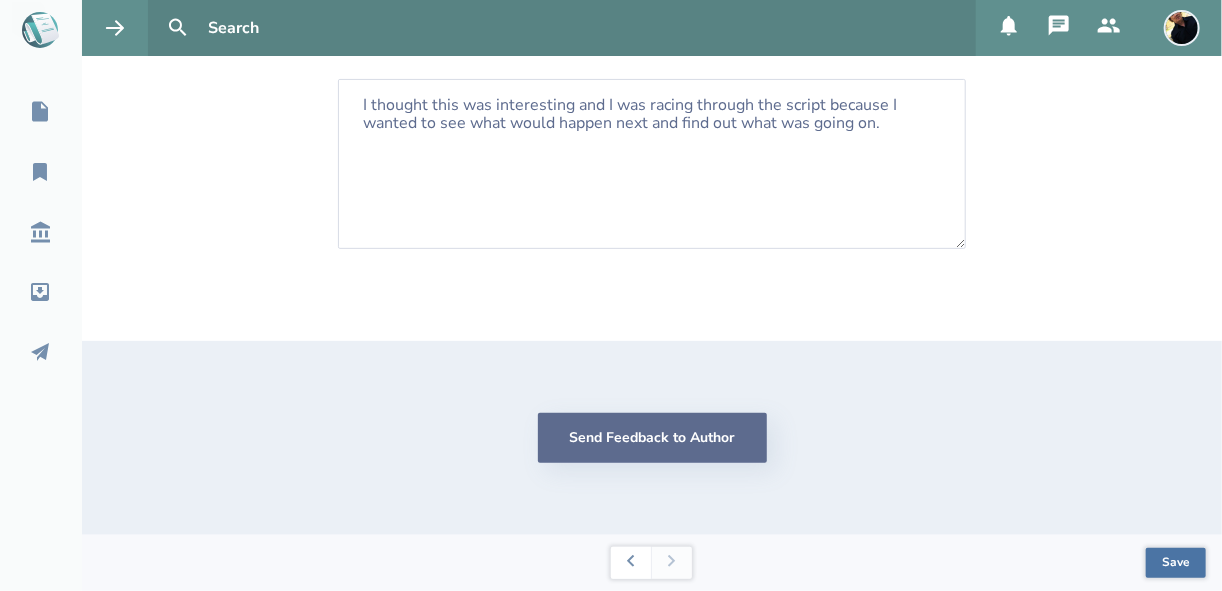 click on "Send Feedback to Author" at bounding box center (652, 438) 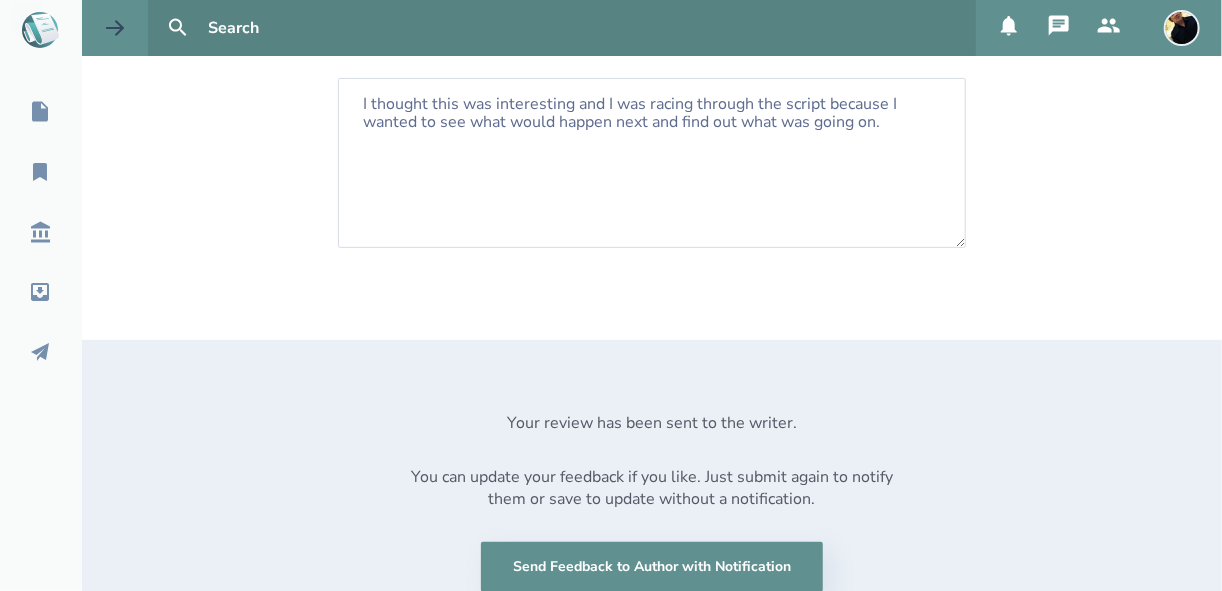 click at bounding box center [115, 28] 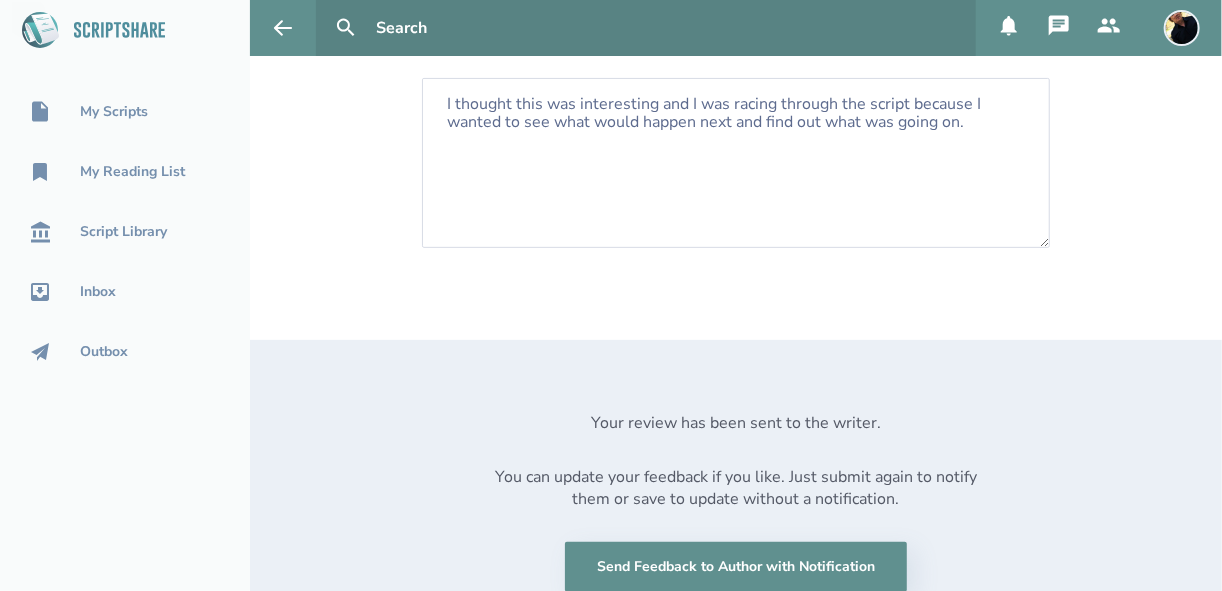 click 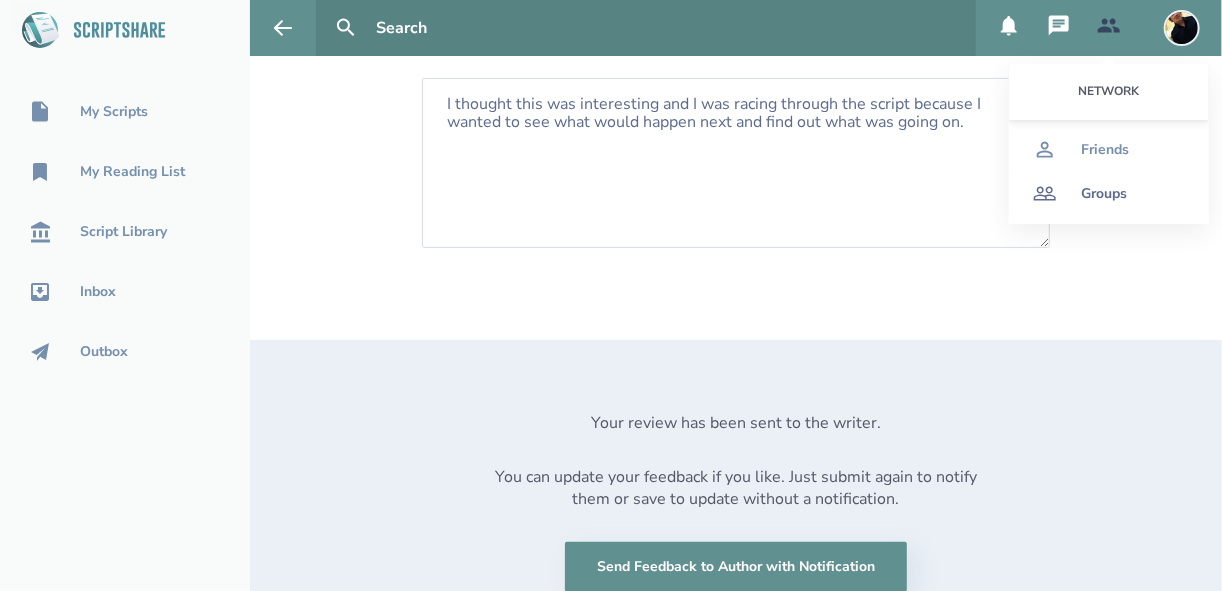 click on "Groups" at bounding box center (1104, 194) 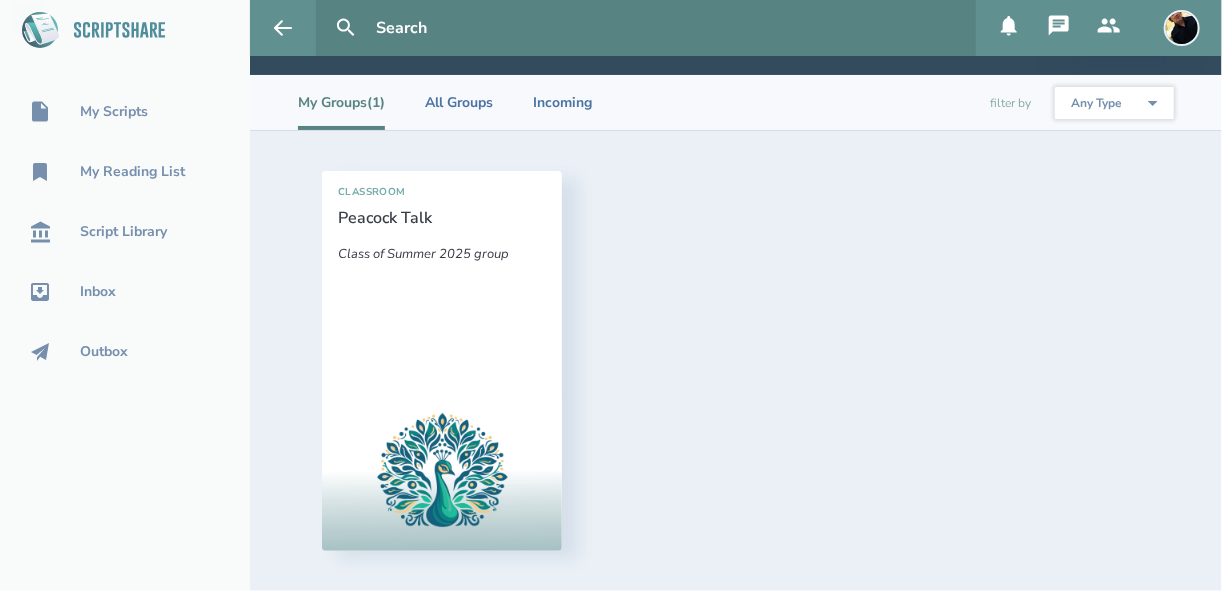 scroll, scrollTop: 89, scrollLeft: 0, axis: vertical 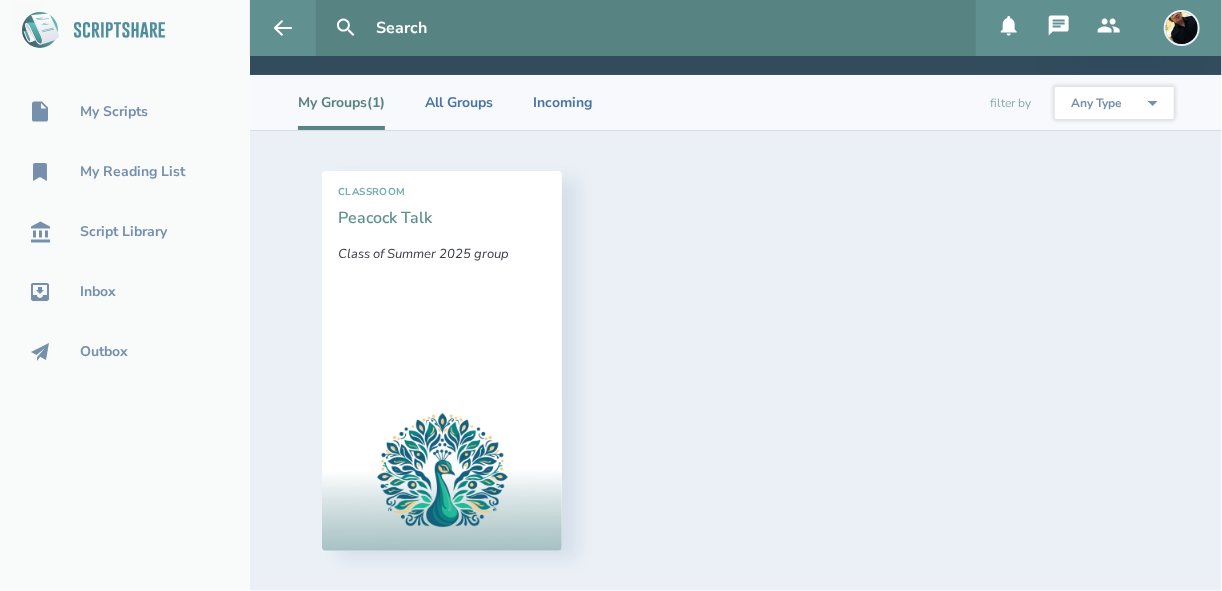 click on "Peacock Talk" at bounding box center (385, 218) 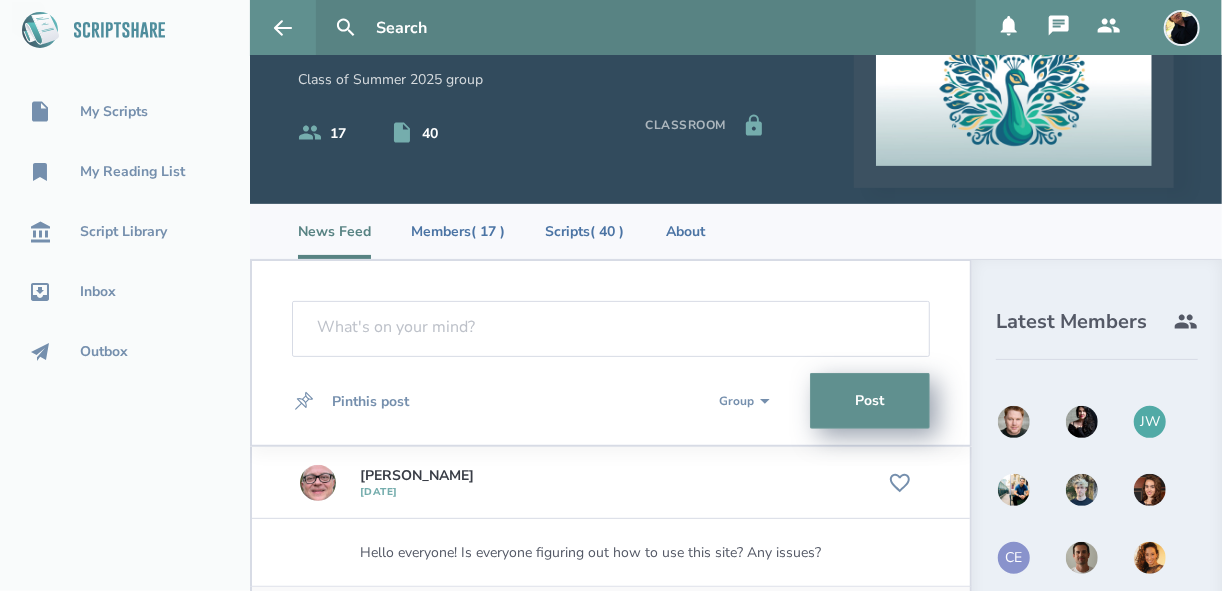 scroll, scrollTop: 0, scrollLeft: 0, axis: both 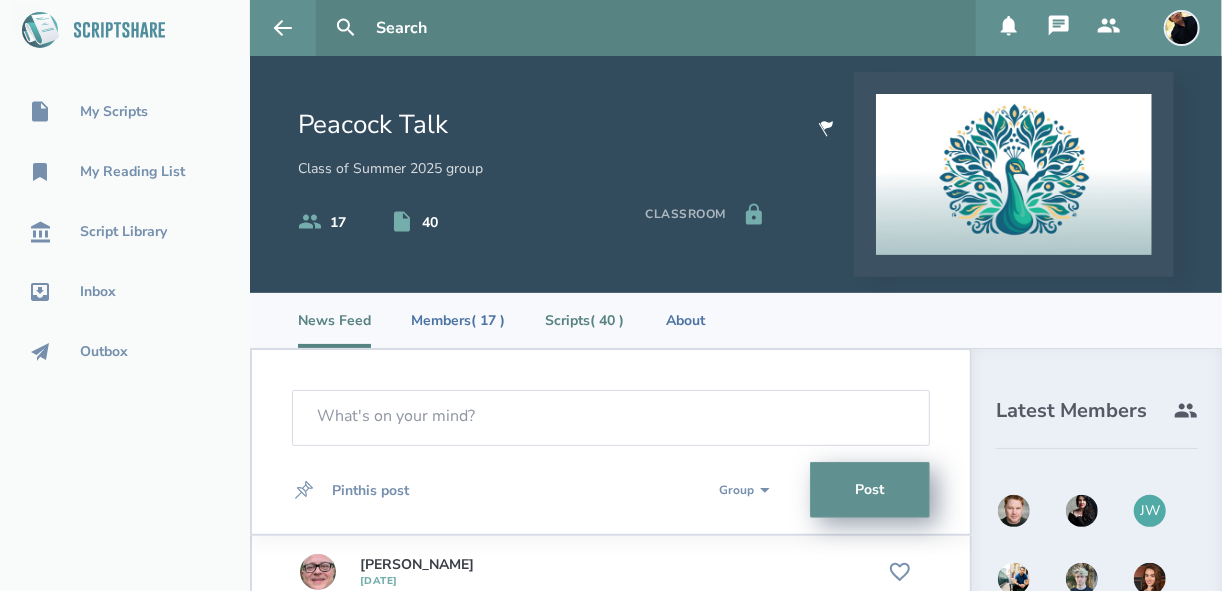 click on "Scripts  ( 40 )" at bounding box center [584, 320] 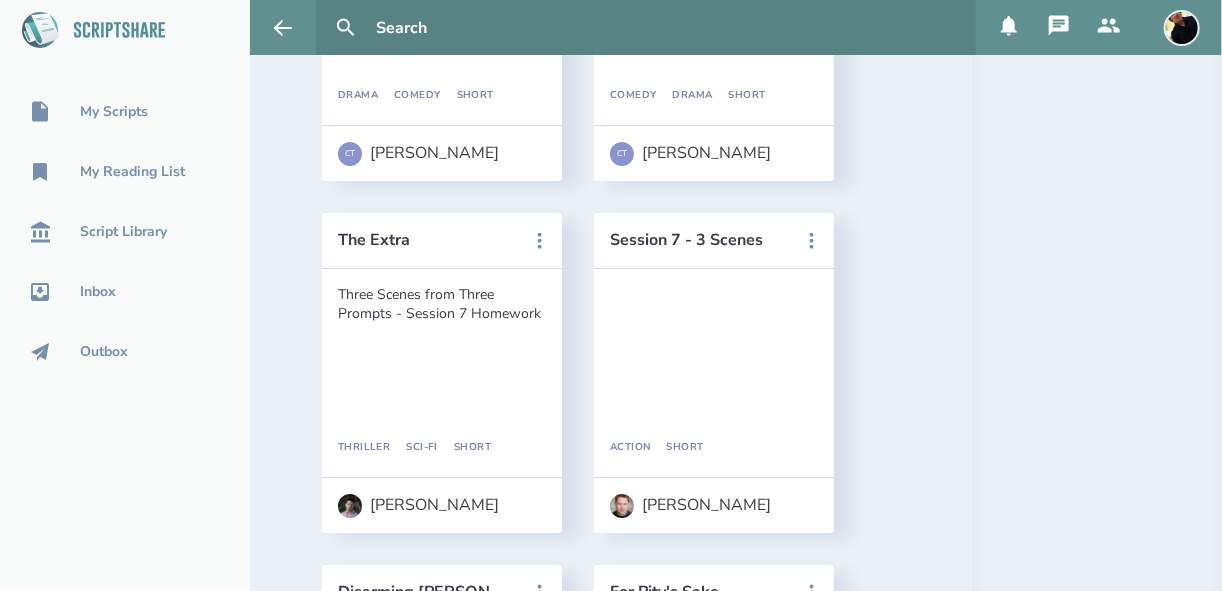 scroll, scrollTop: 2400, scrollLeft: 0, axis: vertical 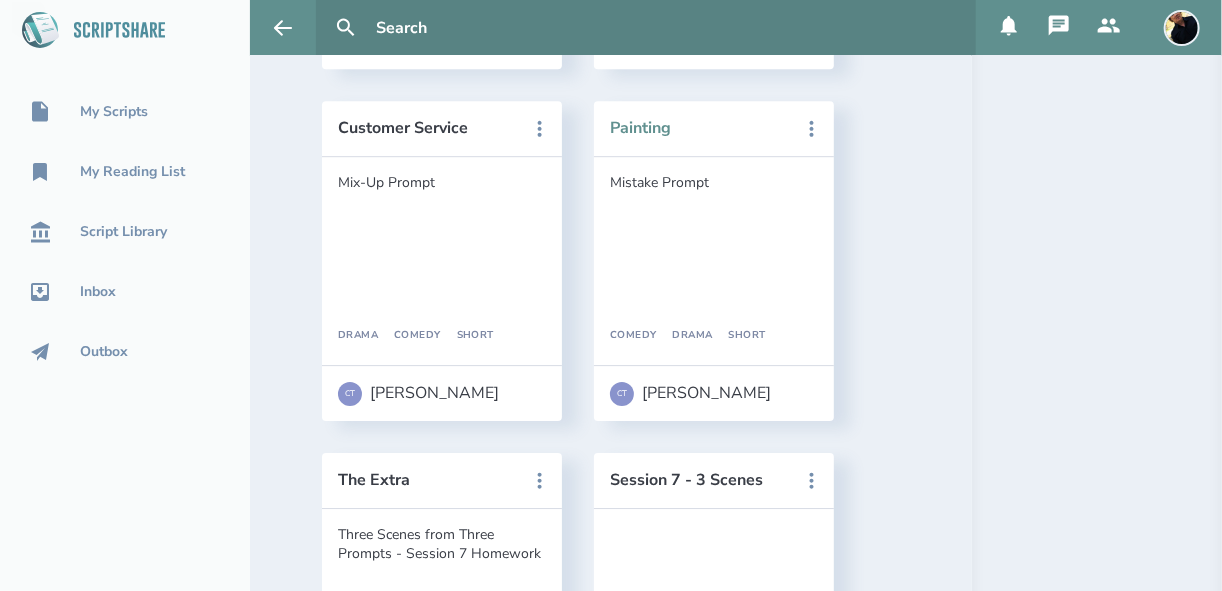 click on "Painting" at bounding box center [700, 128] 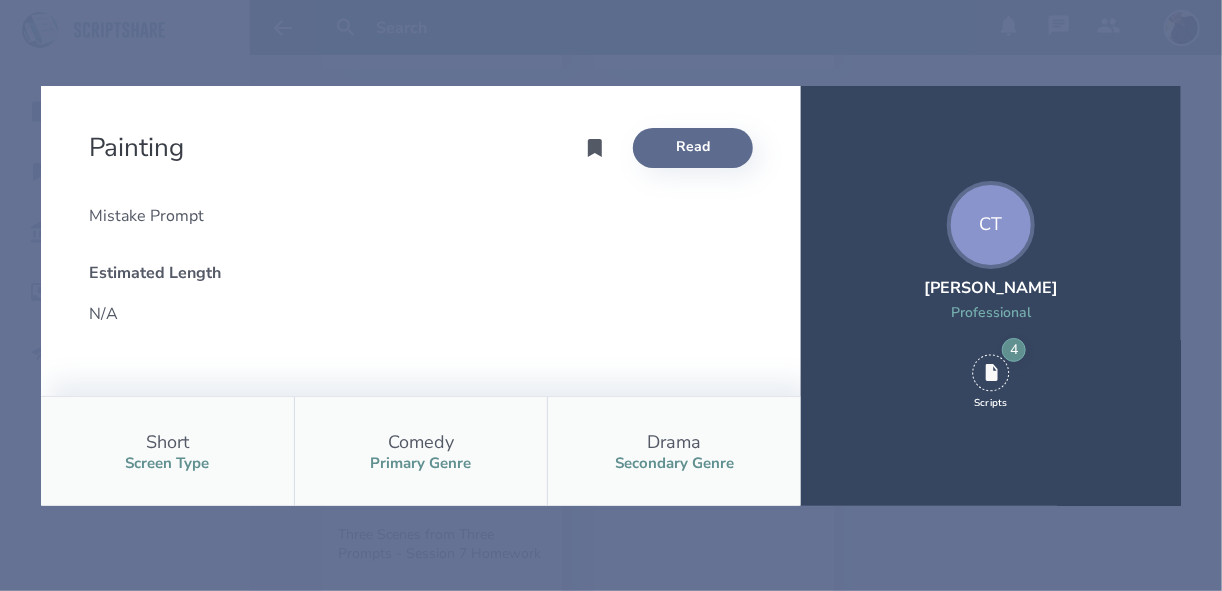click on "Read" at bounding box center [693, 148] 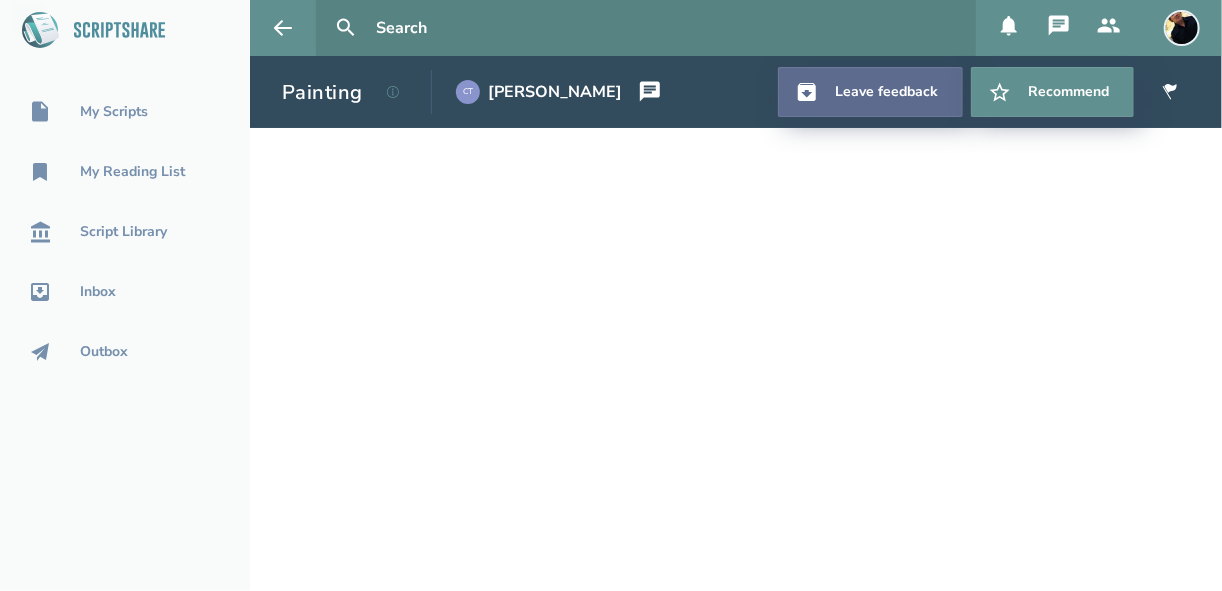 click on "Leave feedback" at bounding box center [870, 92] 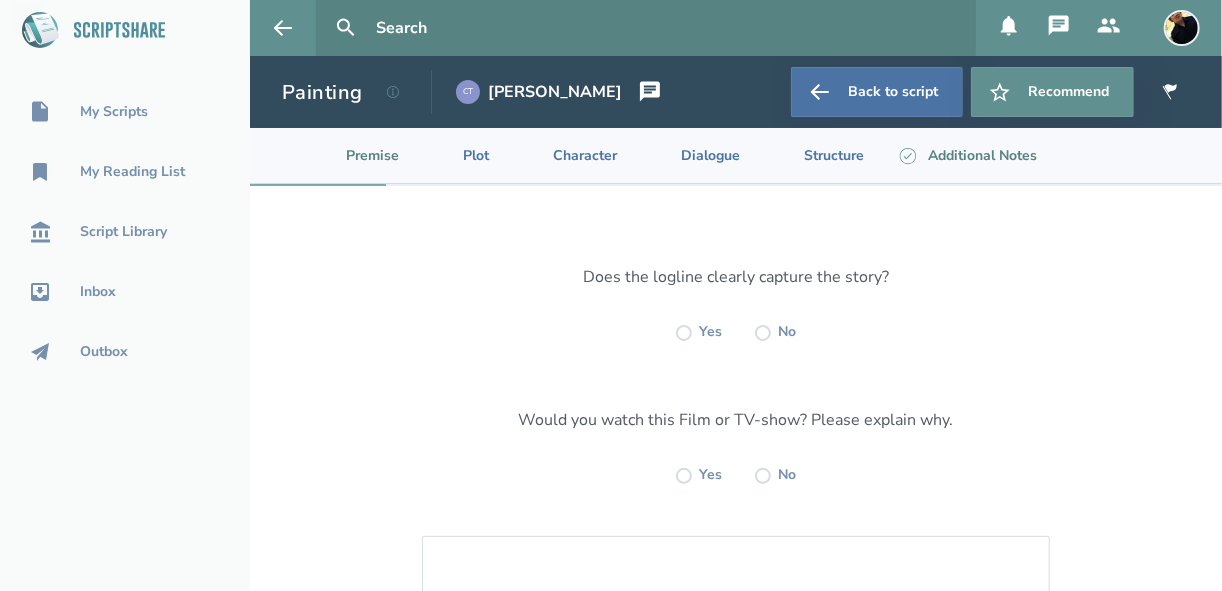 click on "Additional Notes" at bounding box center (966, 155) 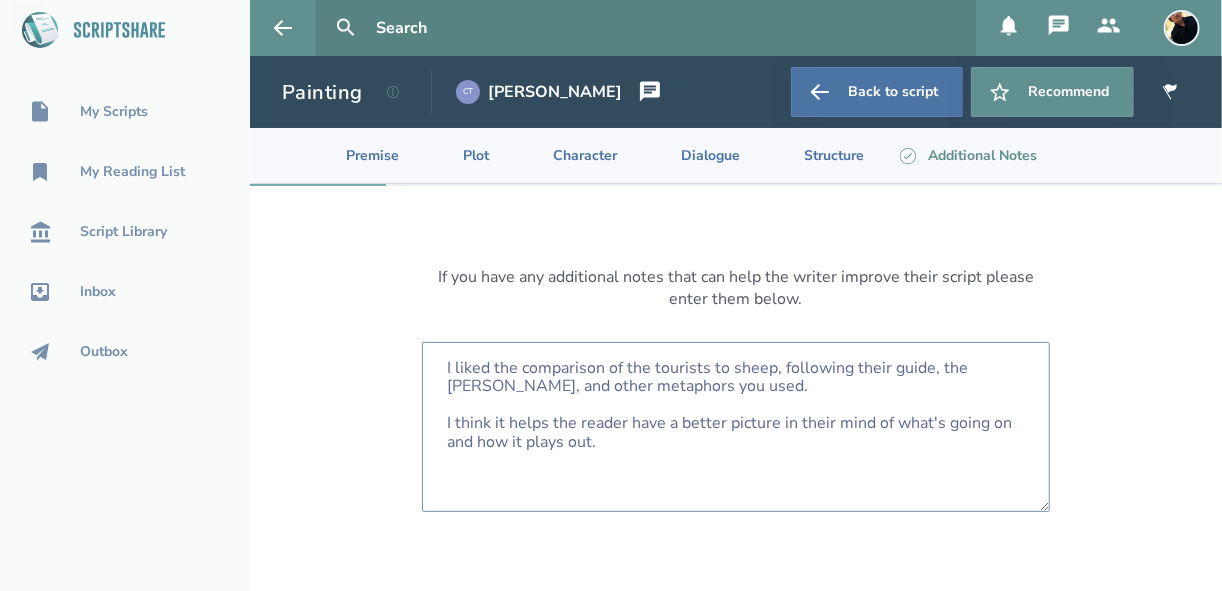 click on "I liked the comparison of the tourists to sheep, following their guide, the [PERSON_NAME], and other metaphors you used.
I think it helps the reader have a better picture in their mind of what's going on and how it plays out." at bounding box center (736, 427) 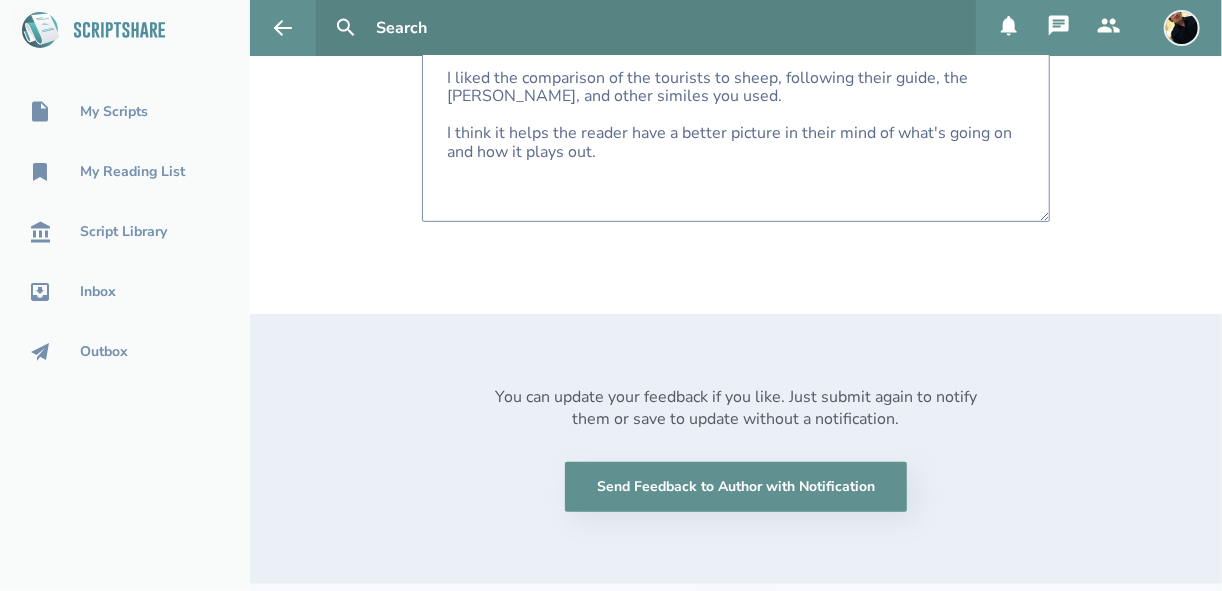 scroll, scrollTop: 340, scrollLeft: 0, axis: vertical 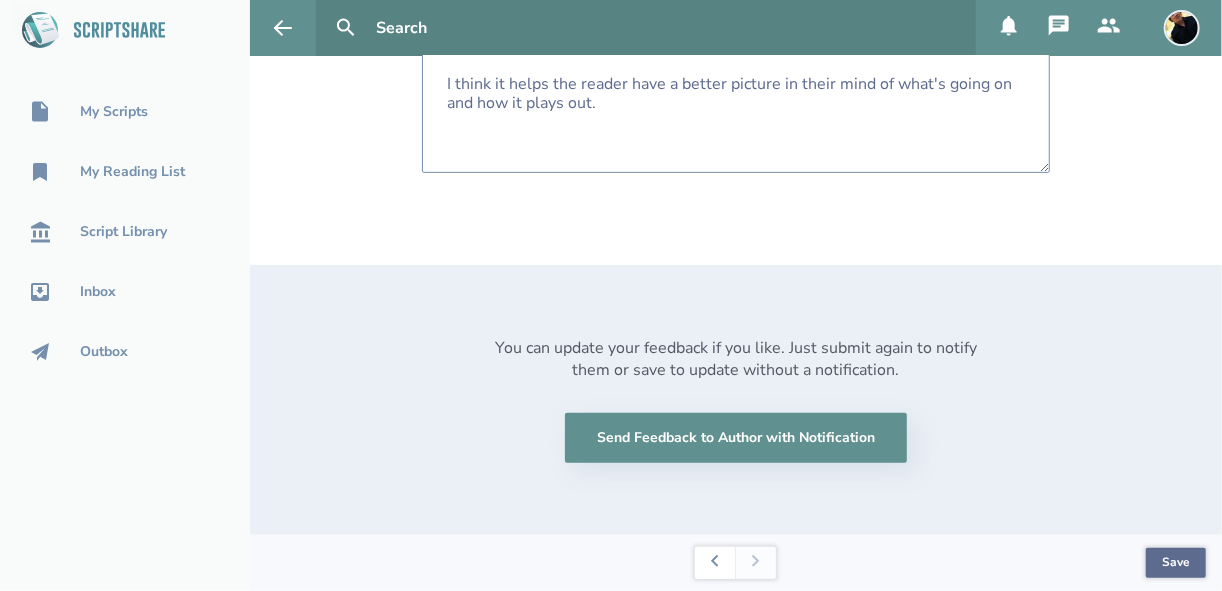 type on "I liked the comparison of the tourists to sheep, following their guide, the [PERSON_NAME], and other similes you used.
I think it helps the reader have a better picture in their mind of what's going on and how it plays out." 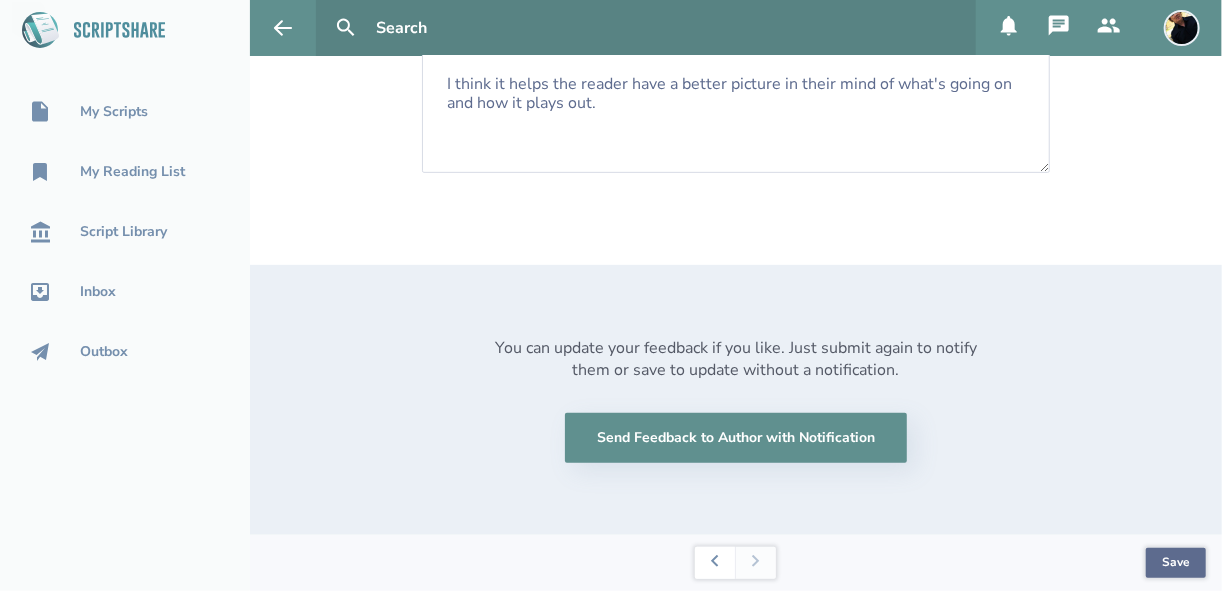 click on "Save" at bounding box center [1176, 563] 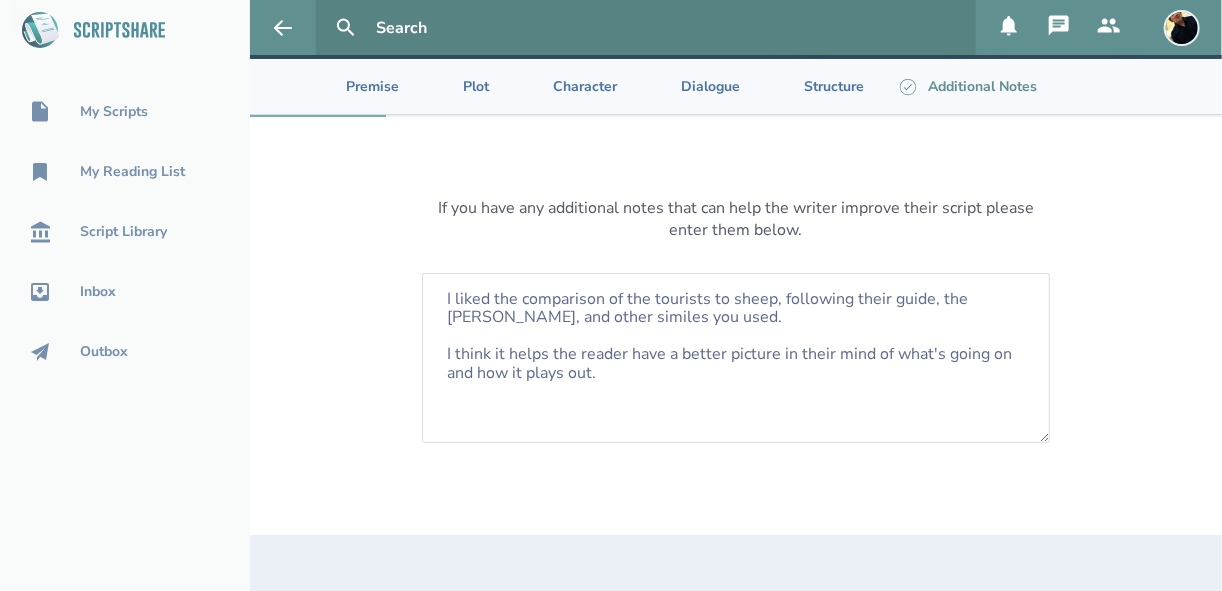 scroll, scrollTop: 0, scrollLeft: 0, axis: both 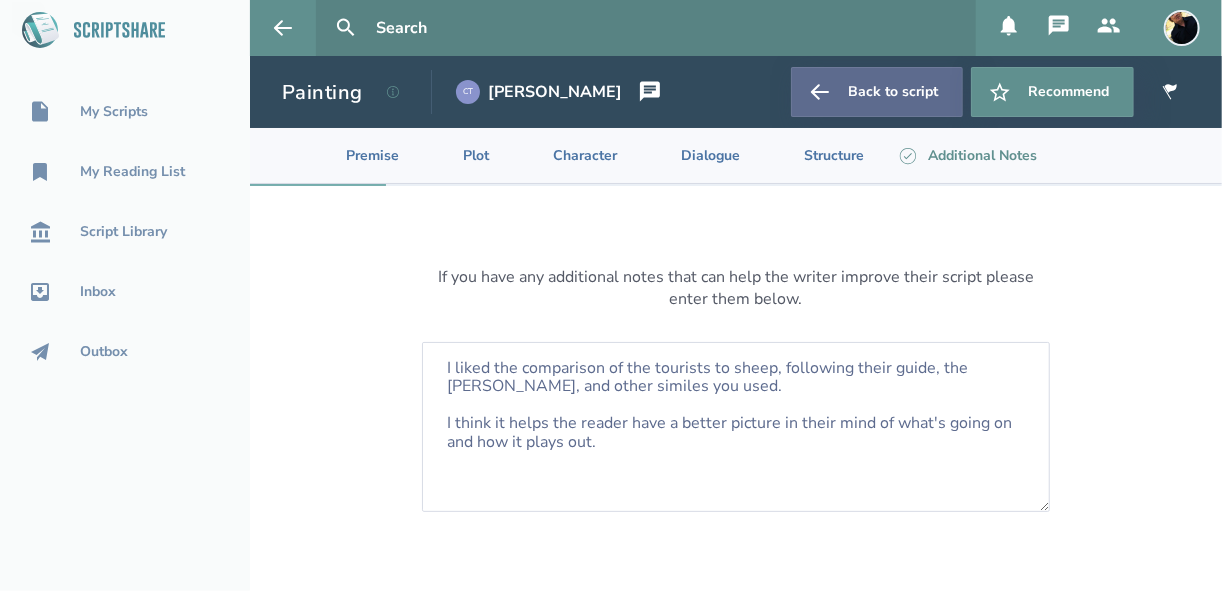 click on "Back to script" at bounding box center [877, 92] 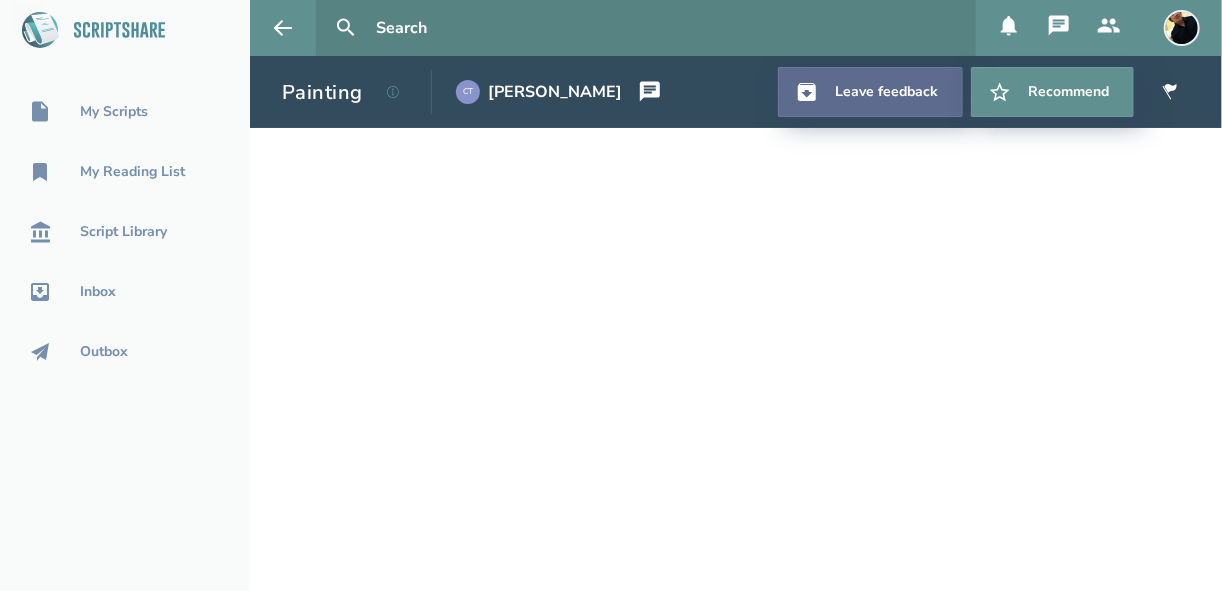 click on "Leave feedback" at bounding box center [870, 92] 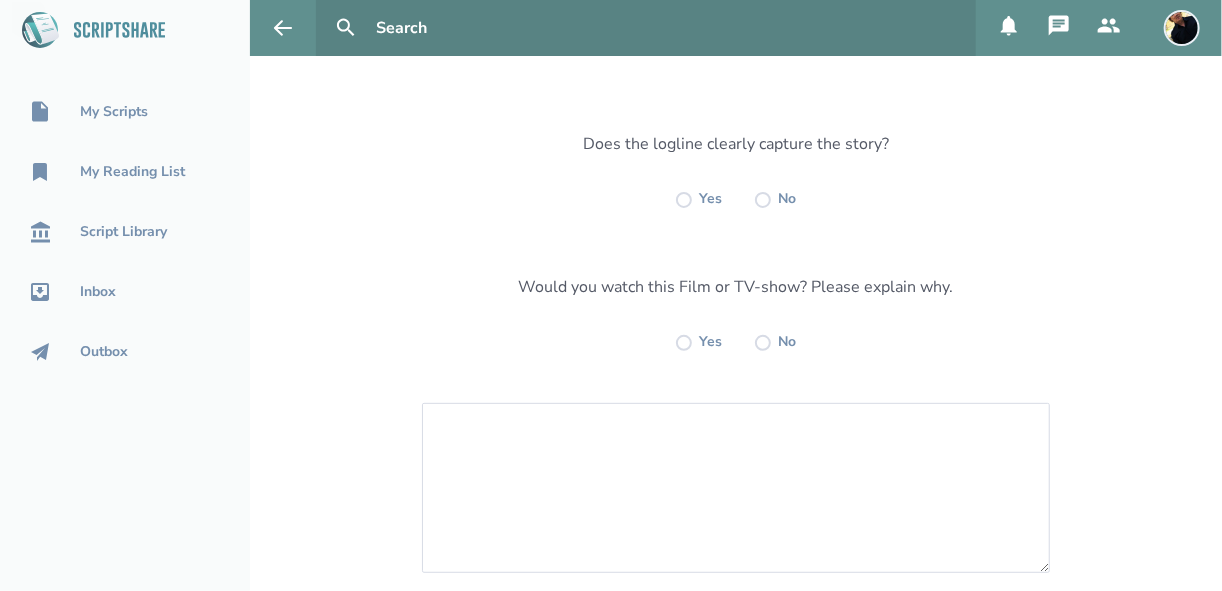 scroll, scrollTop: 0, scrollLeft: 0, axis: both 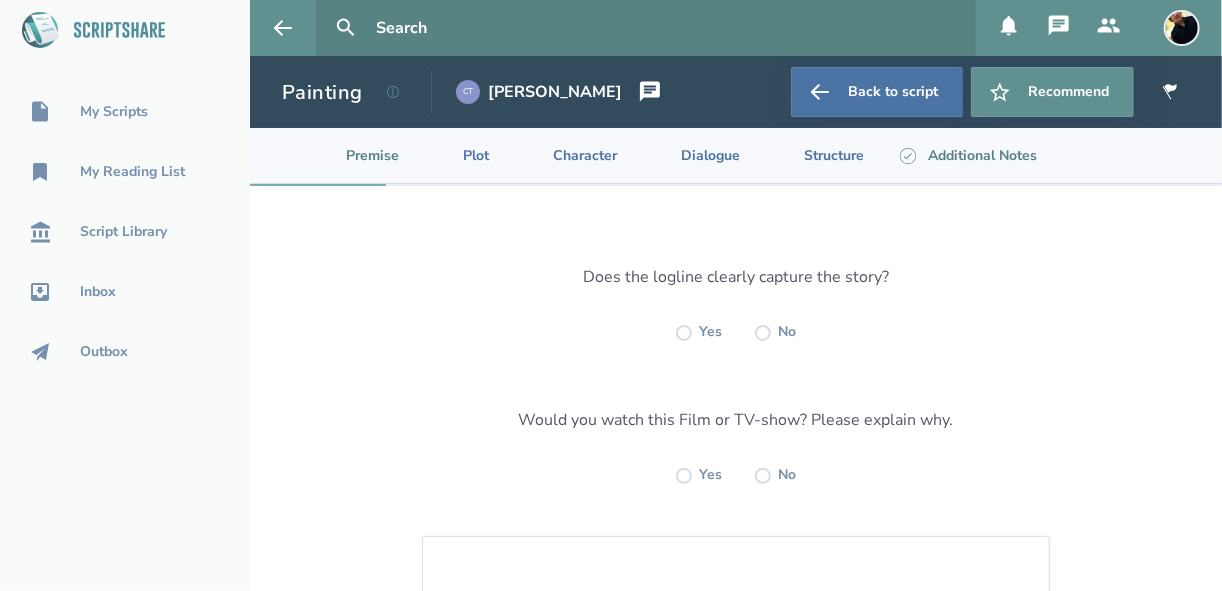 click on "Additional Notes" at bounding box center [966, 155] 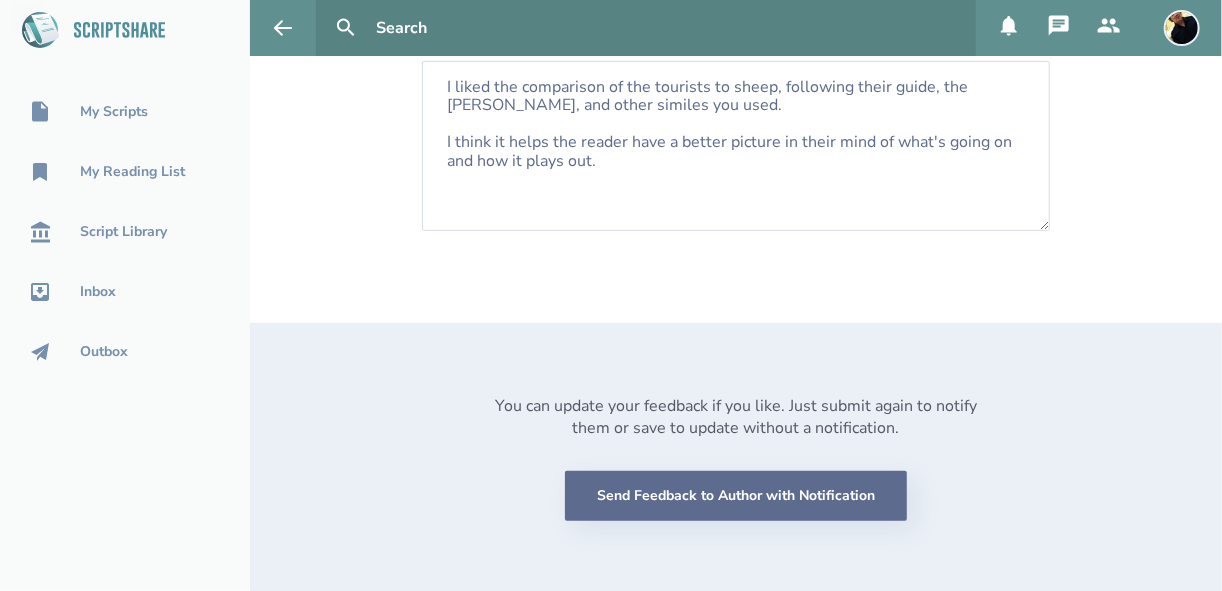 scroll, scrollTop: 320, scrollLeft: 0, axis: vertical 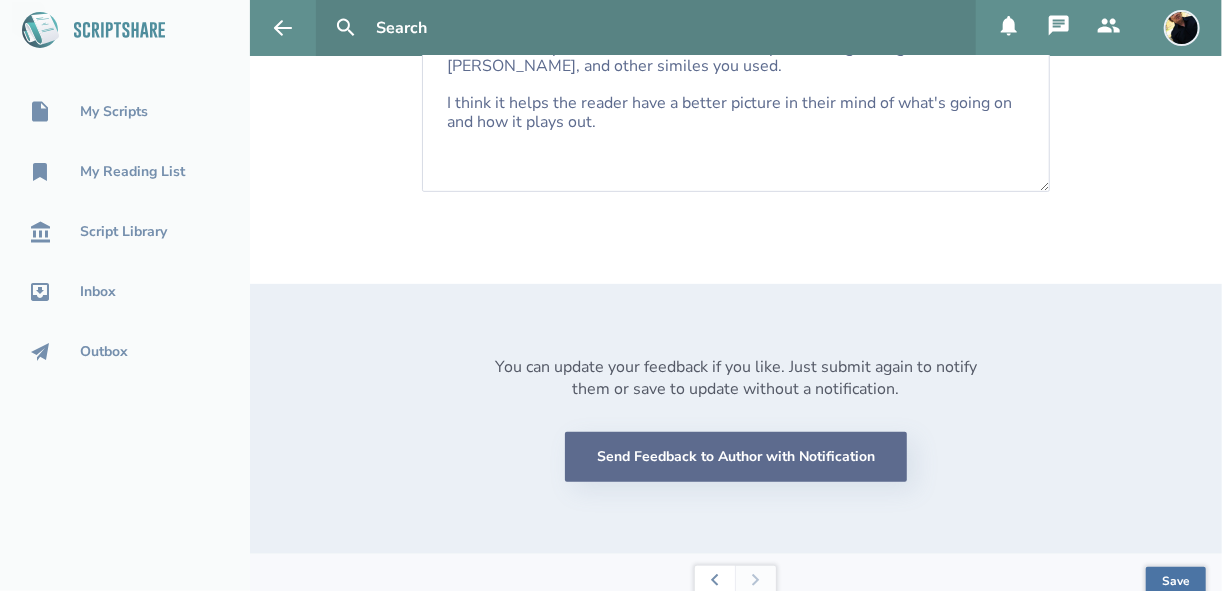 click on "Send Feedback to Author with Notification" at bounding box center [736, 457] 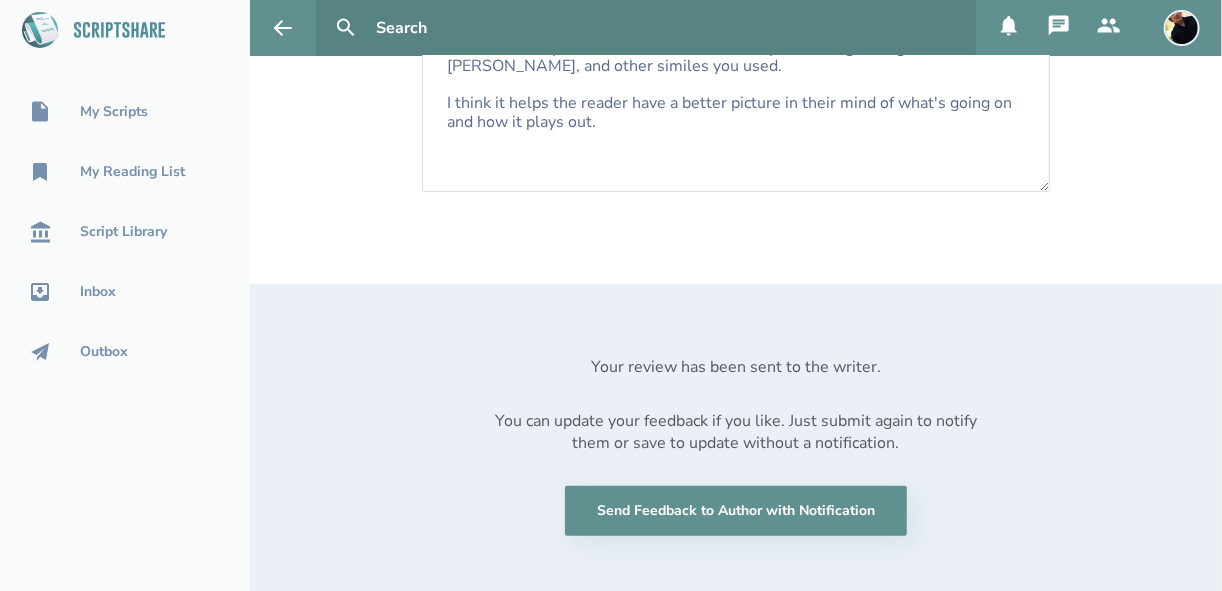 click 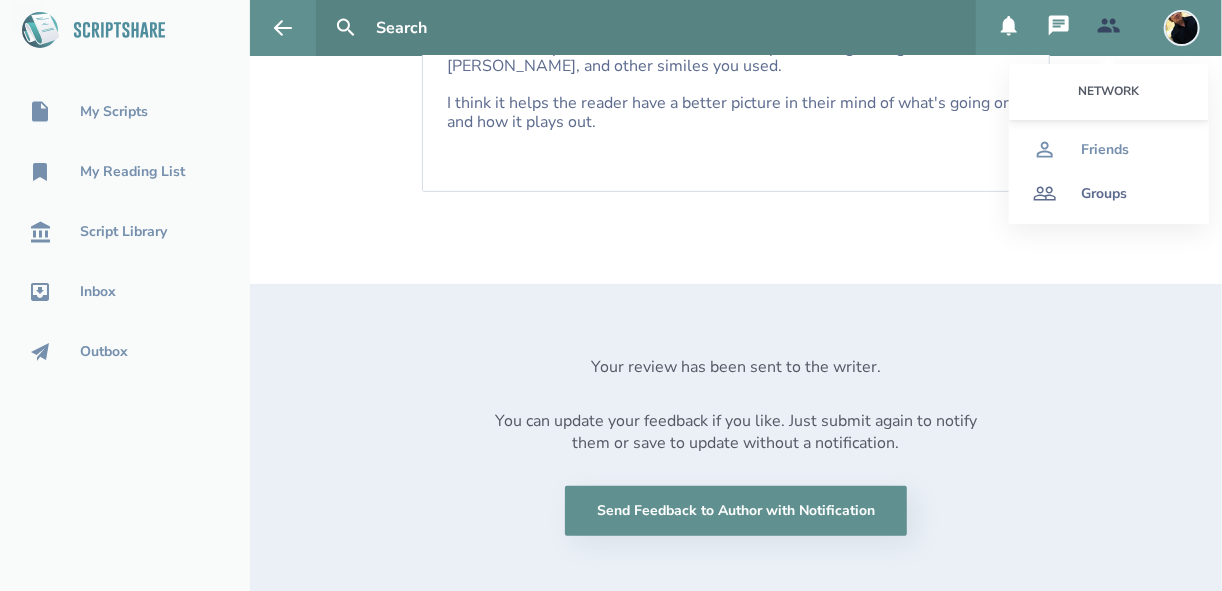 click on "Groups" at bounding box center (1109, 194) 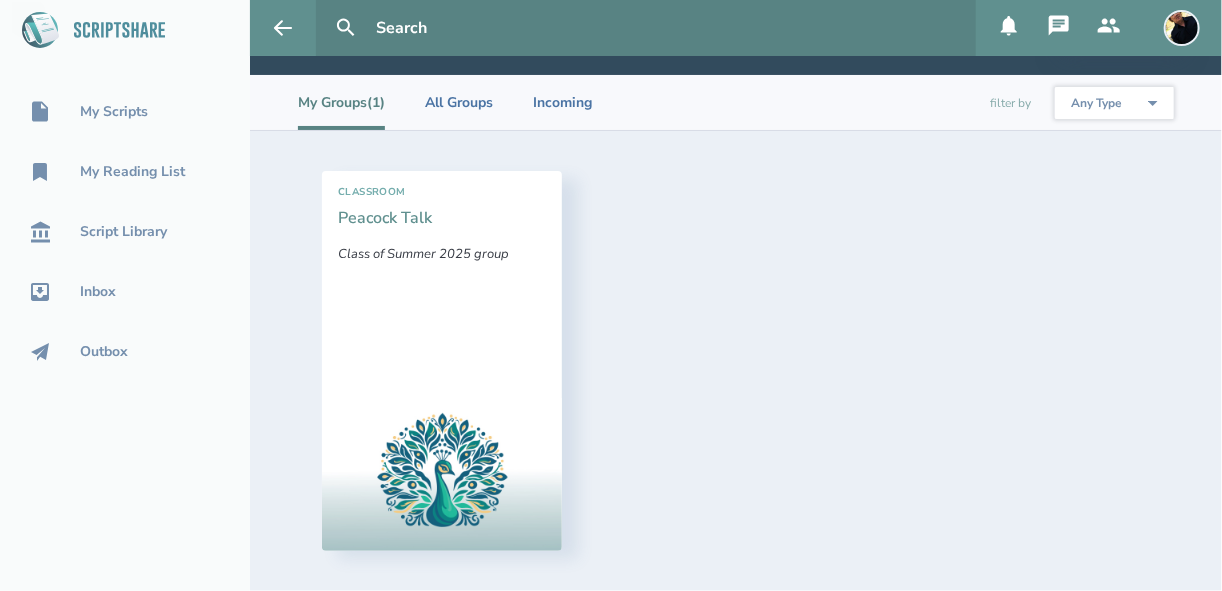 click on "Peacock Talk" at bounding box center (385, 218) 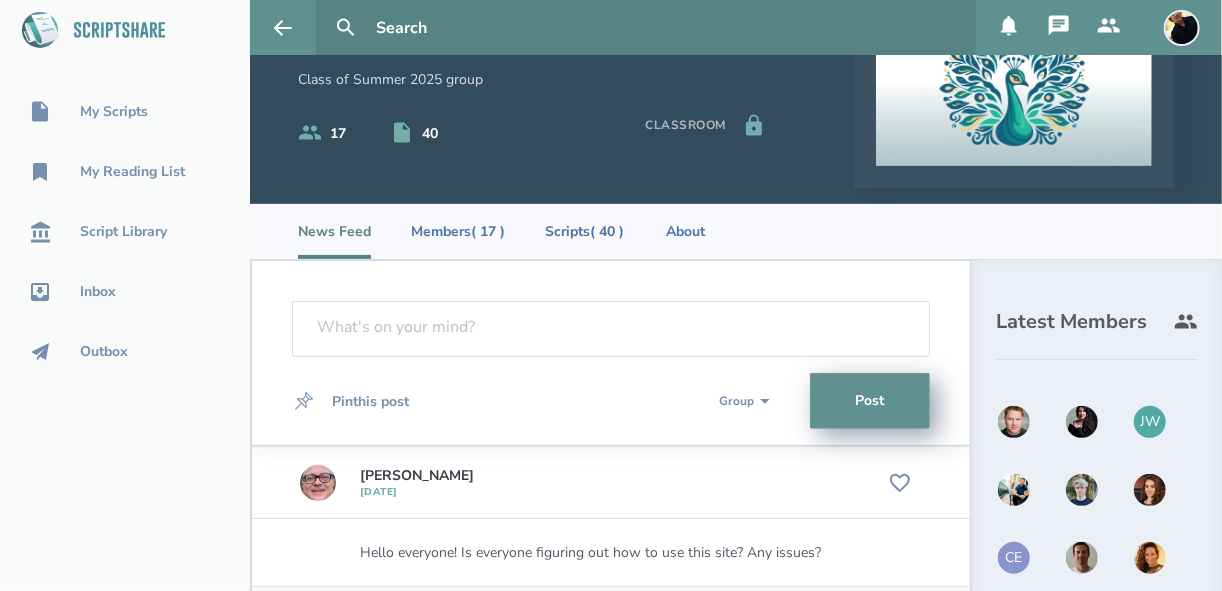 scroll, scrollTop: 0, scrollLeft: 0, axis: both 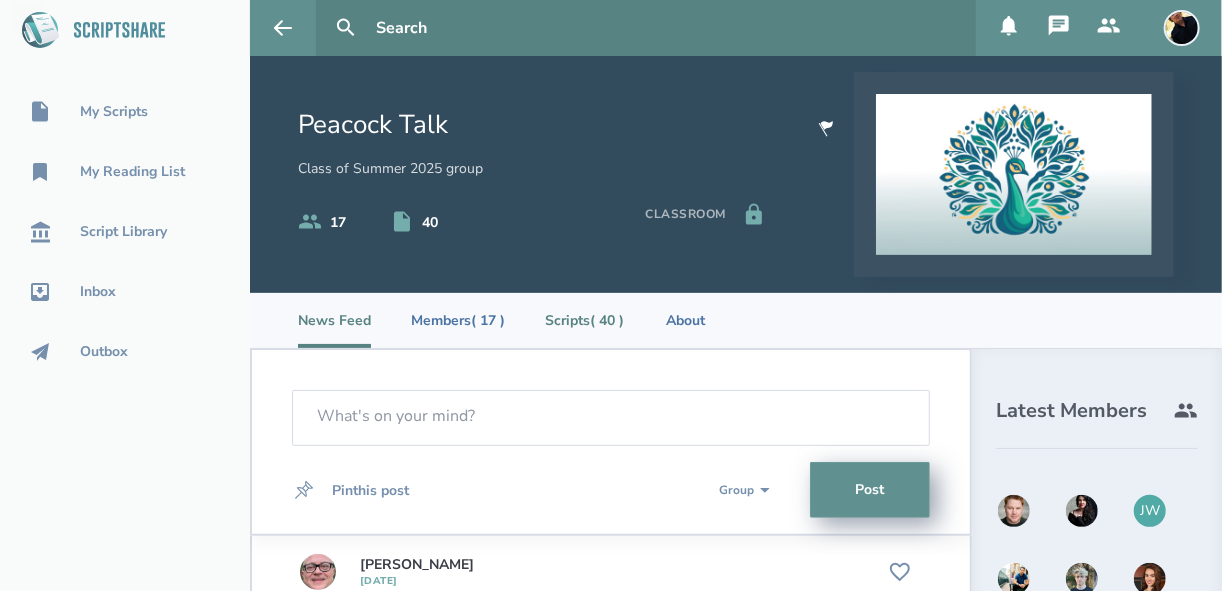 click on "Scripts  ( 40 )" at bounding box center [584, 320] 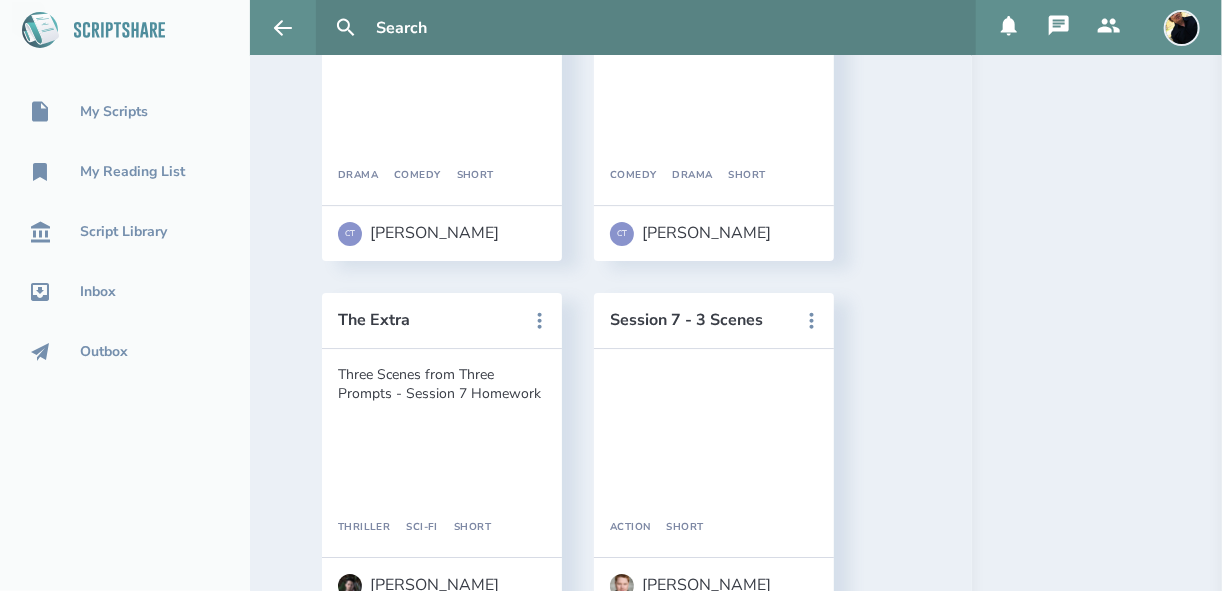 scroll, scrollTop: 2720, scrollLeft: 0, axis: vertical 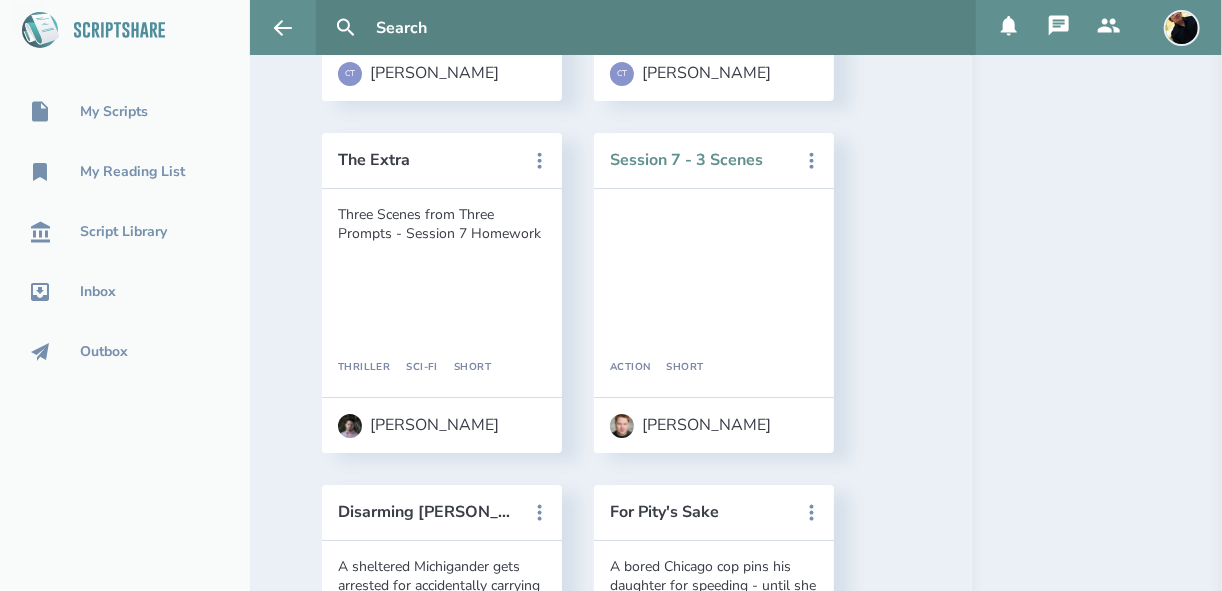 click on "Session 7 - 3 Scenes" at bounding box center [700, 160] 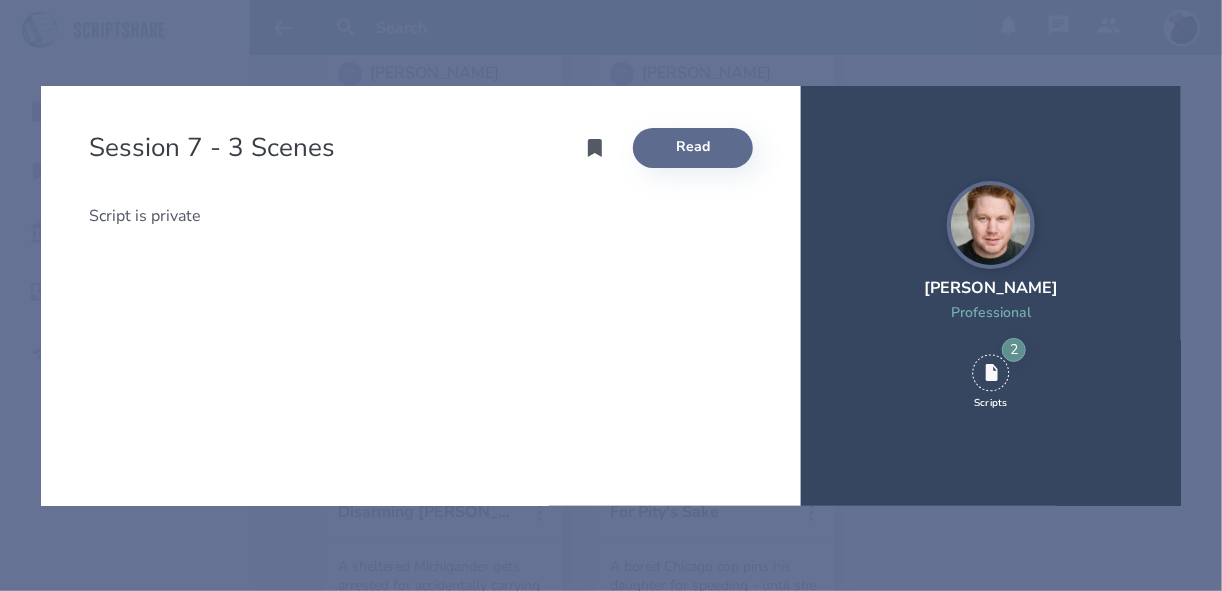 click on "Read" at bounding box center (693, 148) 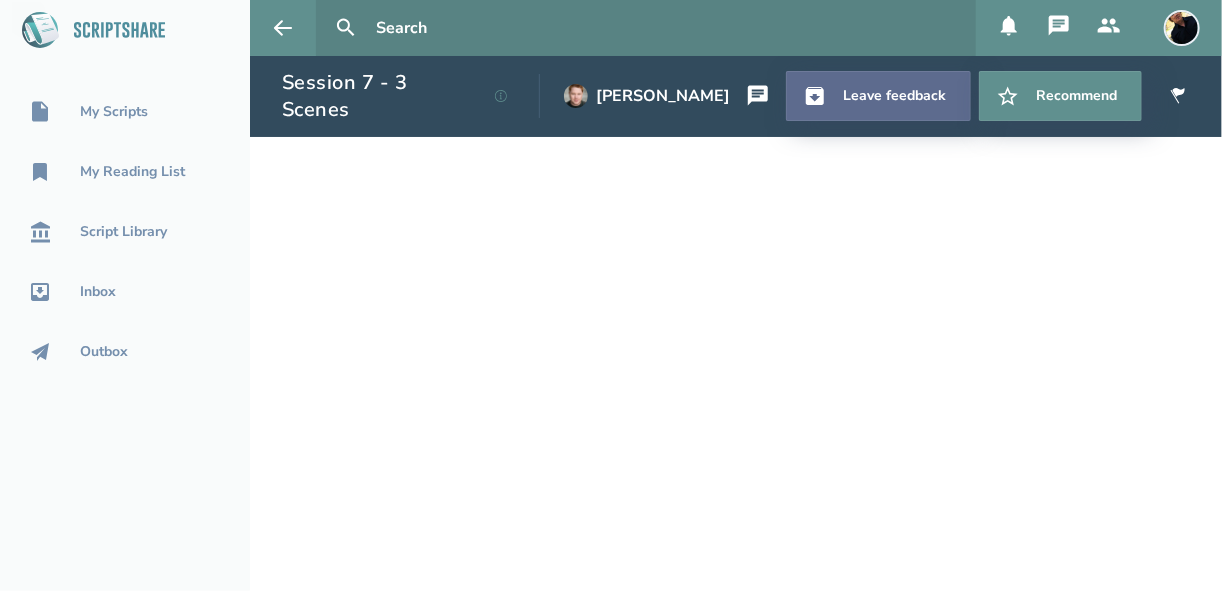 click on "Leave feedback" at bounding box center (878, 96) 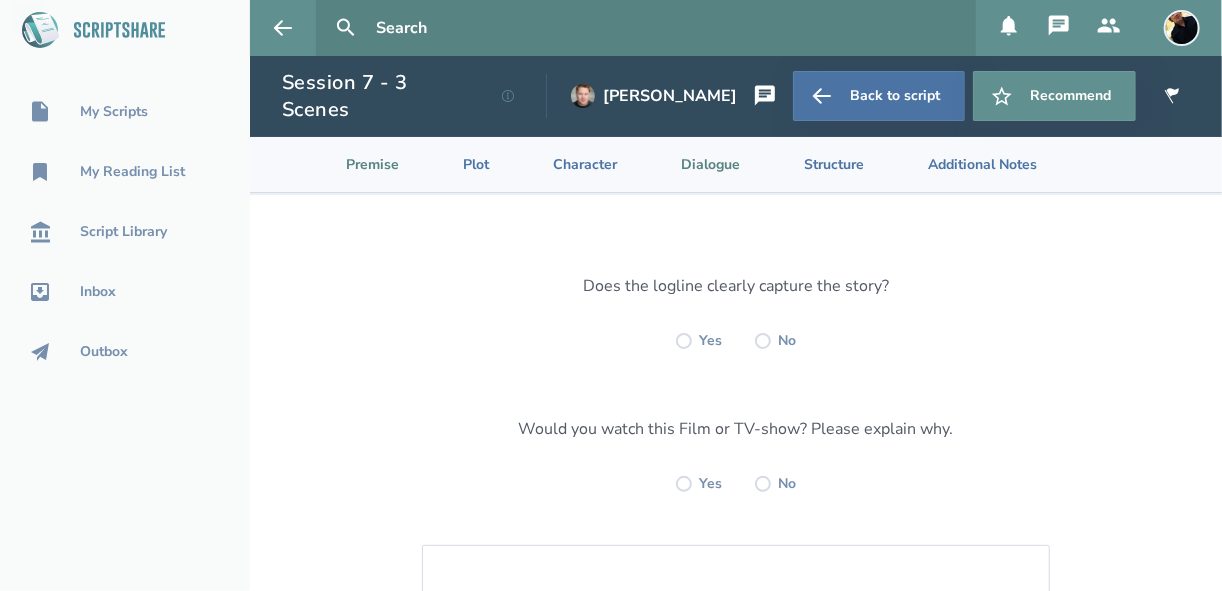 click on "Dialogue" at bounding box center [694, 164] 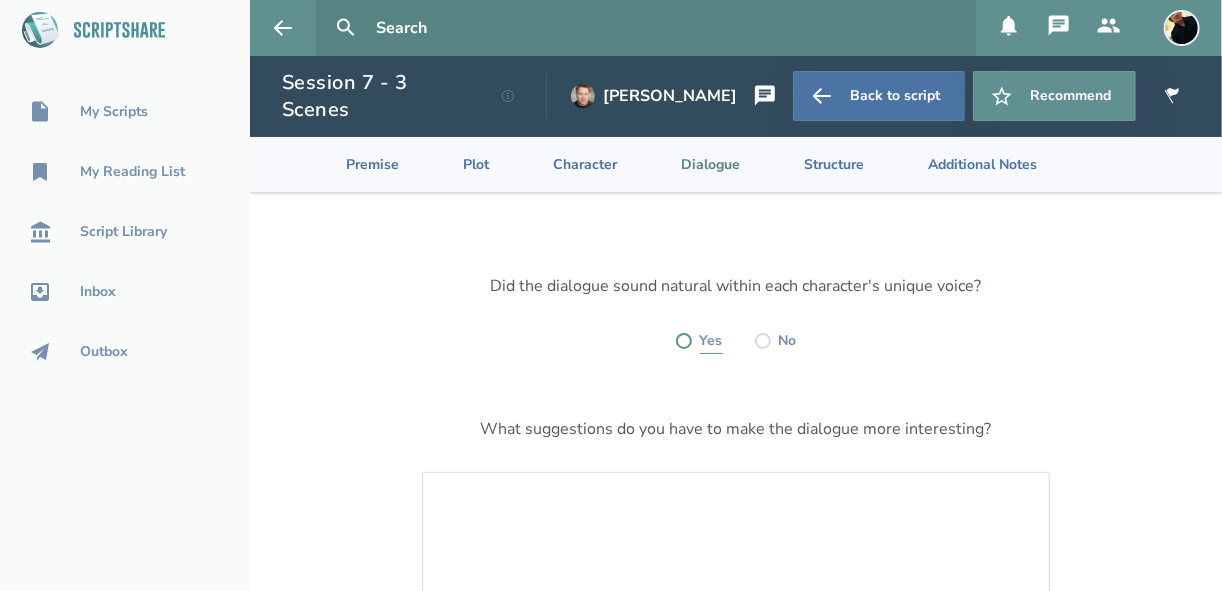 click on "Yes" at bounding box center [699, 341] 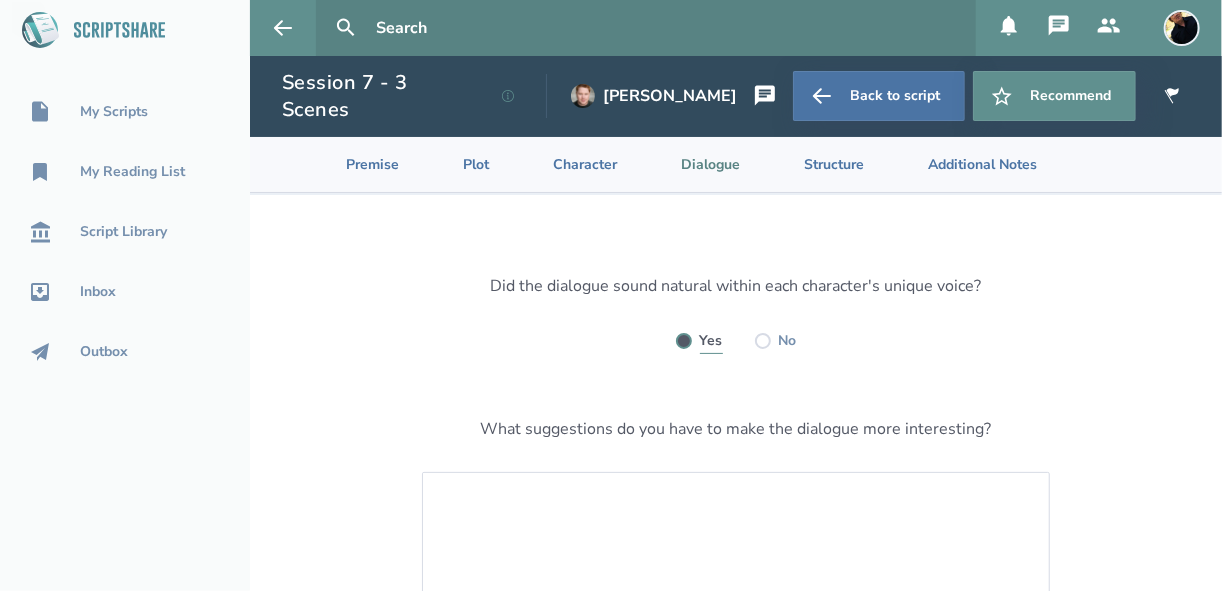 radio on "true" 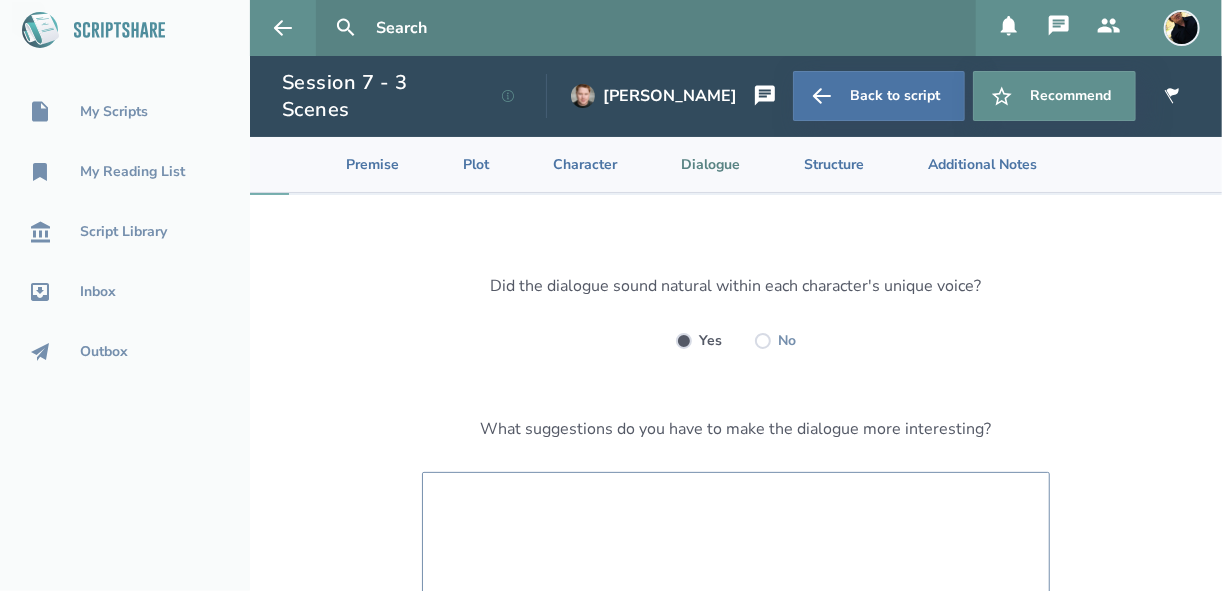 click at bounding box center (736, 557) 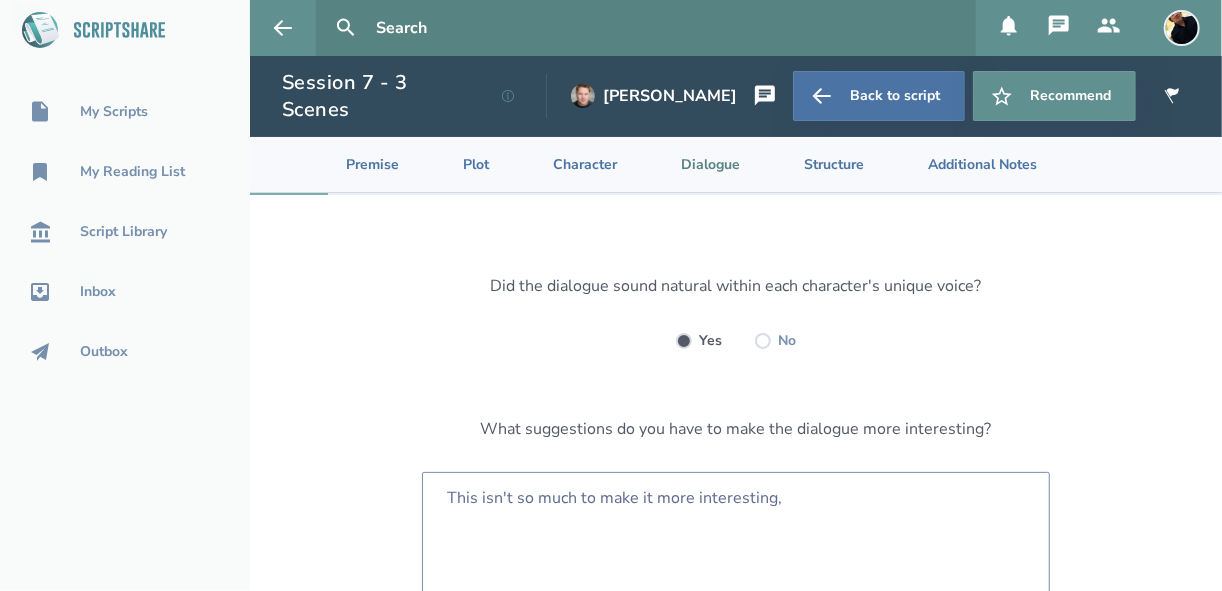 paste on "not sure of their rapport, but at the bottom of page 8, when the prosecutor was talking to the judge, and called him "judge", you could think about changing it to "your honor"...like, I wonder if the judge would let that slide... especially giving his patience already seems to be thinning." 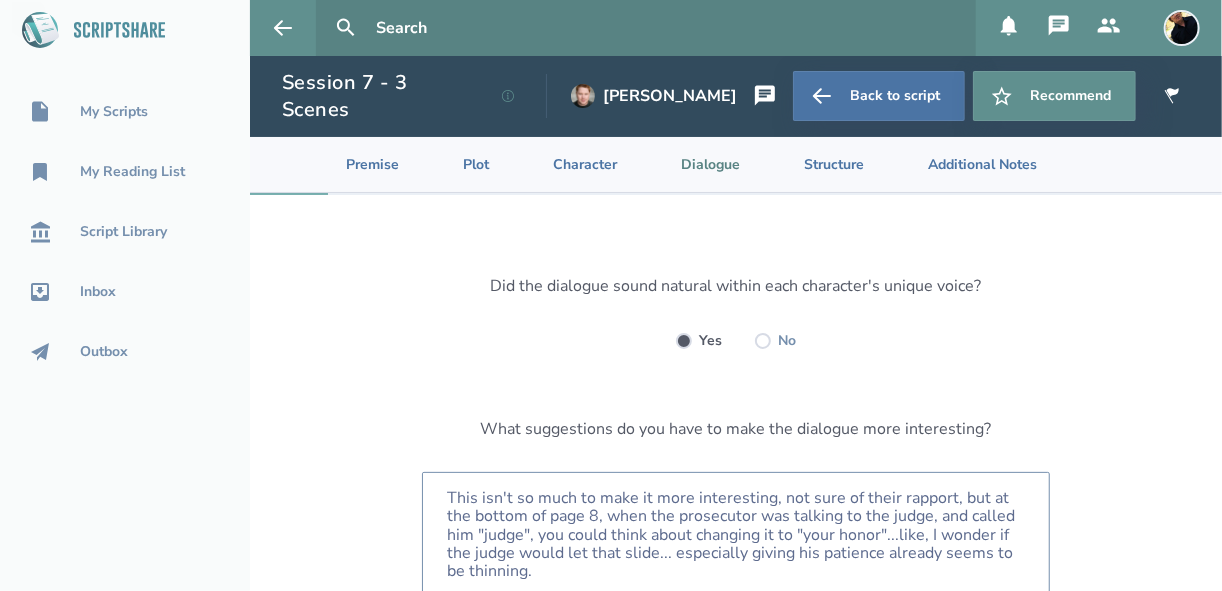 scroll, scrollTop: 28, scrollLeft: 0, axis: vertical 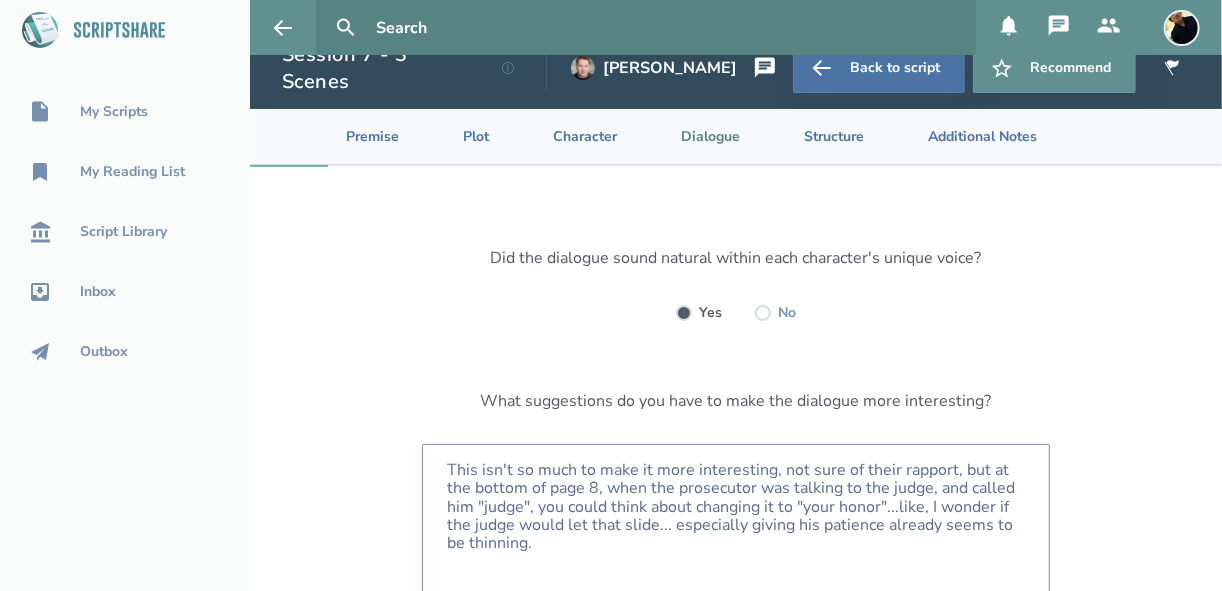 click on "This isn't so much to make it more interesting, not sure of their rapport, but at the bottom of page 8, when the prosecutor was talking to the judge, and called him "judge", you could think about changing it to "your honor"...like, I wonder if the judge would let that slide... especially giving his patience already seems to be thinning." at bounding box center (736, 529) 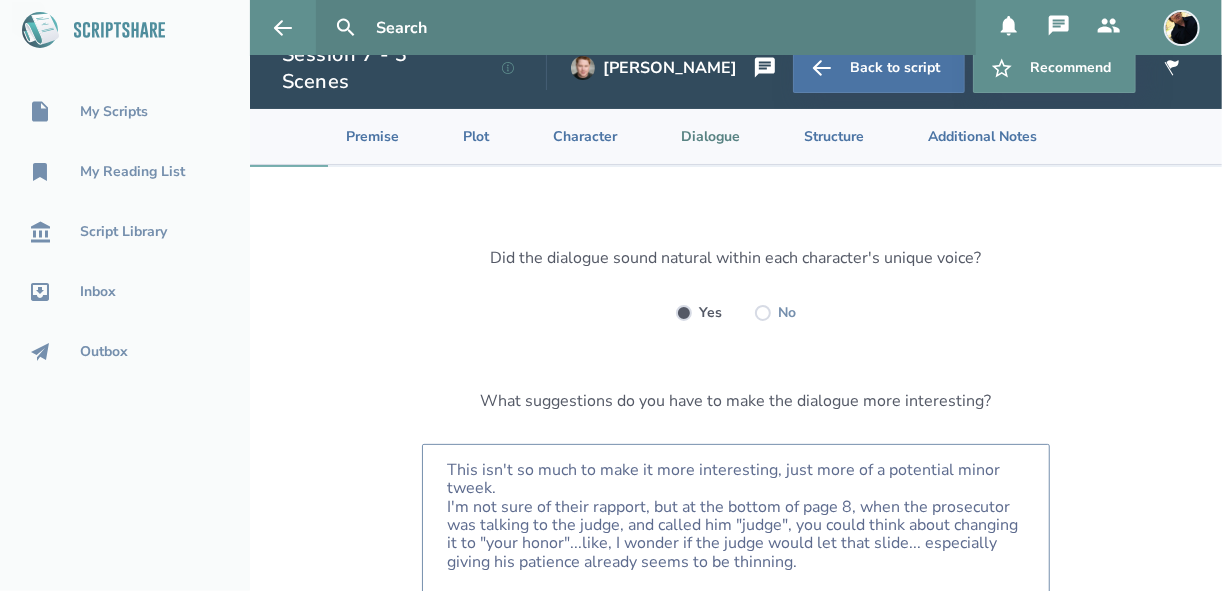 click on "This isn't so much to make it more interesting, just more of a potential minor tweek.
I'm not sure of their rapport, but at the bottom of page 8, when the prosecutor was talking to the judge, and called him "judge", you could think about changing it to "your honor"...like, I wonder if the judge would let that slide... especially giving his patience already seems to be thinning." at bounding box center [736, 529] 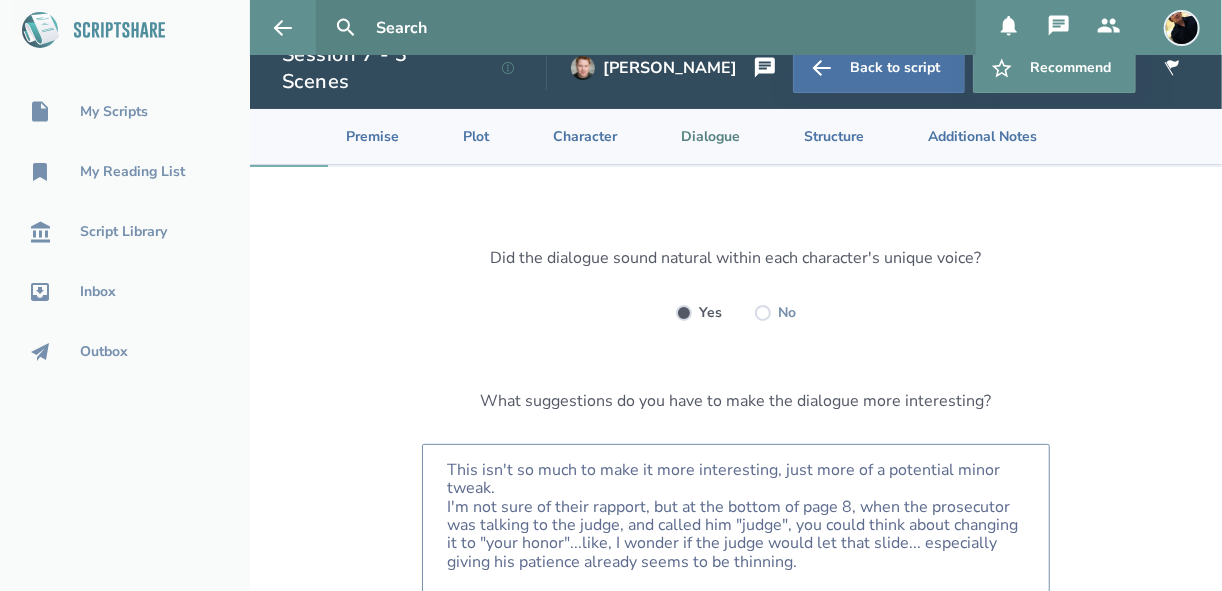 click on "This isn't so much to make it more interesting, just more of a potential minor tweak.
I'm not sure of their rapport, but at the bottom of page 8, when the prosecutor was talking to the judge, and called him "judge", you could think about changing it to "your honor"...like, I wonder if the judge would let that slide... especially giving his patience already seems to be thinning." at bounding box center (736, 529) 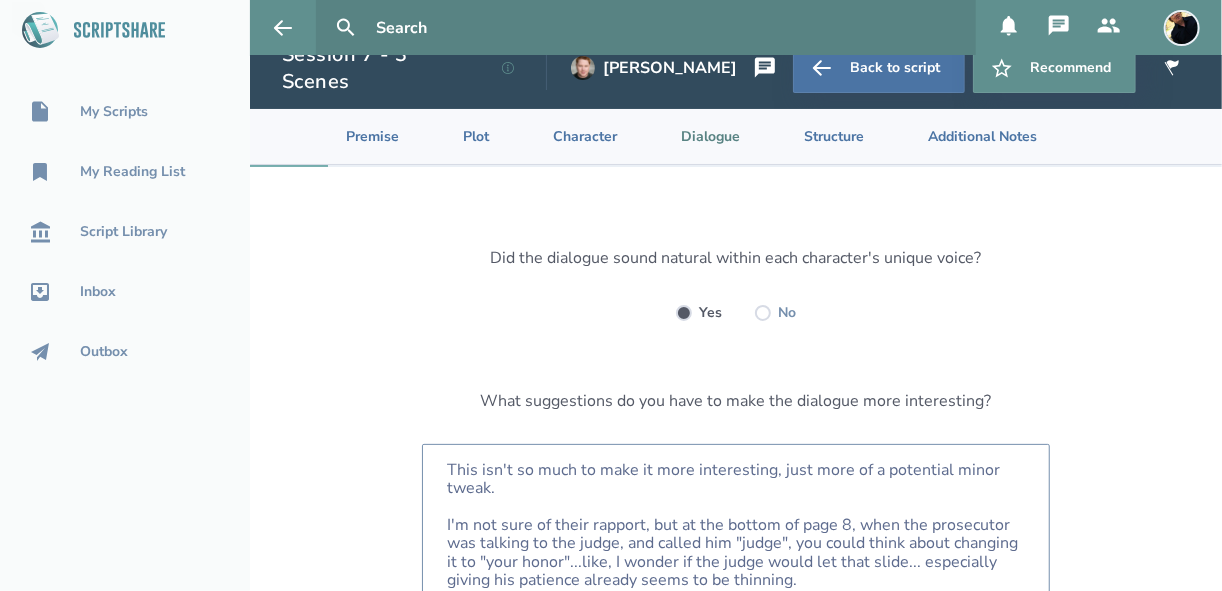click on "This isn't so much to make it more interesting, just more of a potential minor tweak.
I'm not sure of their rapport, but at the bottom of page 8, when the prosecutor was talking to the judge, and called him "judge", you could think about changing it to "your honor"...like, I wonder if the judge would let that slide... especially giving his patience already seems to be thinning." at bounding box center (736, 529) 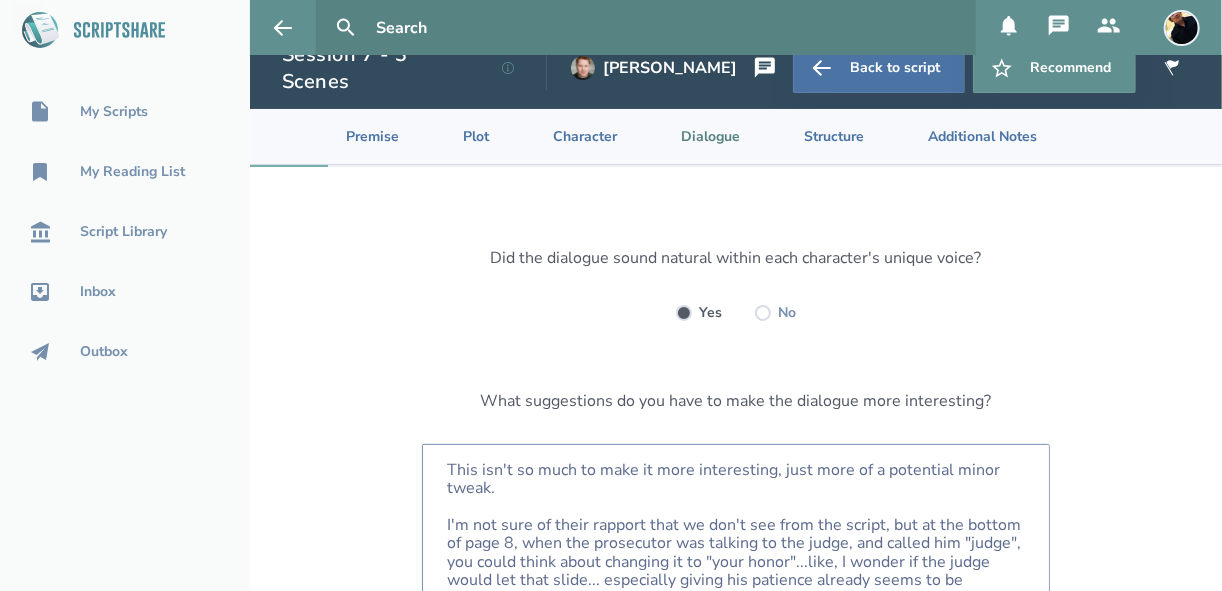scroll, scrollTop: 69, scrollLeft: 0, axis: vertical 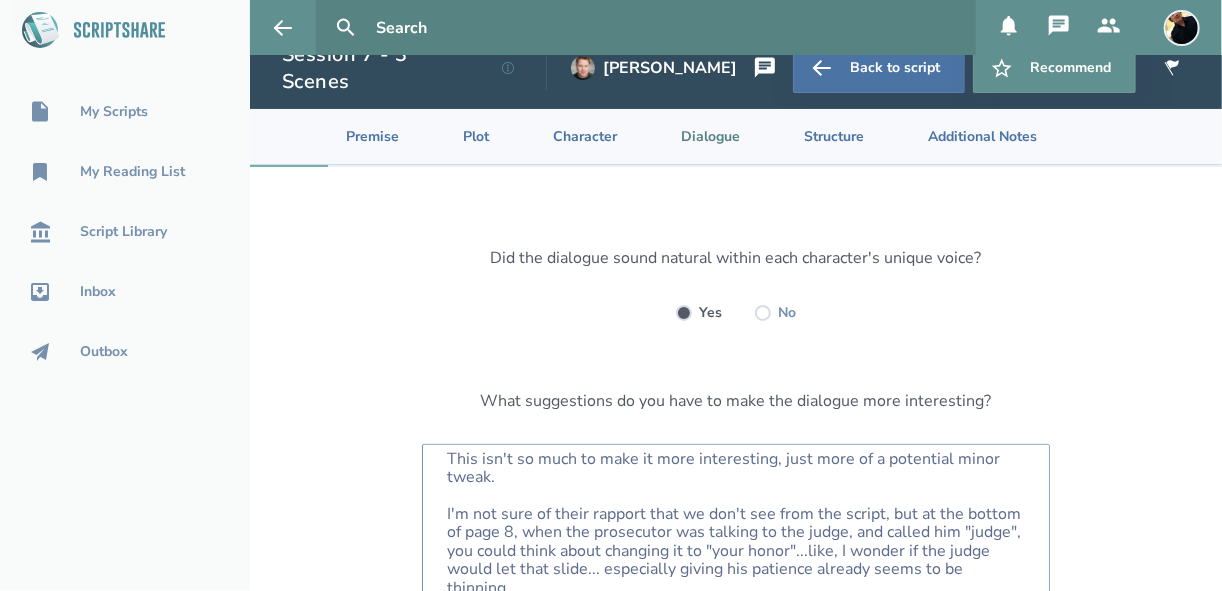 click on "This isn't so much to make it more interesting, just more of a potential minor tweak.
I'm not sure of their rapport that we don't see from the script, but at the bottom of page 8, when the prosecutor was talking to the judge, and called him "judge", you could think about changing it to "your honor"...like, I wonder if the judge would let that slide... especially giving his patience already seems to be thinning." at bounding box center (736, 529) 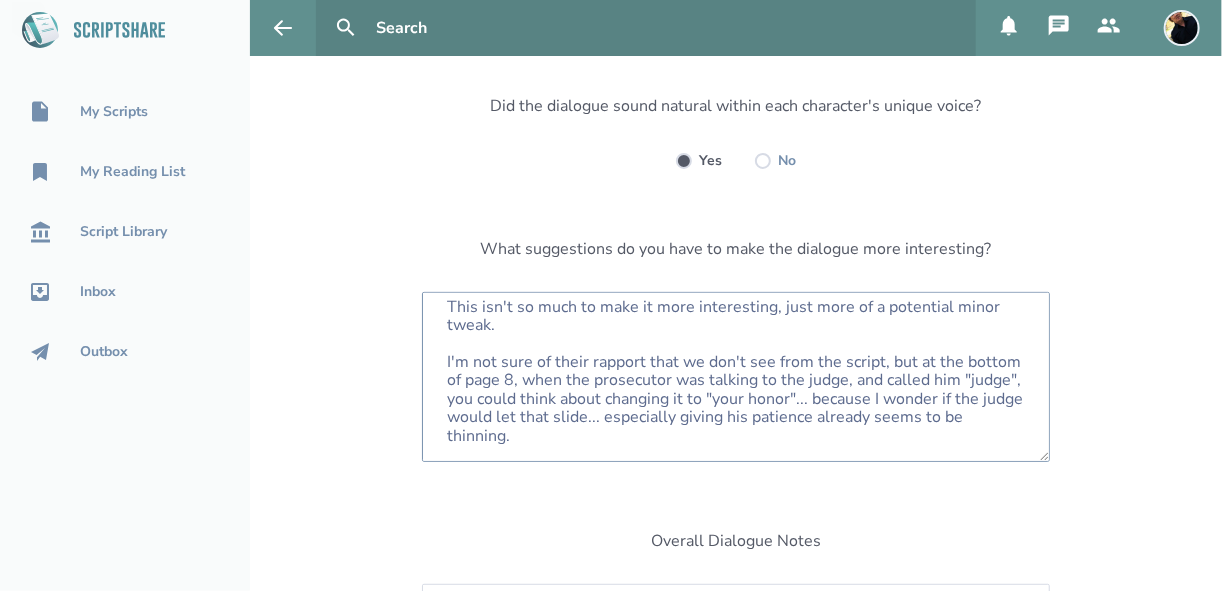 scroll, scrollTop: 188, scrollLeft: 0, axis: vertical 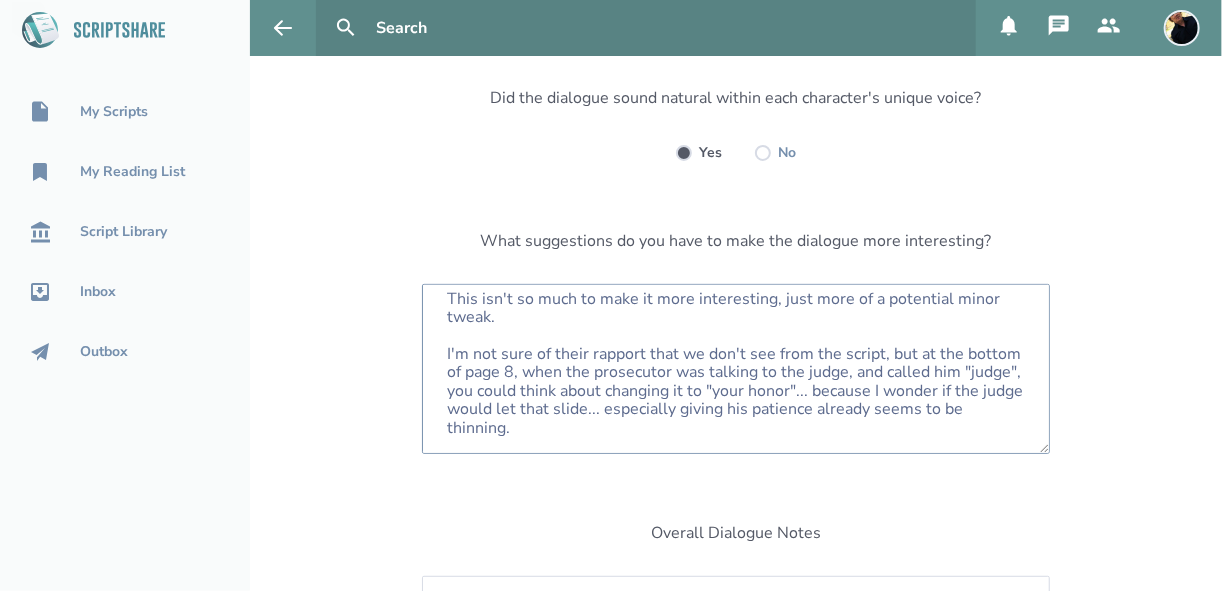click on "This isn't so much to make it more interesting, just more of a potential minor tweak.
I'm not sure of their rapport that we don't see from the script, but at the bottom of page 8, when the prosecutor was talking to the judge, and called him "judge", you could think about changing it to "your honor"... because I wonder if the judge would let that slide... especially giving his patience already seems to be thinning." at bounding box center (736, 369) 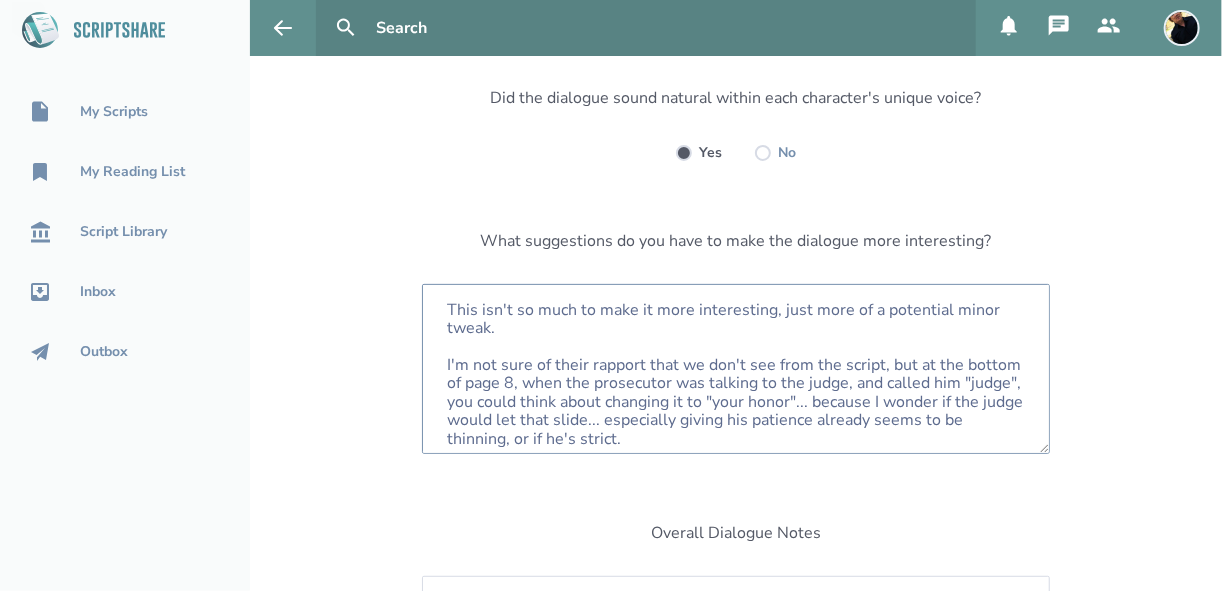 scroll, scrollTop: 69, scrollLeft: 0, axis: vertical 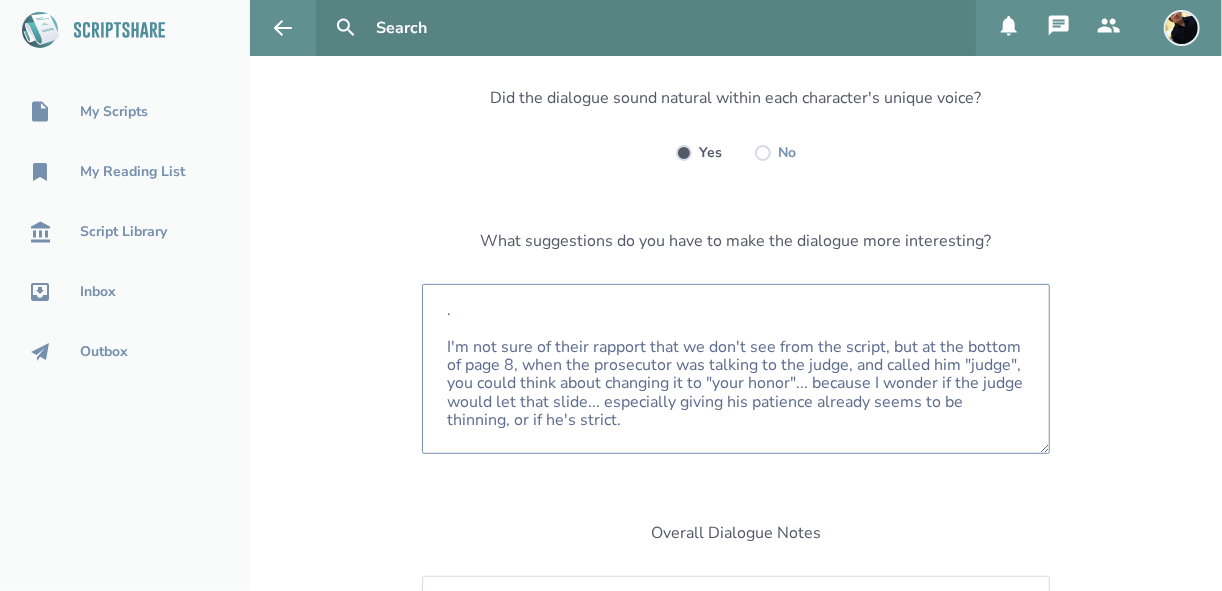 type on "I'm not sure of their rapport that we don't see from the script, but at the bottom of page 8, when the prosecutor was talking to the judge, and called him "judge", you could think about changing it to "your honor"... because I wonder if the judge would let that slide... especially giving his patience already seems to be thinning, or if he's strict." 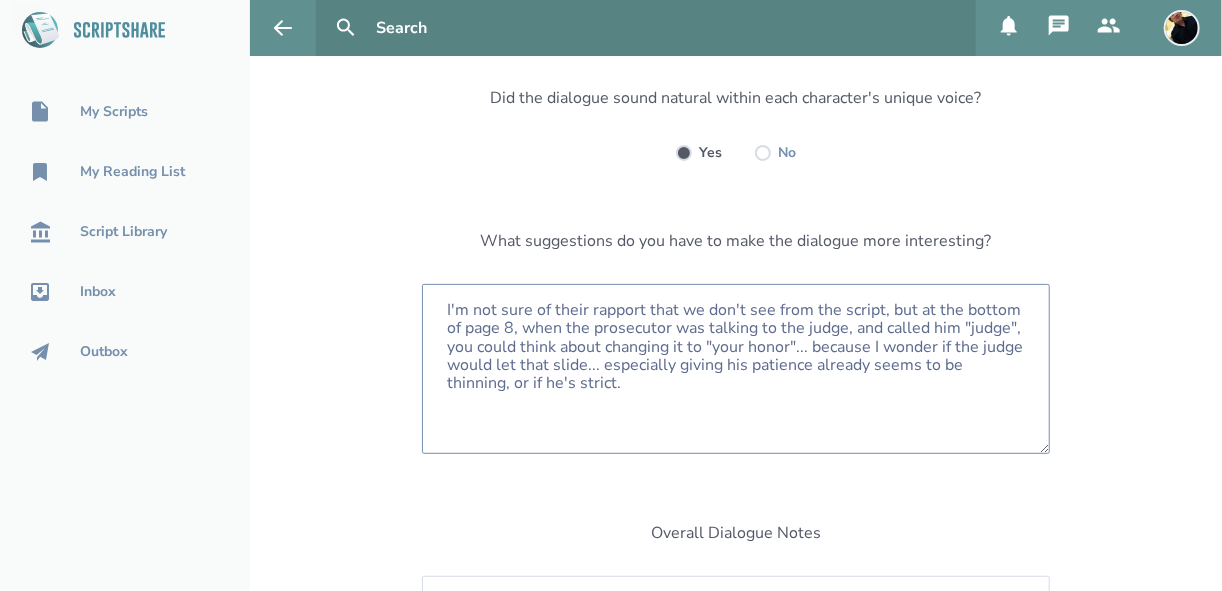 scroll, scrollTop: 47, scrollLeft: 0, axis: vertical 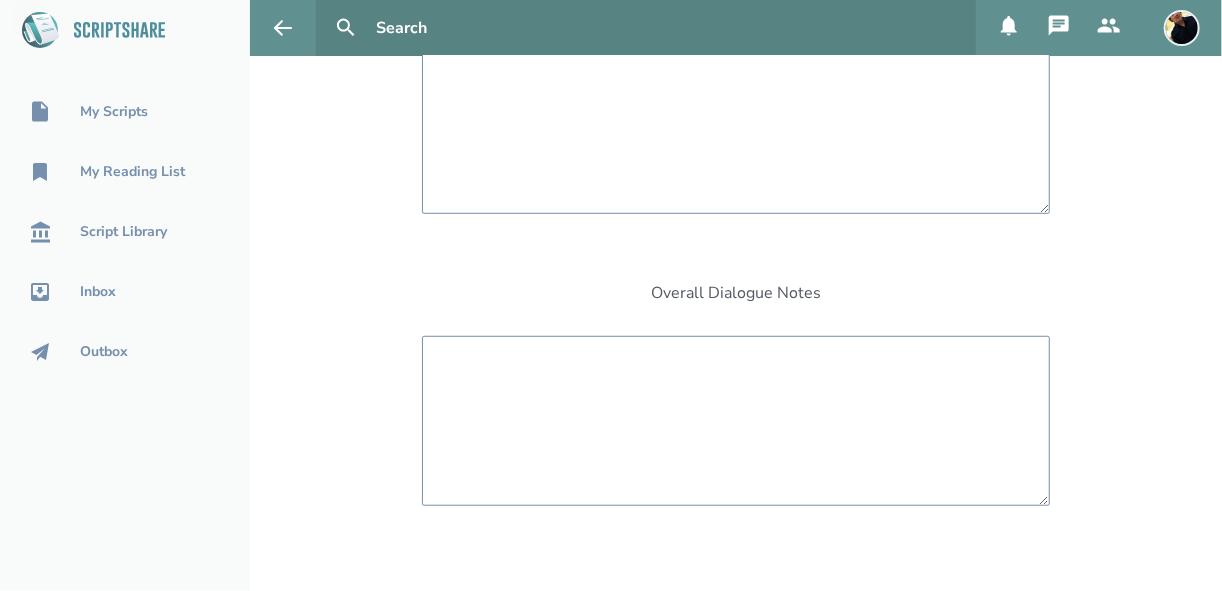 type 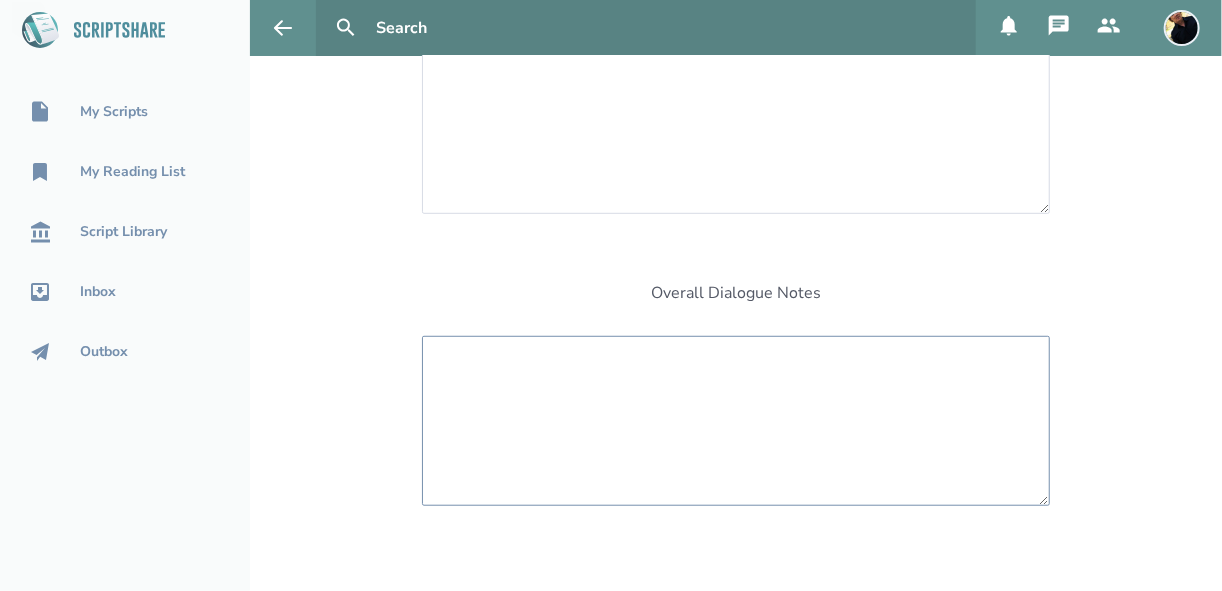 click at bounding box center [736, 421] 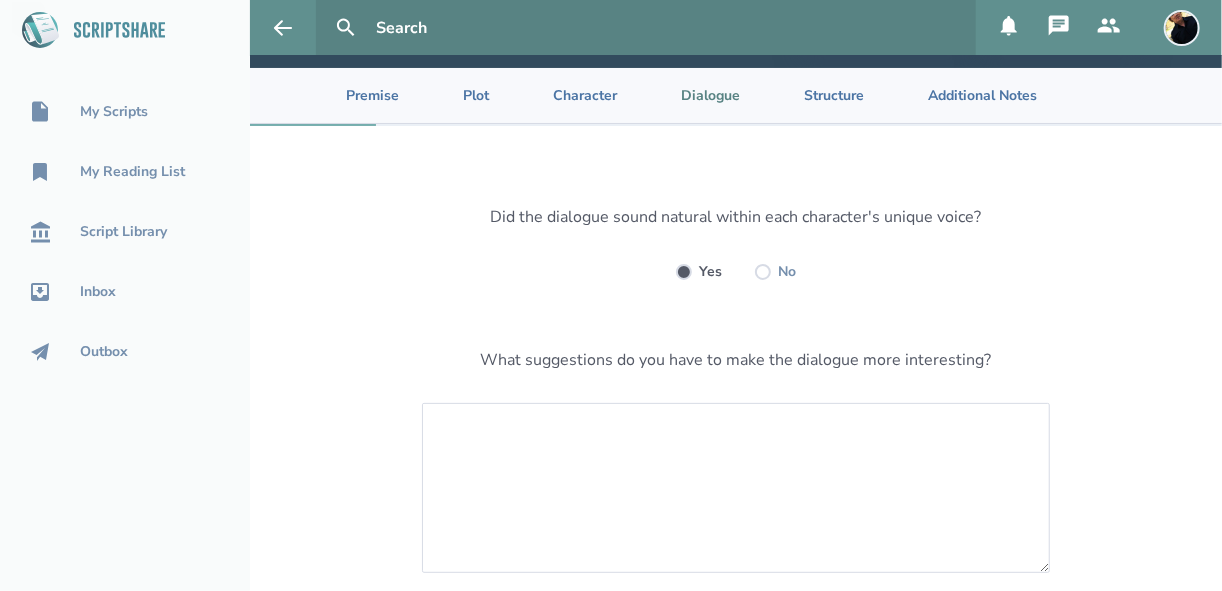 scroll, scrollTop: 0, scrollLeft: 0, axis: both 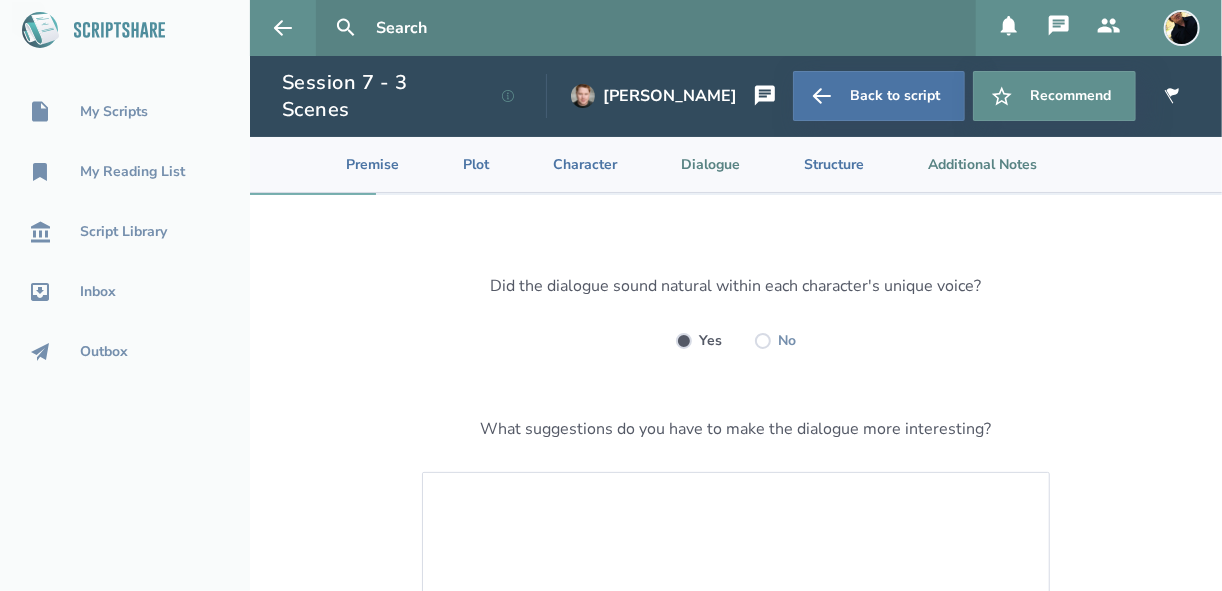 type on "I'm not sure of their rapport that we don't see from the script, but at the bottom of page 8, when the prosecutor was talking to the judge, and called him "judge", you could think about changing it to "your honor"... because I wonder if the judge would let that slide... especially giving his patience already seems to be thinning, or if he's strict." 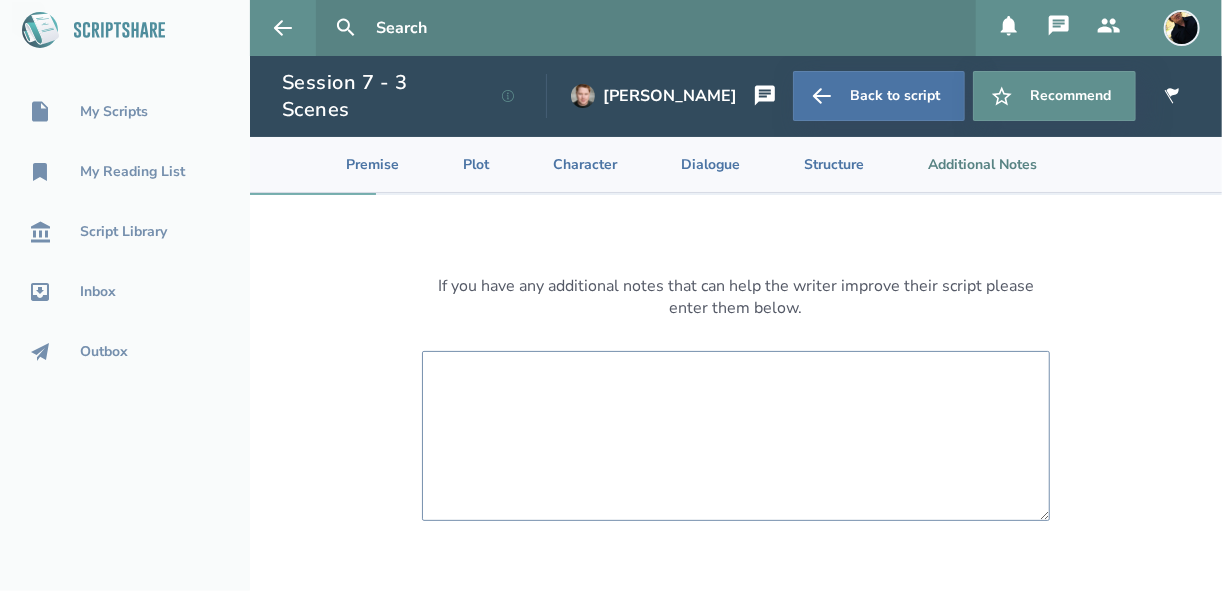 click at bounding box center (736, 436) 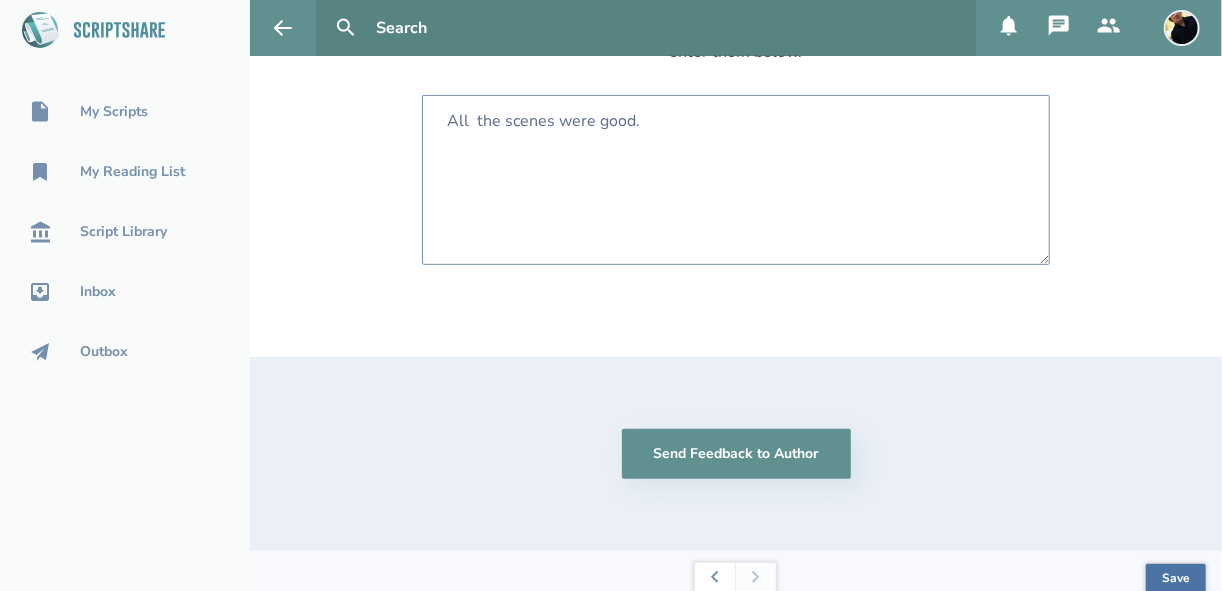scroll, scrollTop: 264, scrollLeft: 0, axis: vertical 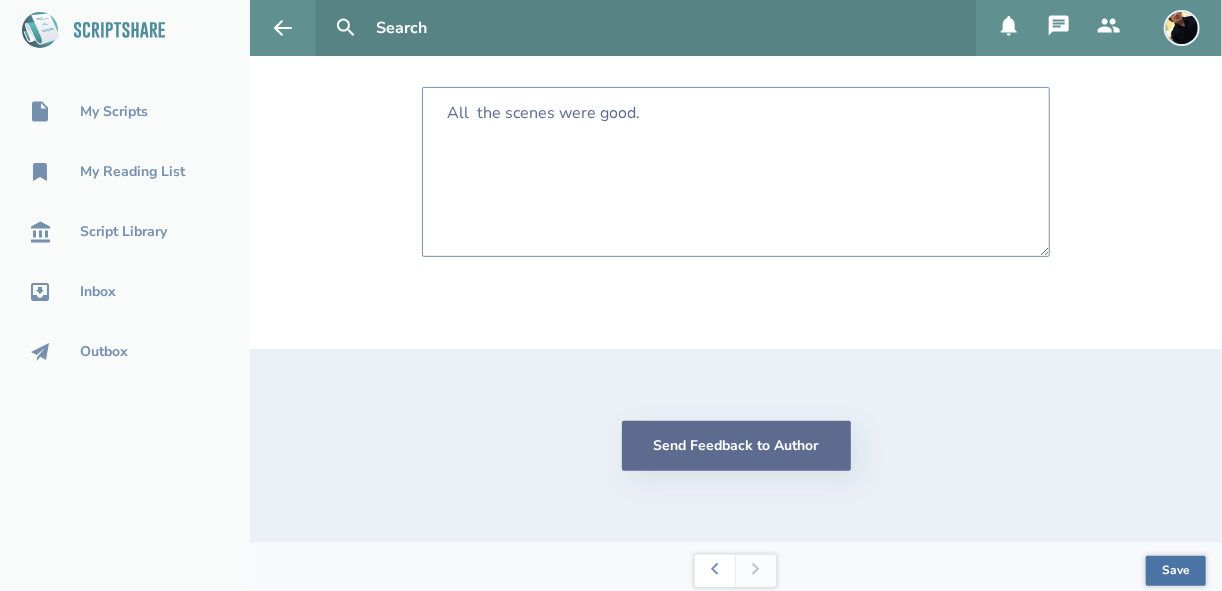 type on "All  the scenes were good." 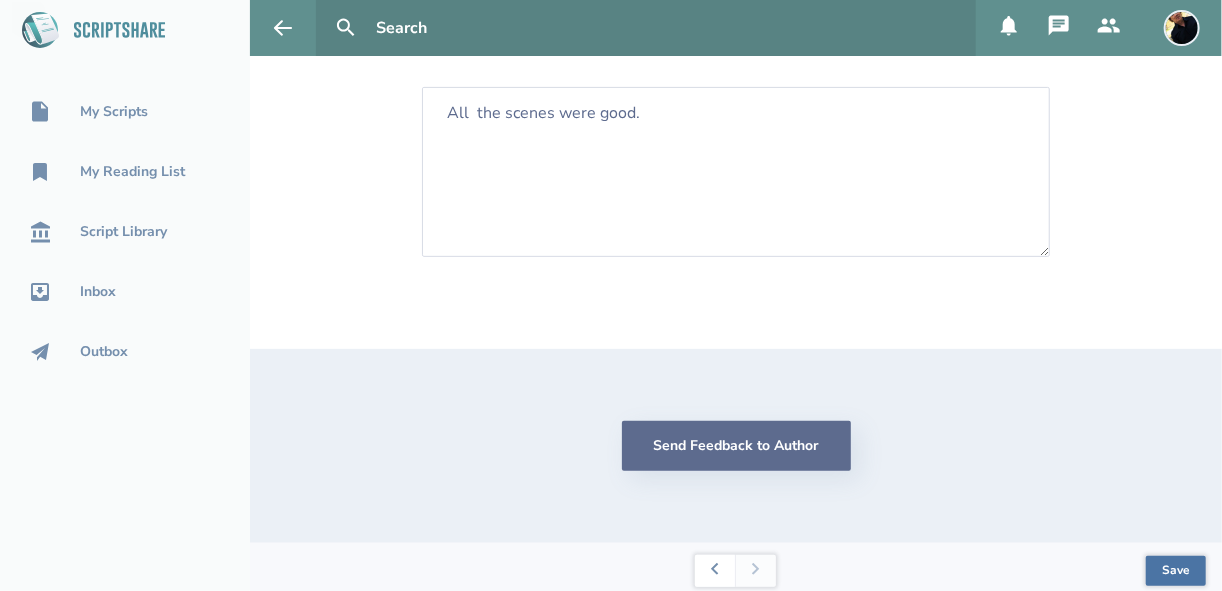 click on "Send Feedback to Author" at bounding box center [736, 446] 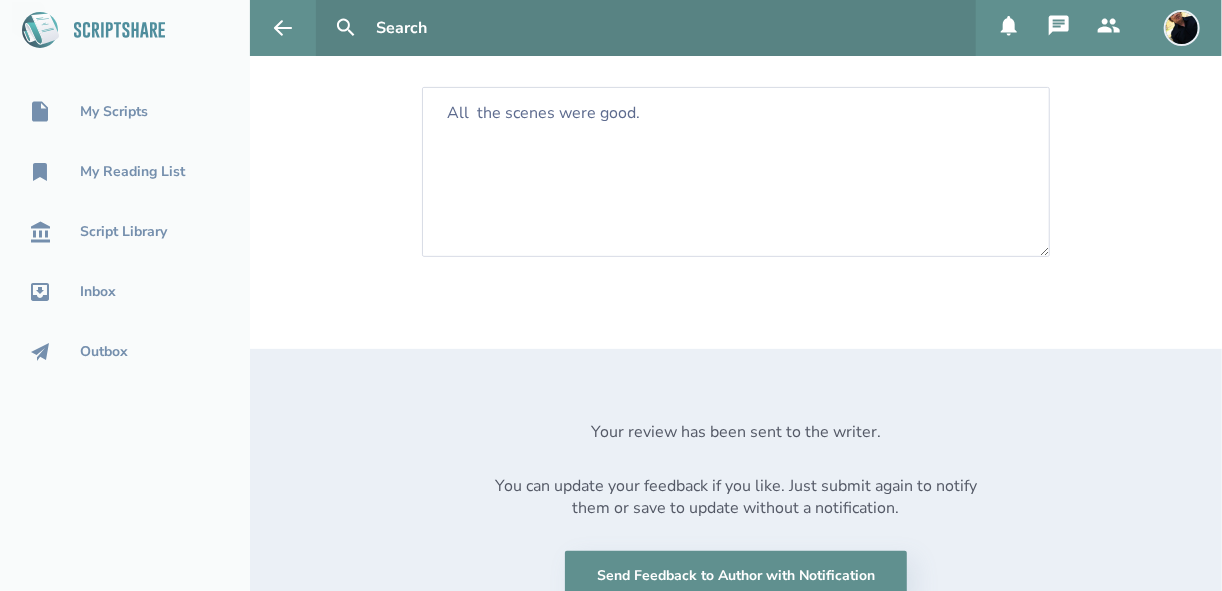 click 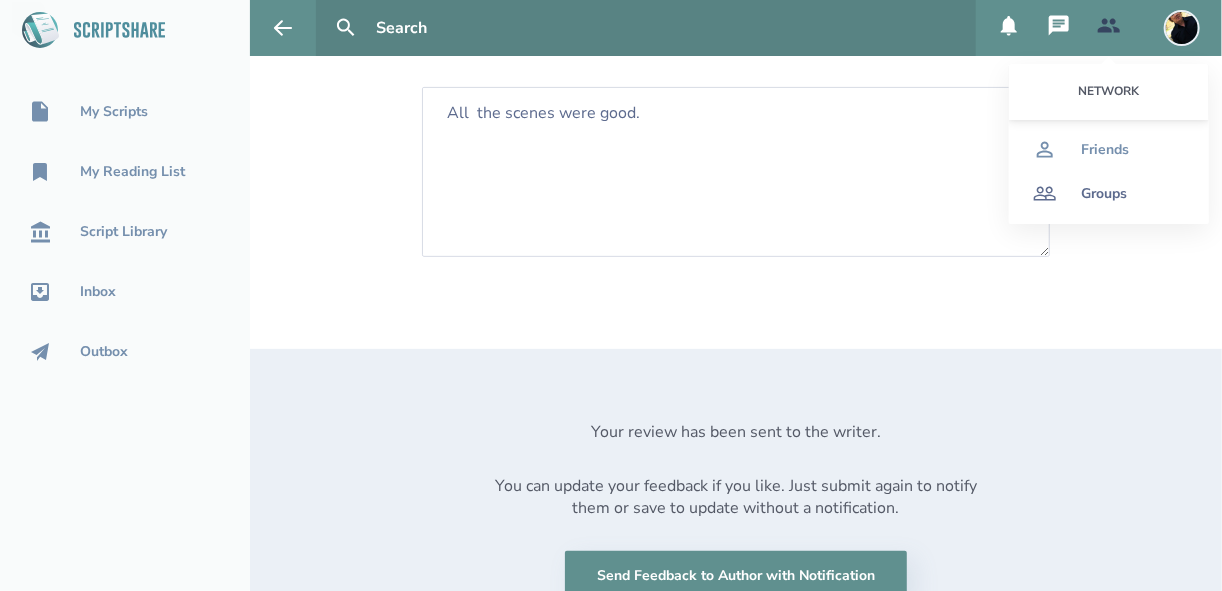 click on "Groups" at bounding box center [1104, 194] 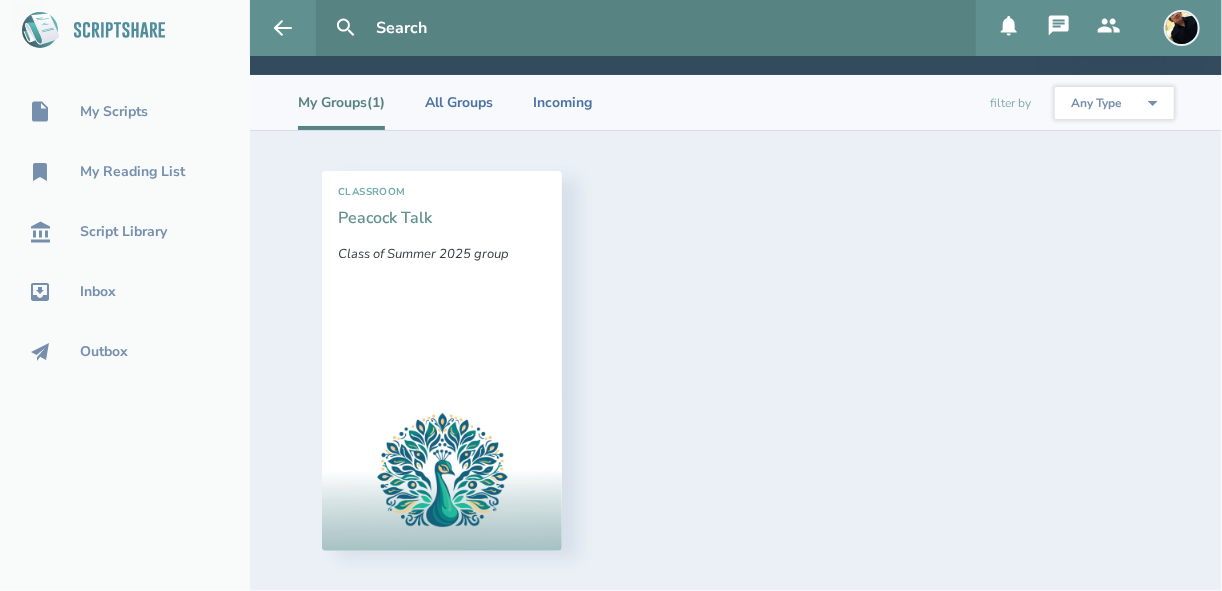 click on "Peacock Talk" at bounding box center (385, 218) 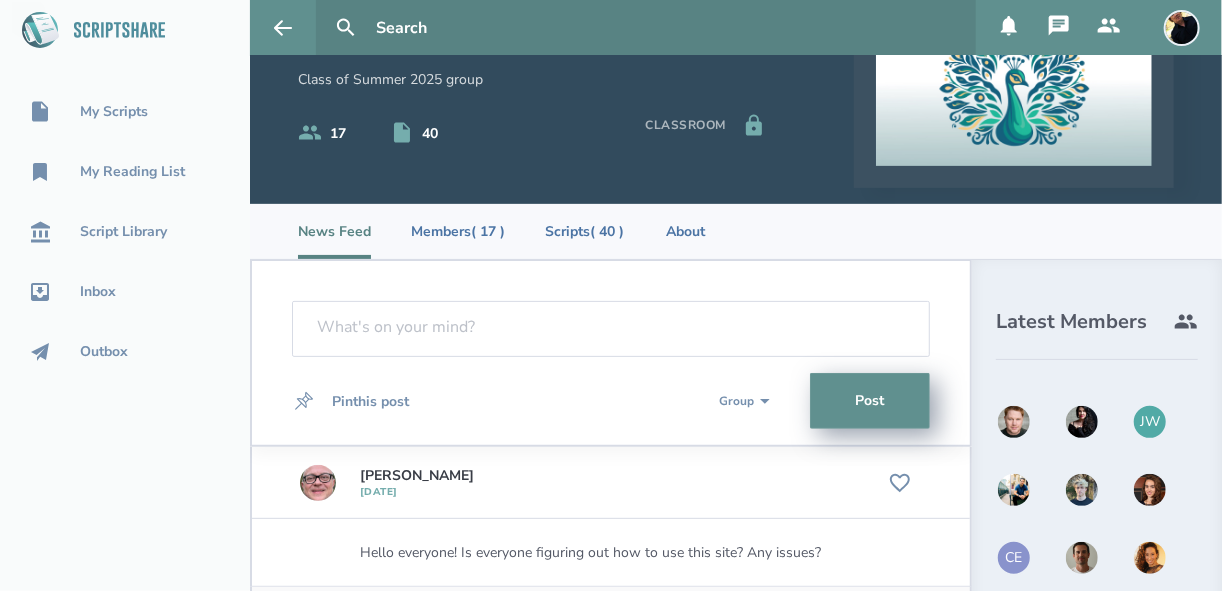 scroll, scrollTop: 0, scrollLeft: 0, axis: both 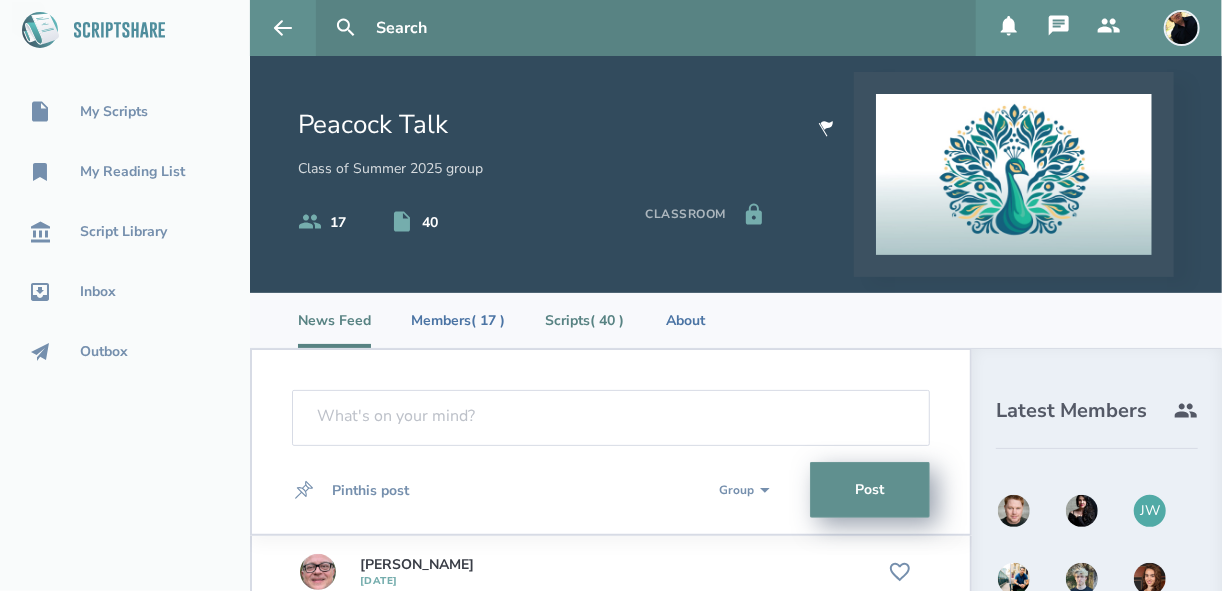click on "Scripts  ( 40 )" at bounding box center (584, 320) 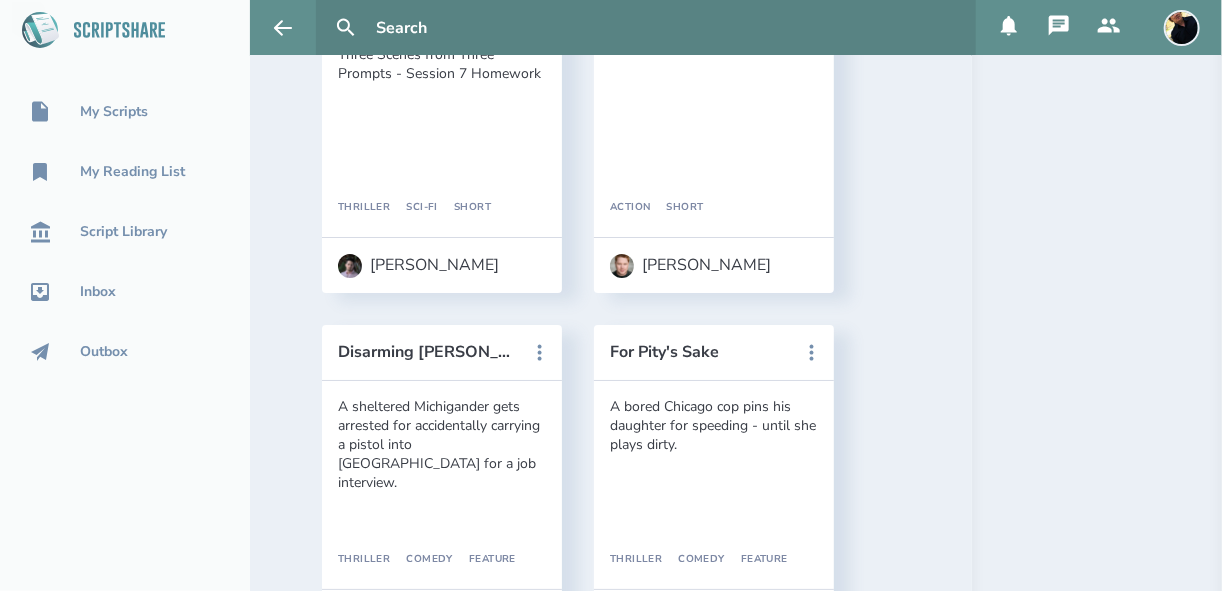 scroll, scrollTop: 3040, scrollLeft: 0, axis: vertical 